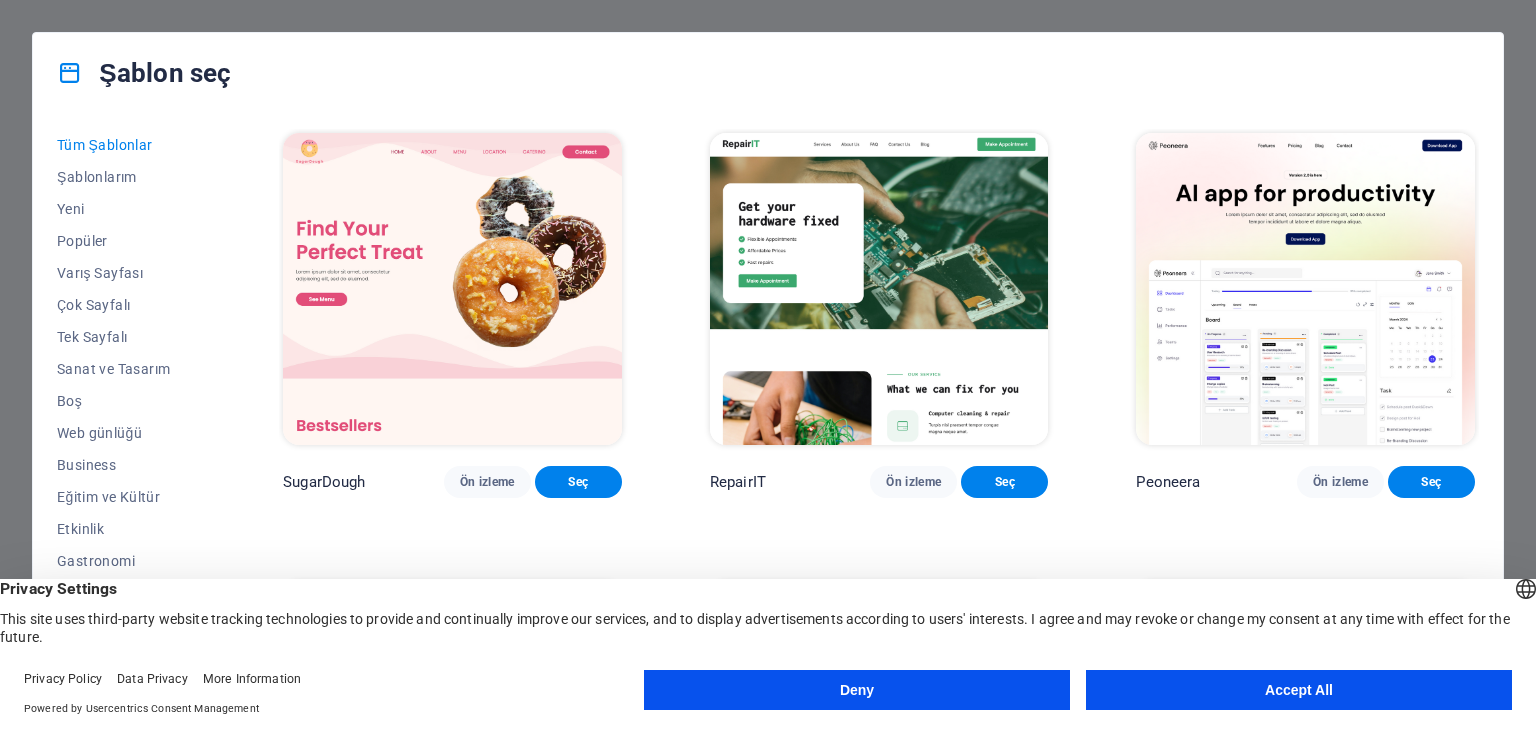 scroll, scrollTop: 0, scrollLeft: 0, axis: both 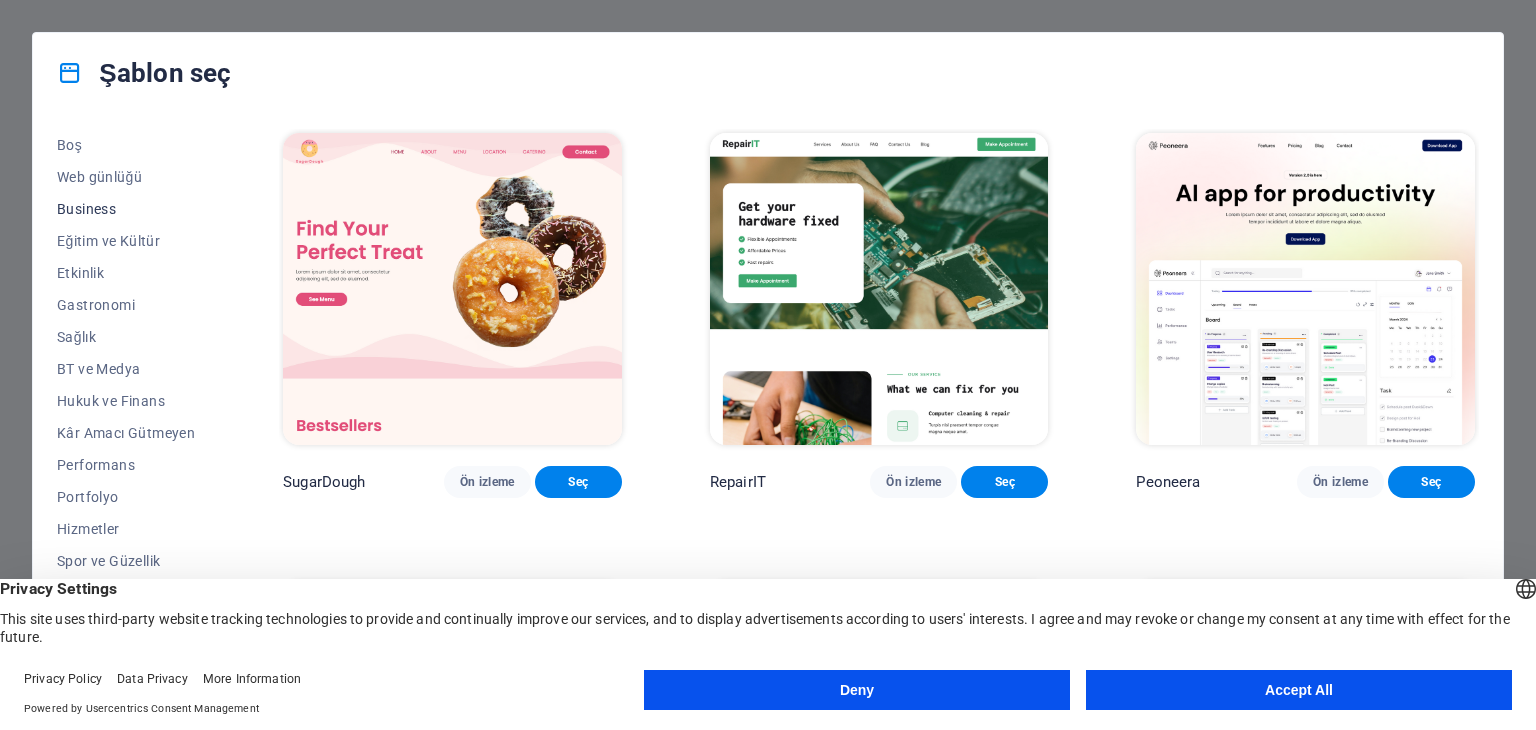 click on "Business" at bounding box center [126, 209] 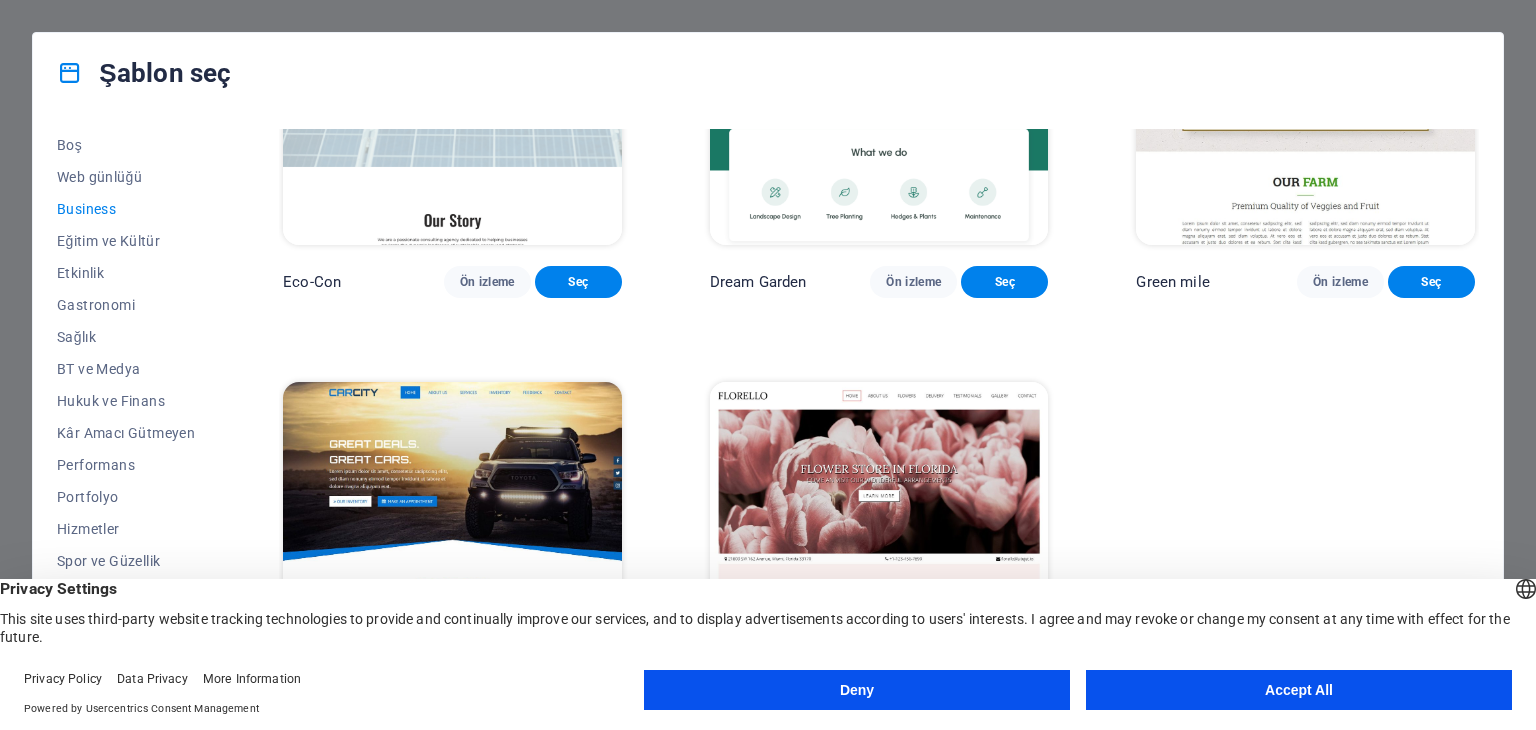 scroll, scrollTop: 269, scrollLeft: 0, axis: vertical 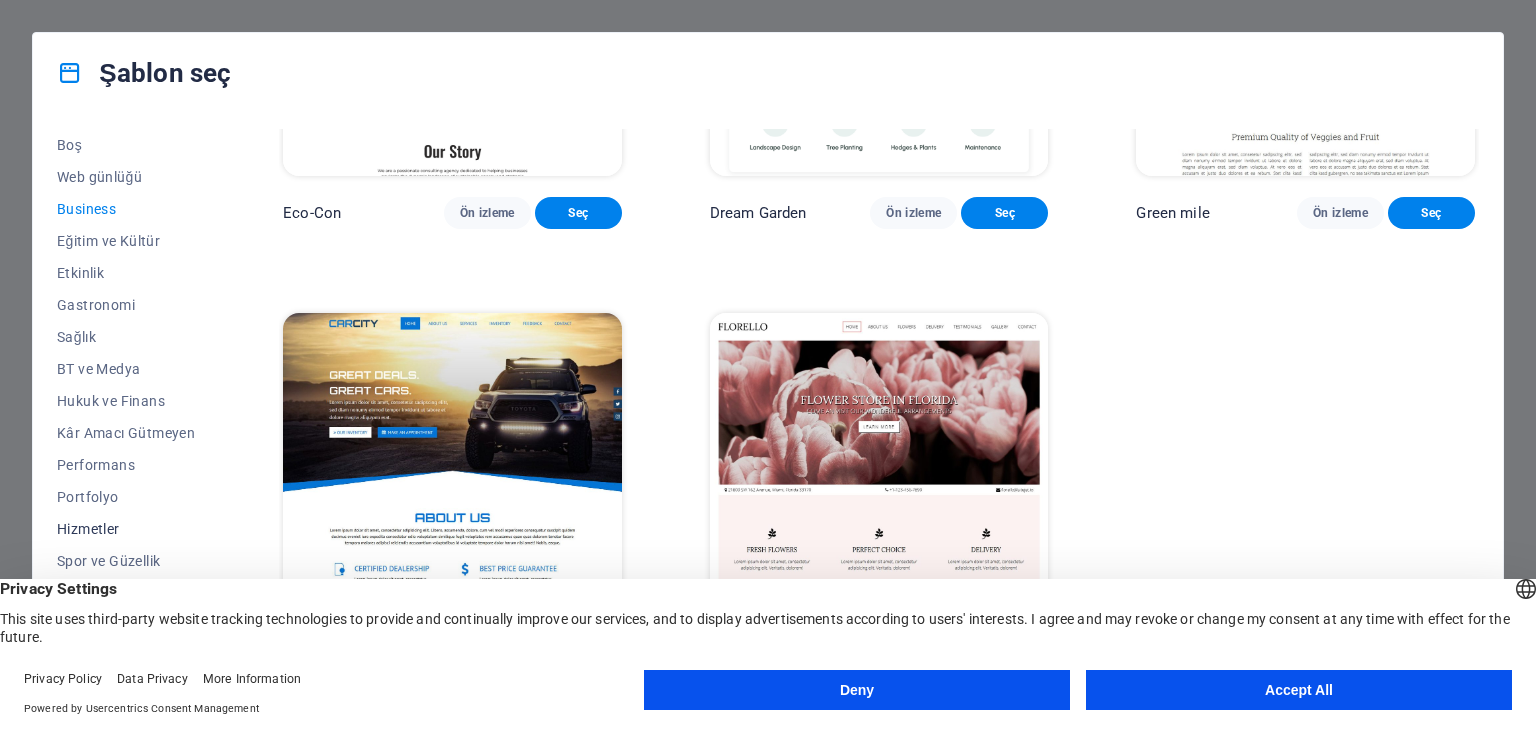 click on "Hizmetler" at bounding box center [126, 529] 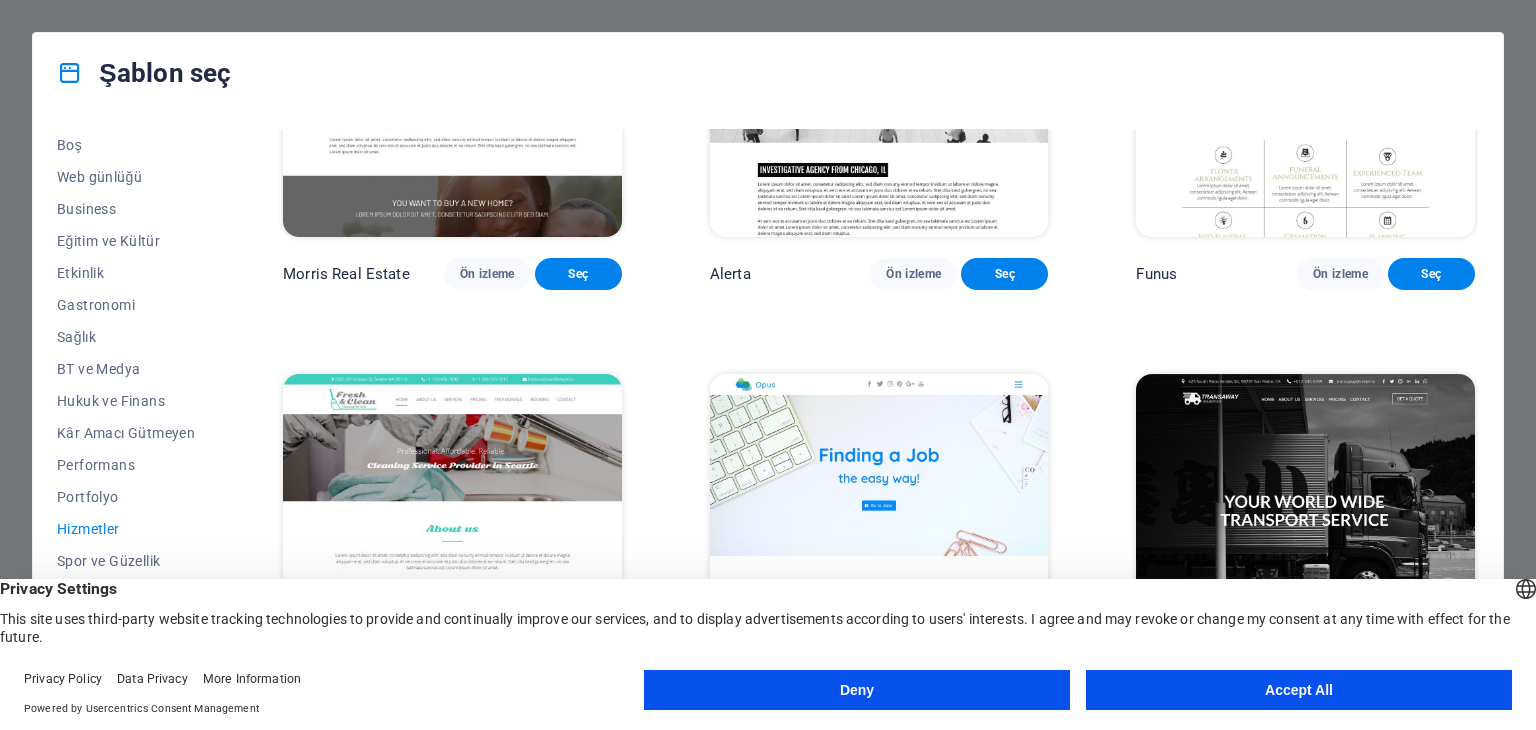 scroll, scrollTop: 1804, scrollLeft: 0, axis: vertical 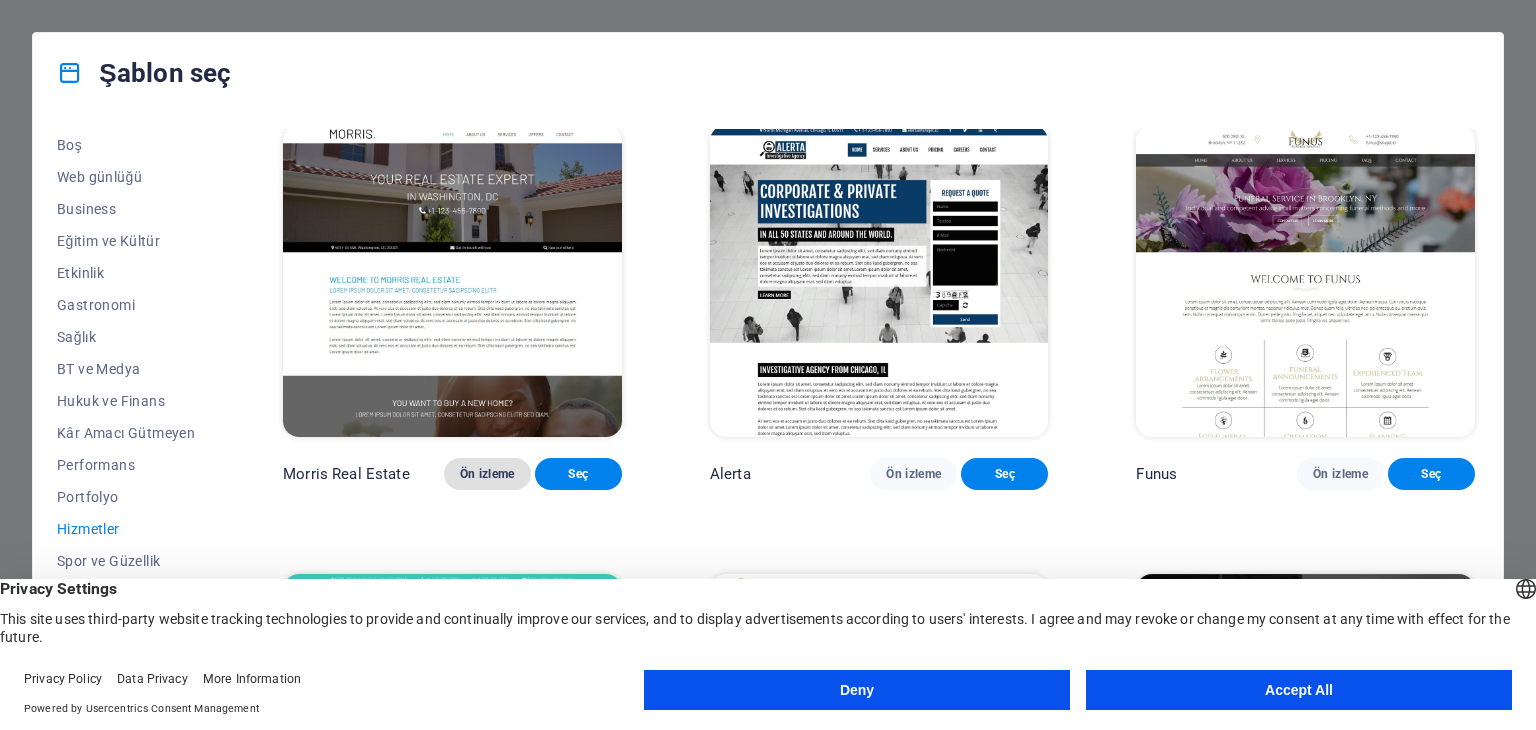 click on "Ön izleme" at bounding box center [487, 474] 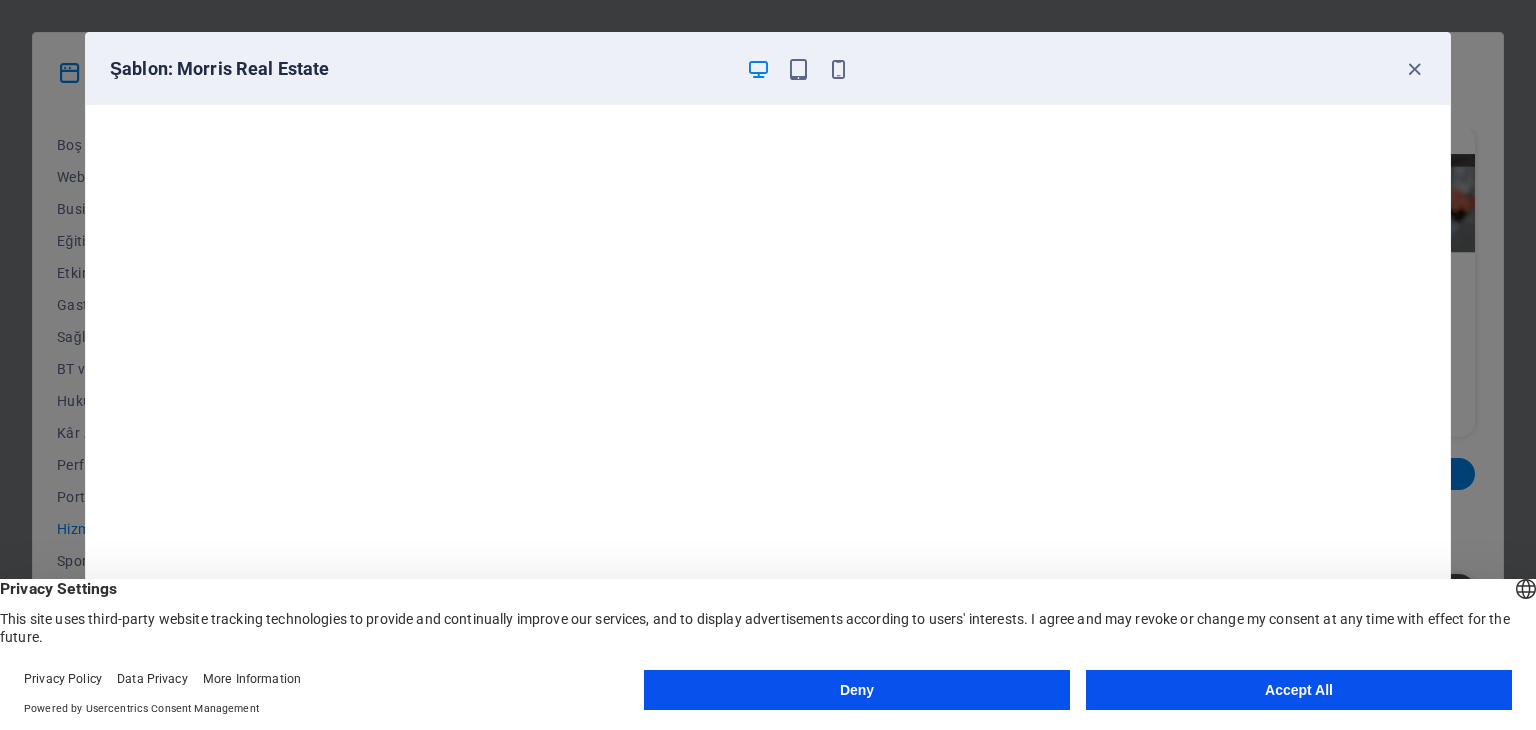 click on "Deny" at bounding box center (857, 690) 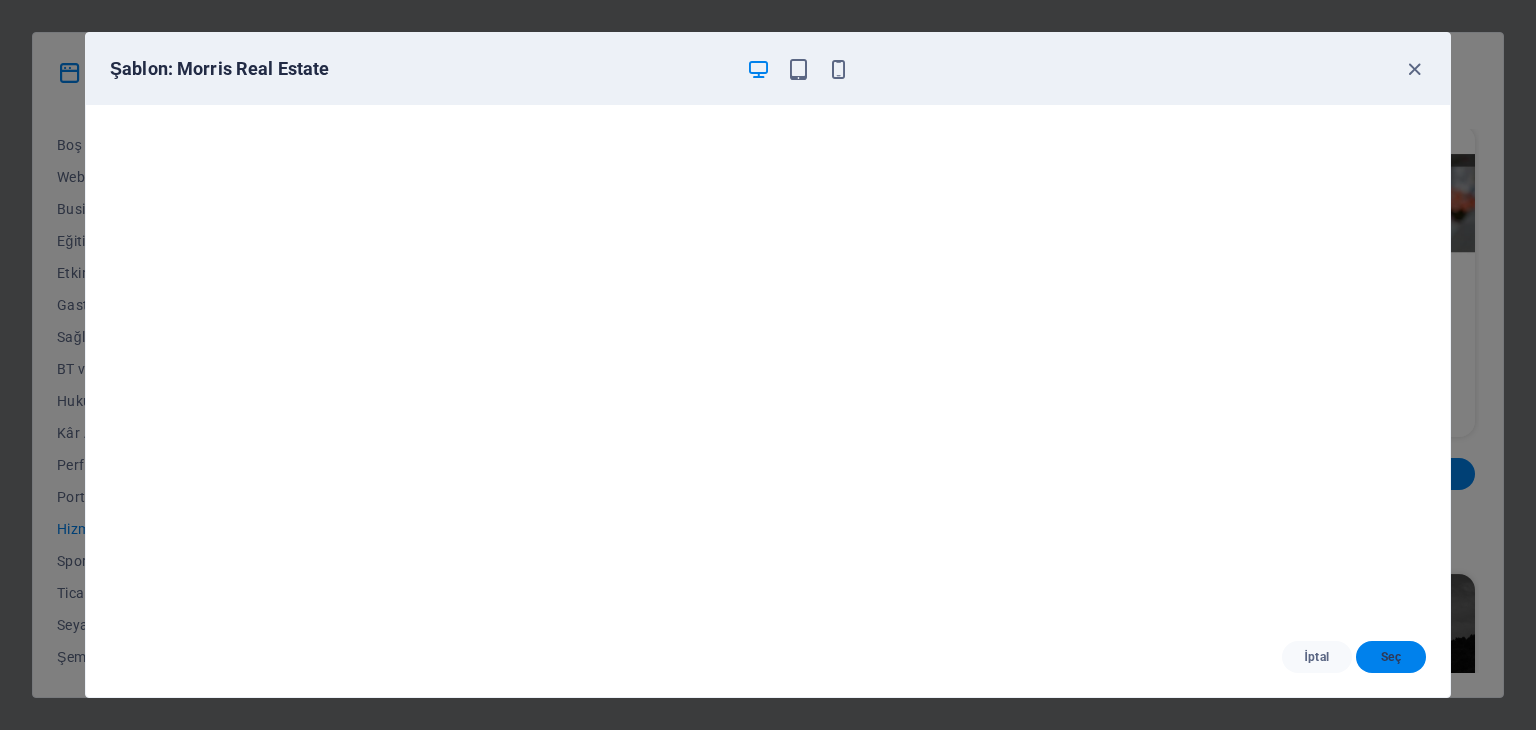 click on "Seç" at bounding box center (1391, 657) 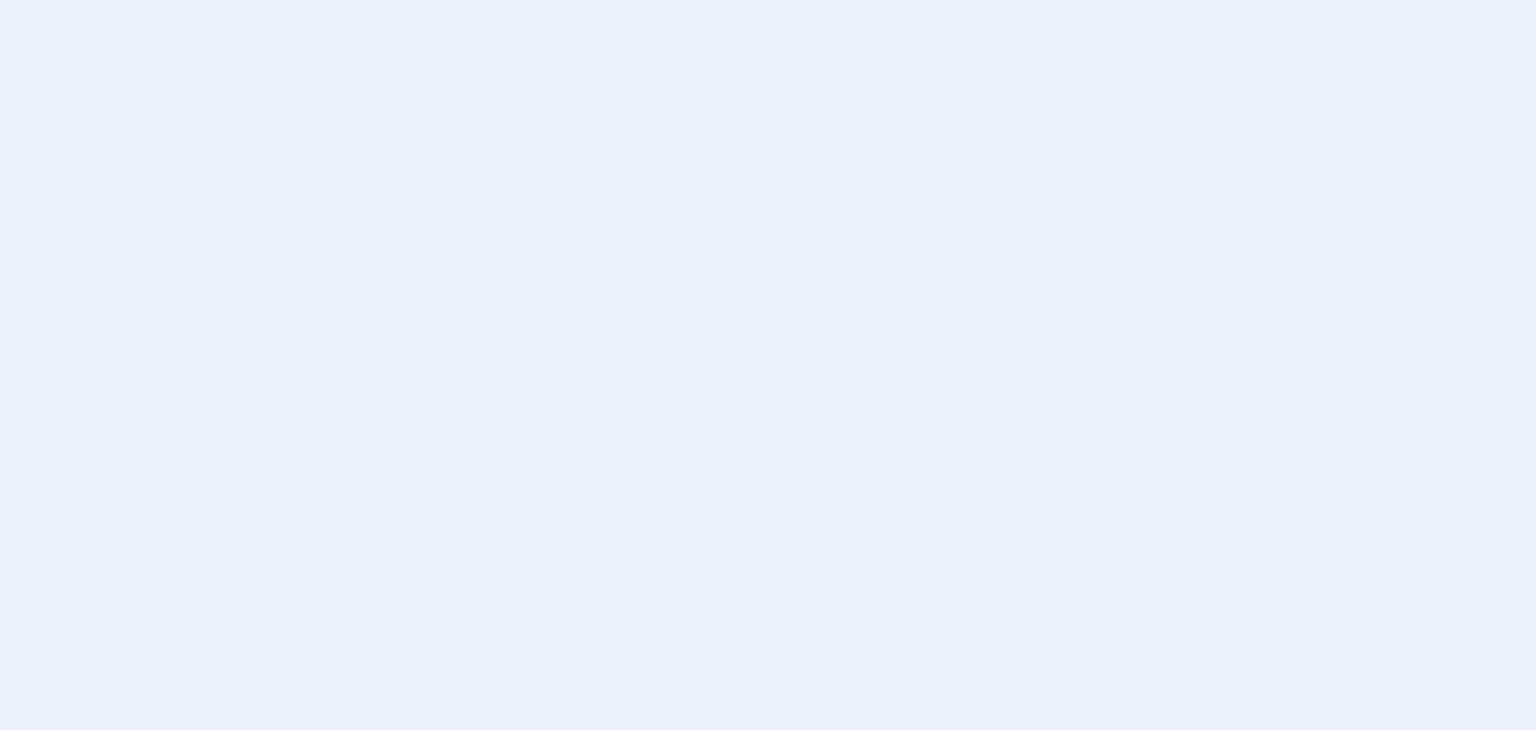 scroll, scrollTop: 0, scrollLeft: 0, axis: both 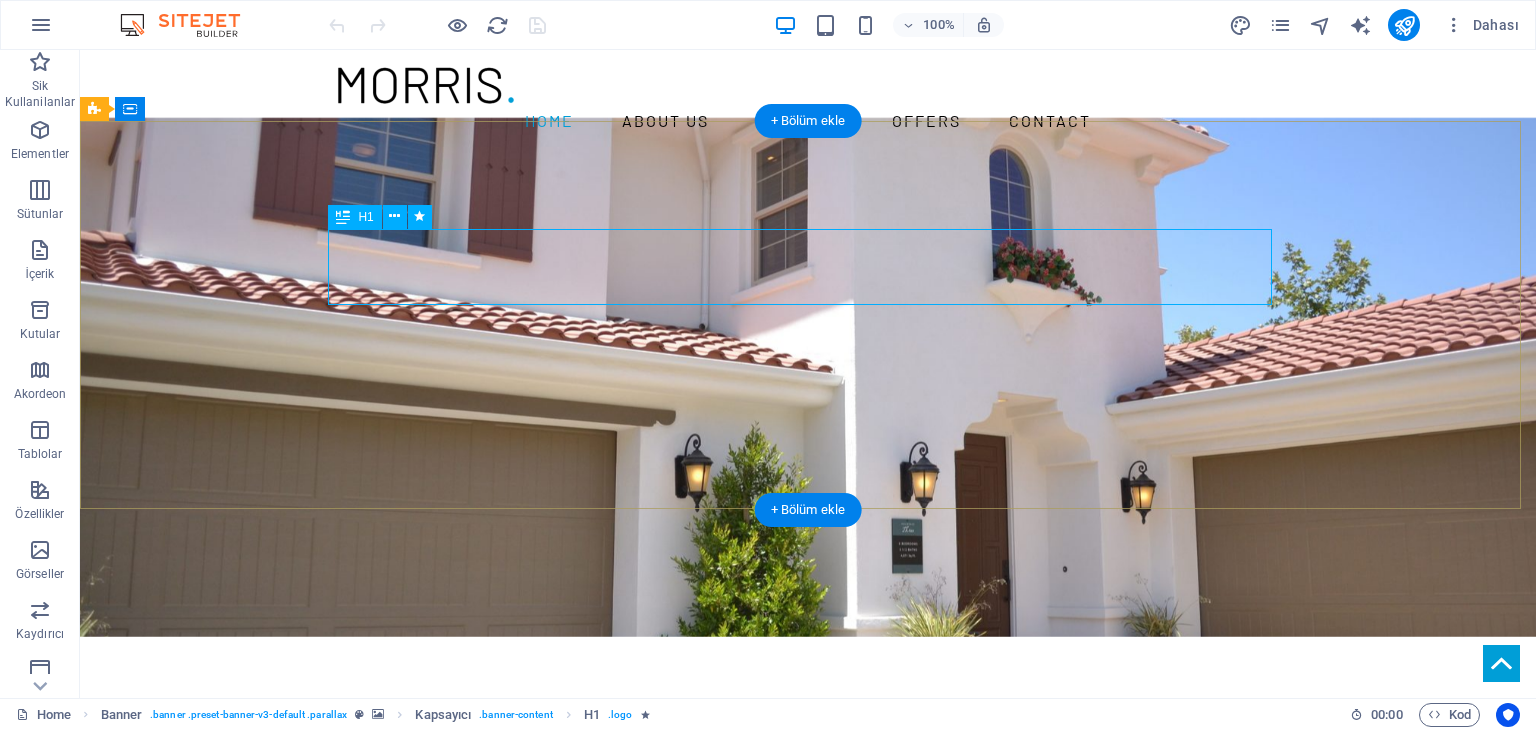 click on "YOUR REAL ESTATE EXPERT" at bounding box center (808, 790) 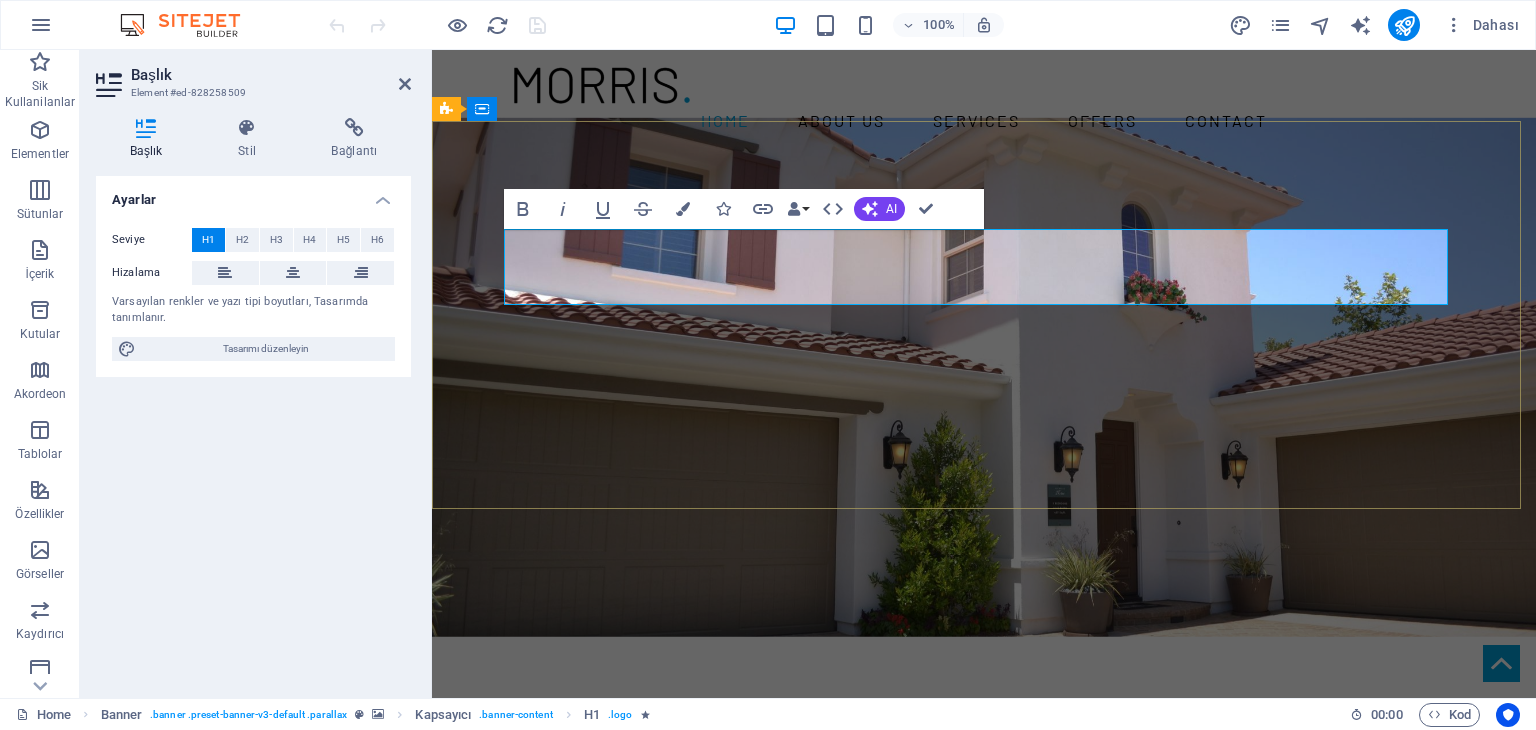 type 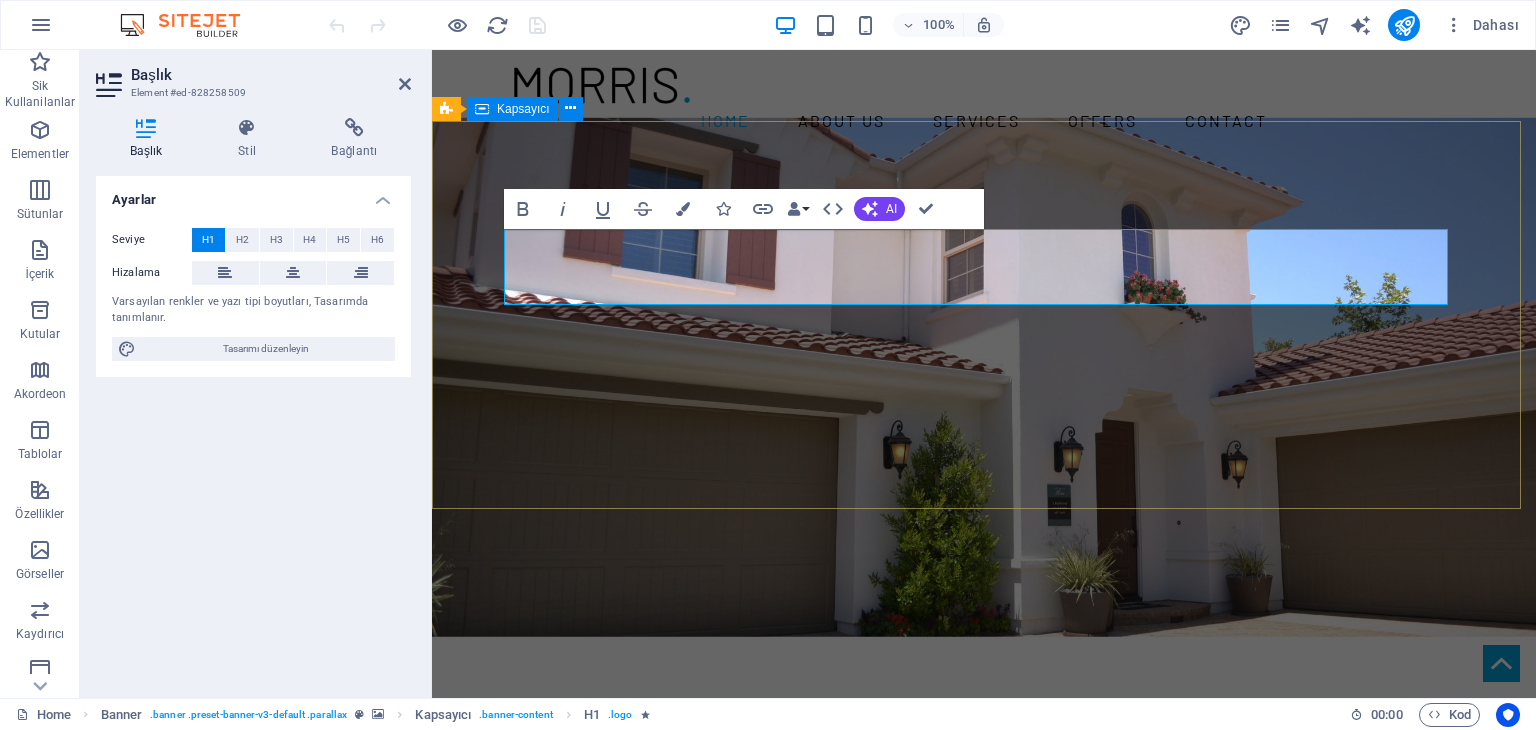 click on "[STREET], [CITY], [STATE] " at bounding box center (984, 838) 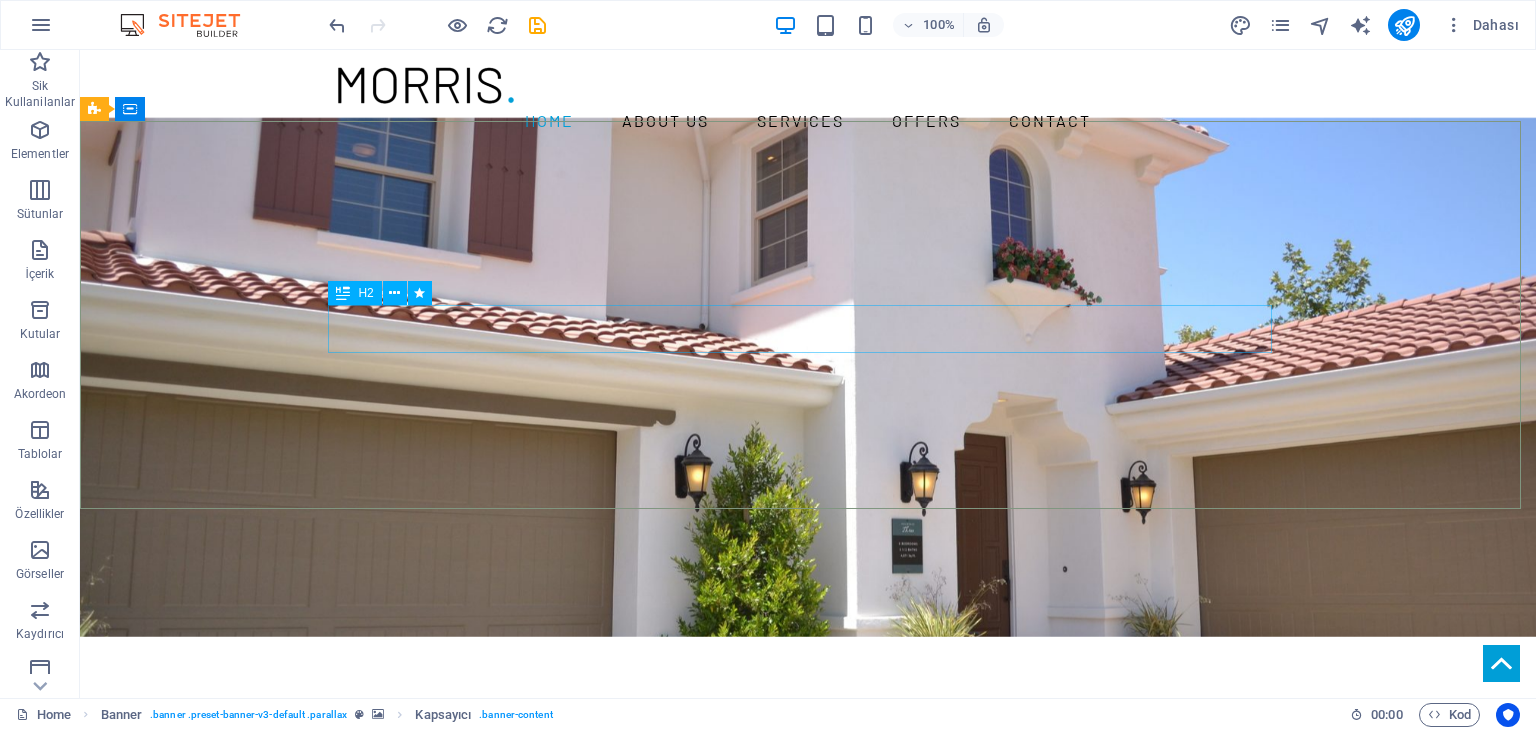 click on "IN WASHINGTON, DC" at bounding box center [808, 852] 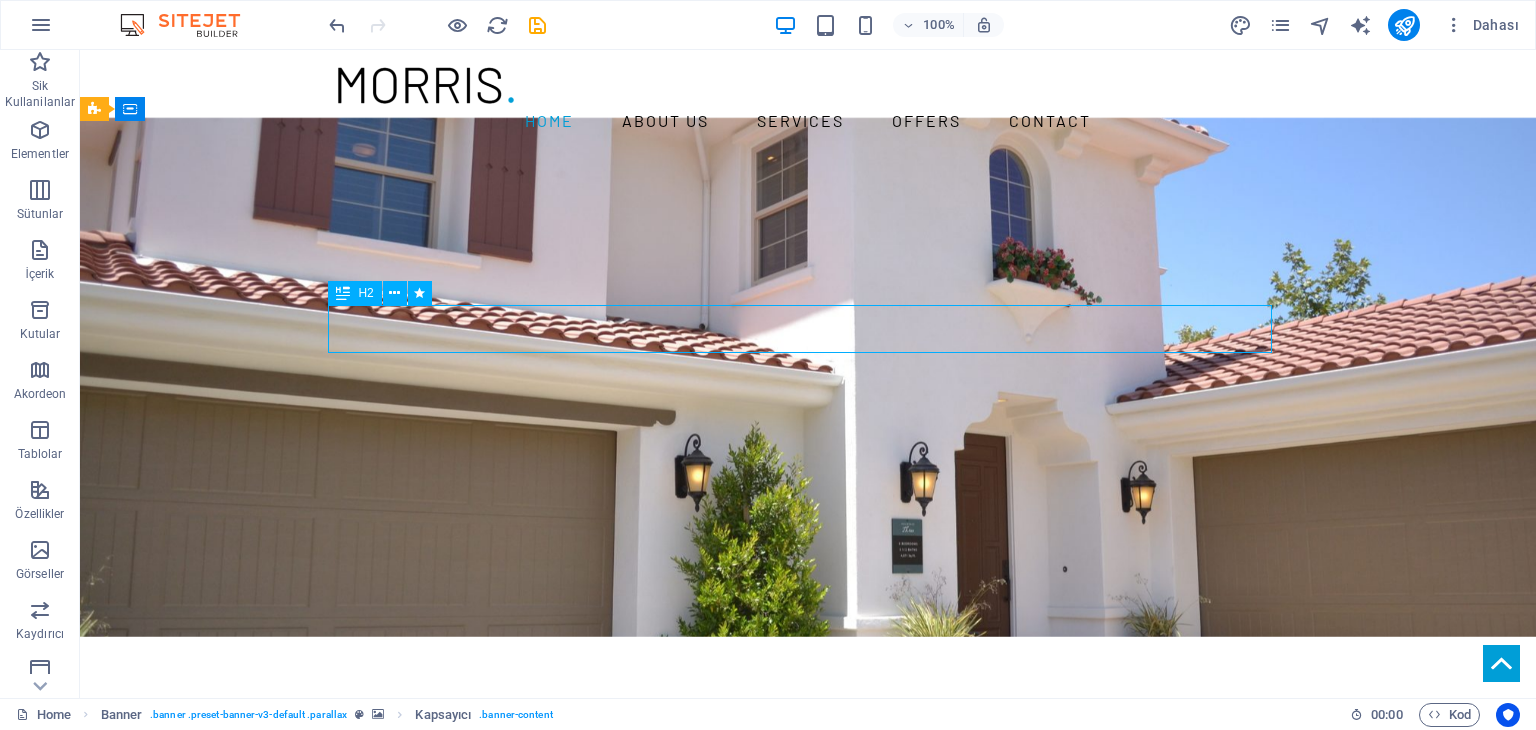 click on "IN WASHINGTON, DC" at bounding box center [808, 852] 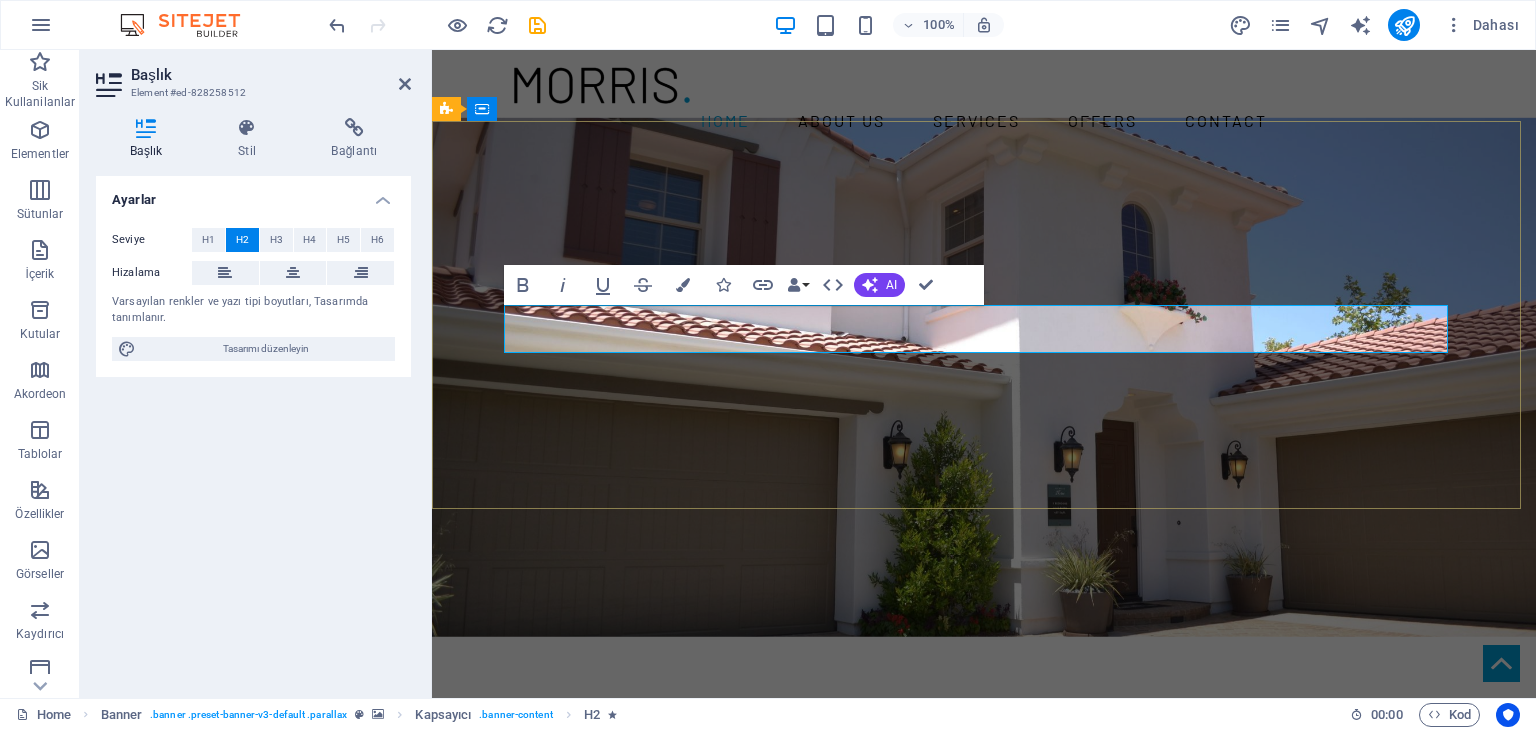 type 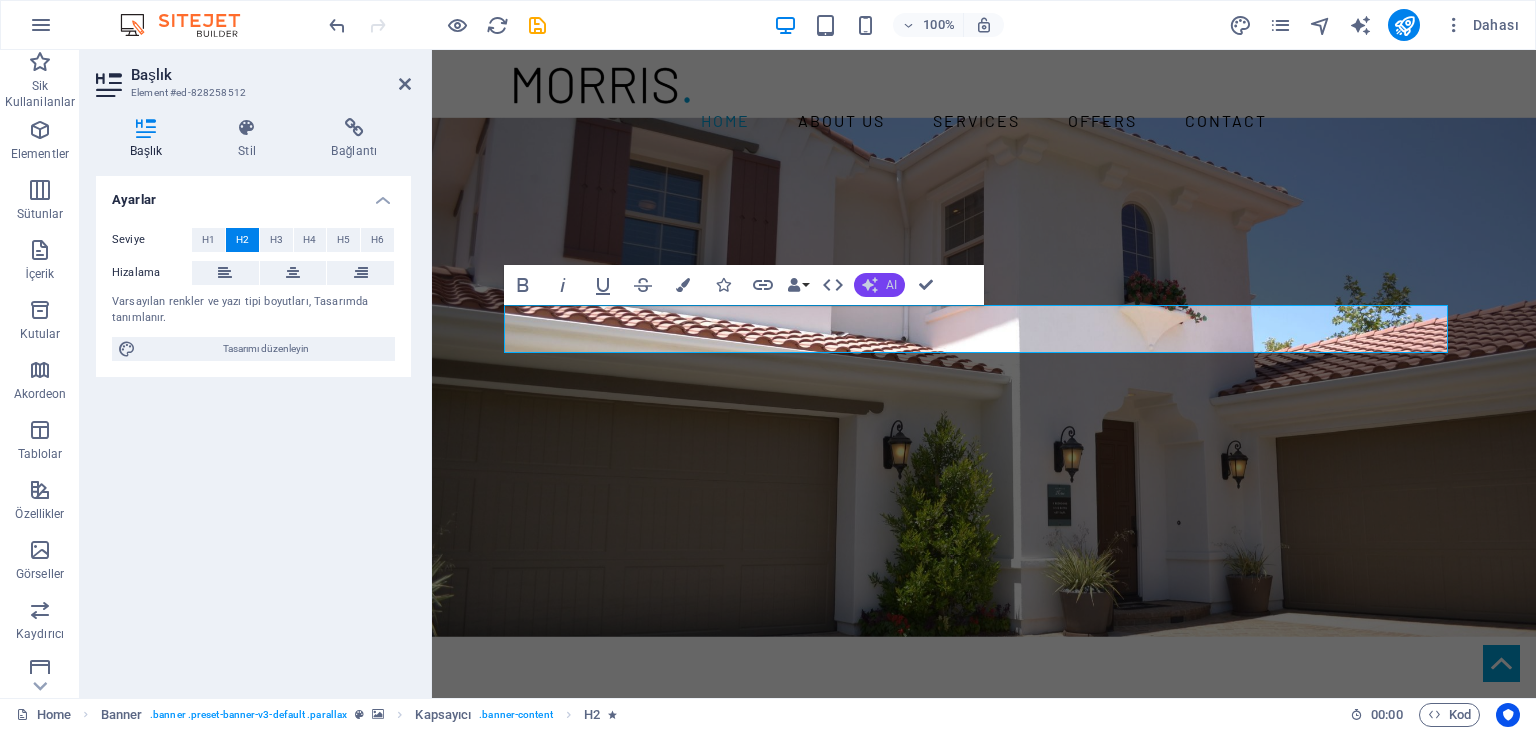 click 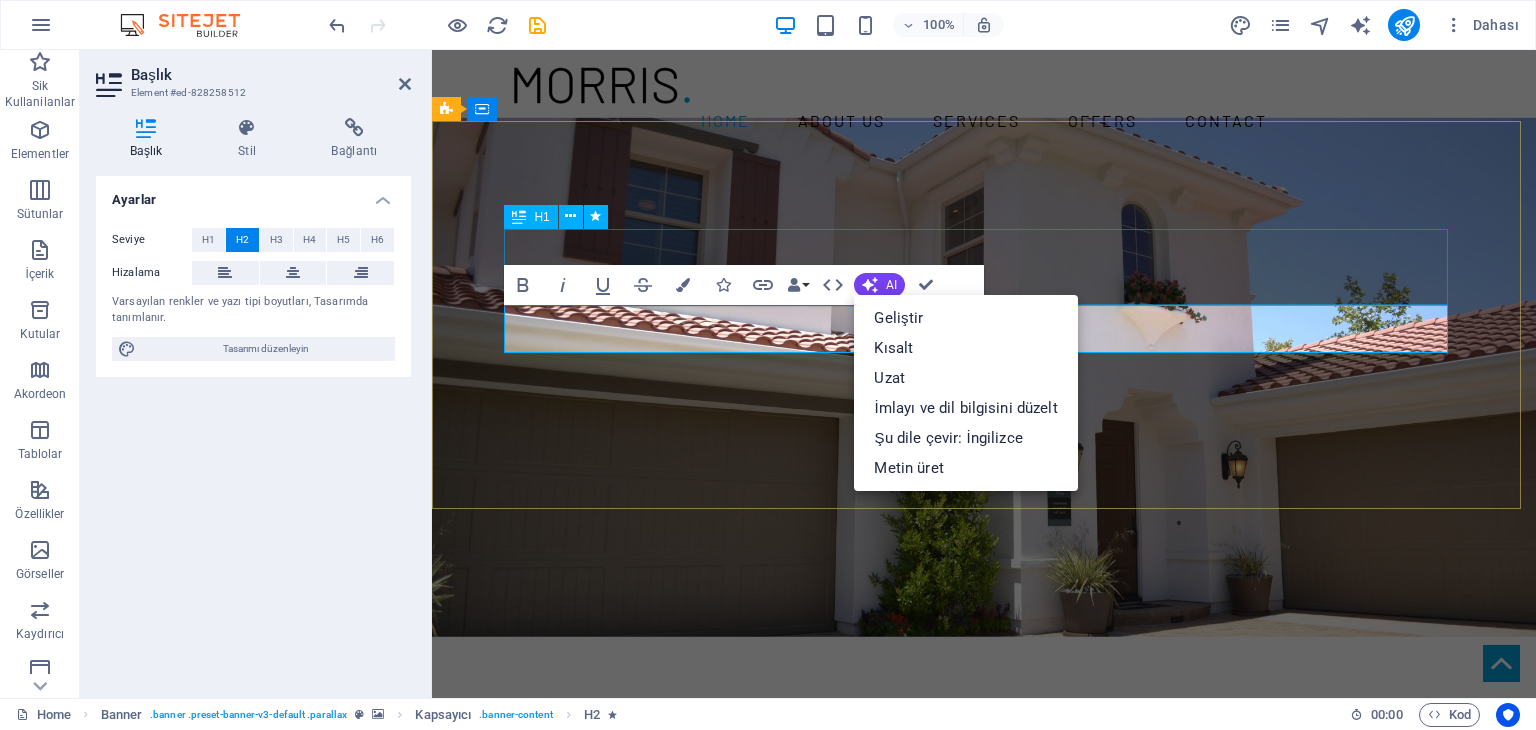 click on "yüksek profilli projeler" at bounding box center [984, 790] 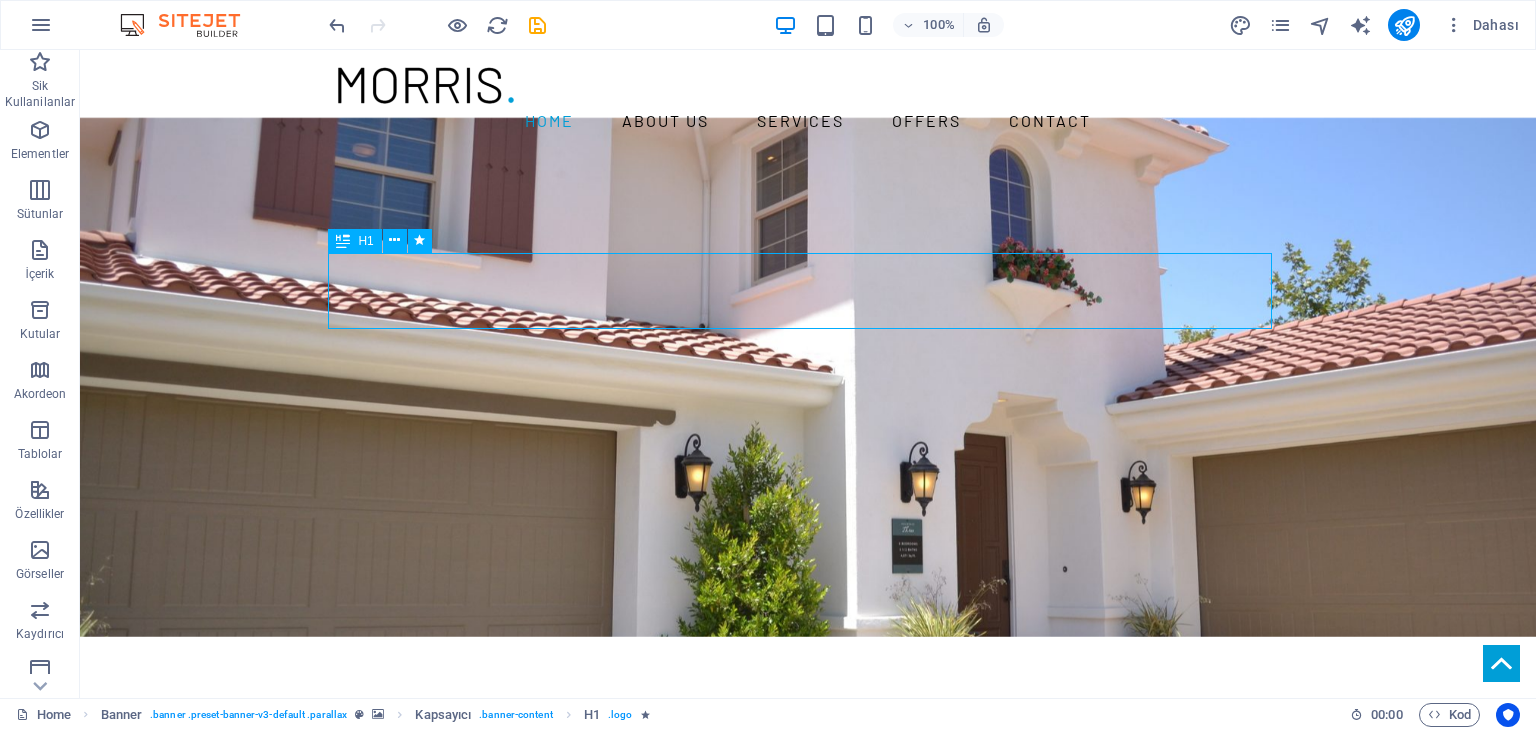 click on "yüksek profilli projeler" at bounding box center (808, 790) 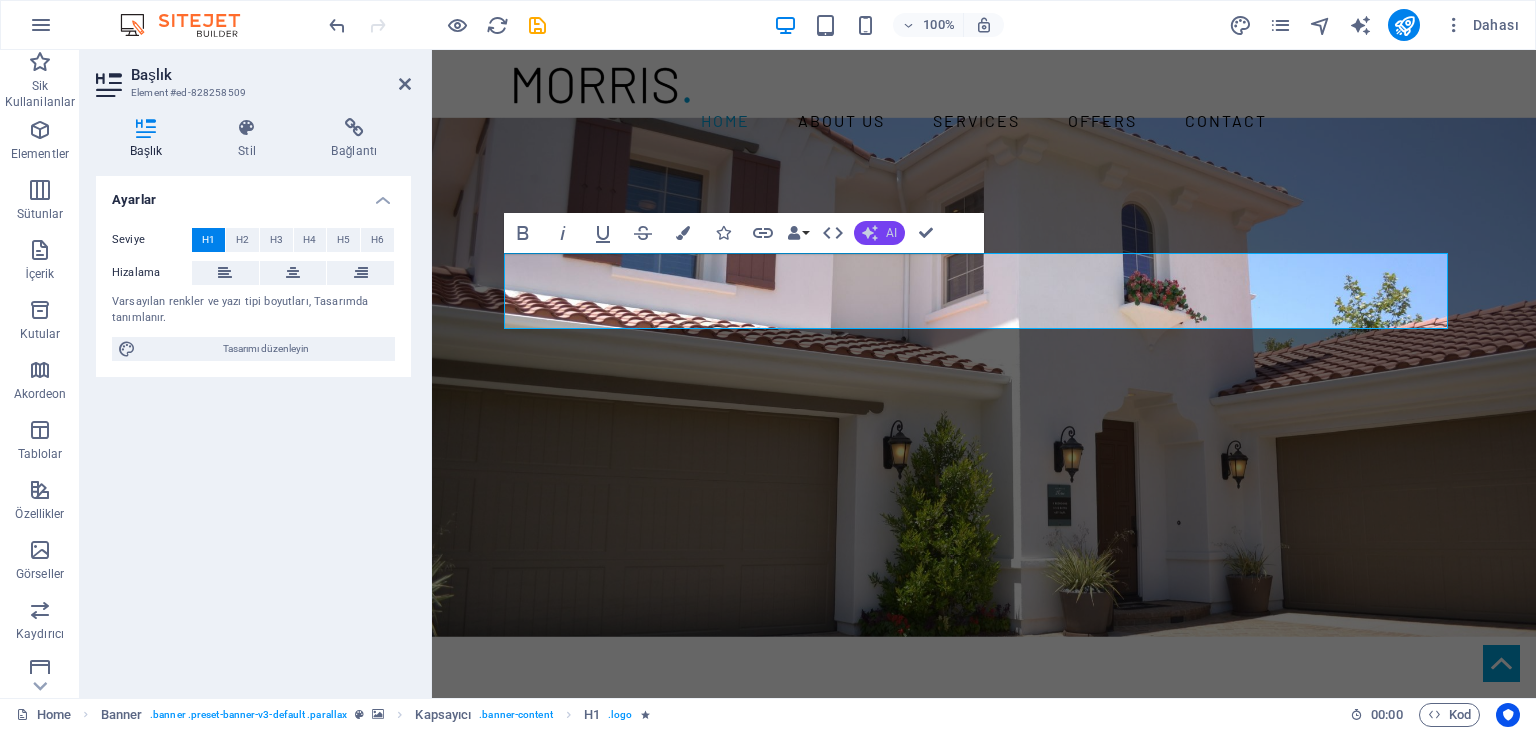 click on "AI" at bounding box center (879, 233) 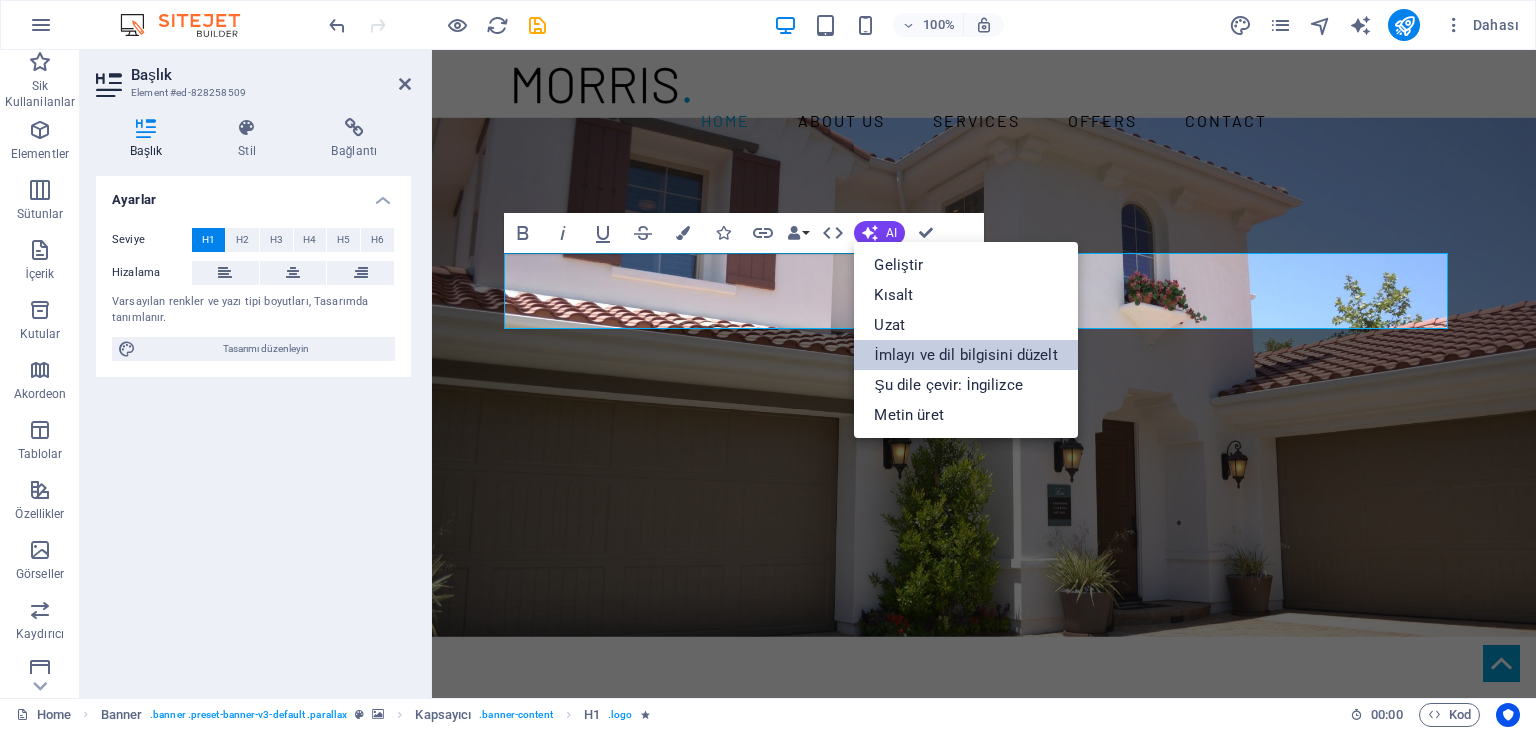 click on "İmlayı ve dil bilgisini düzelt" at bounding box center [965, 355] 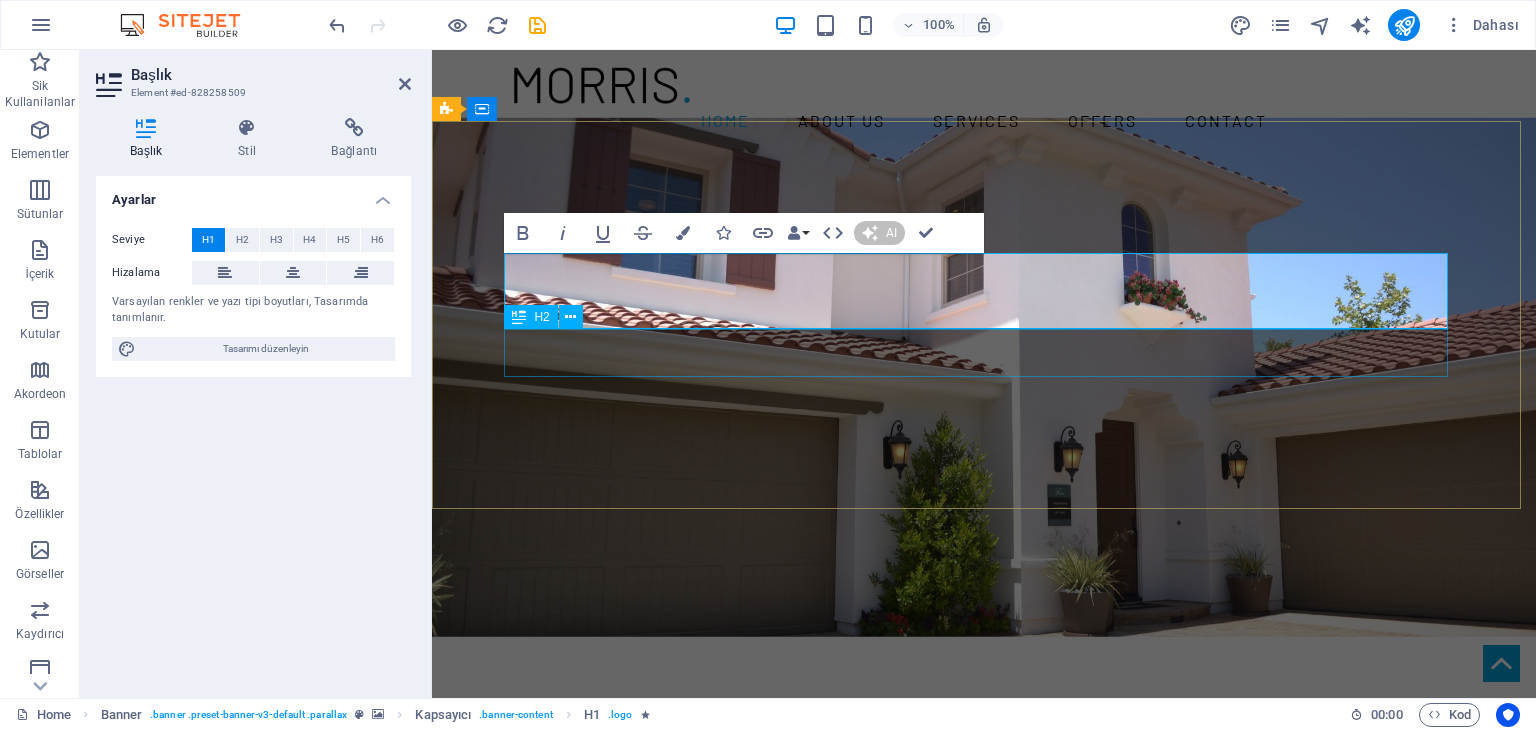 type 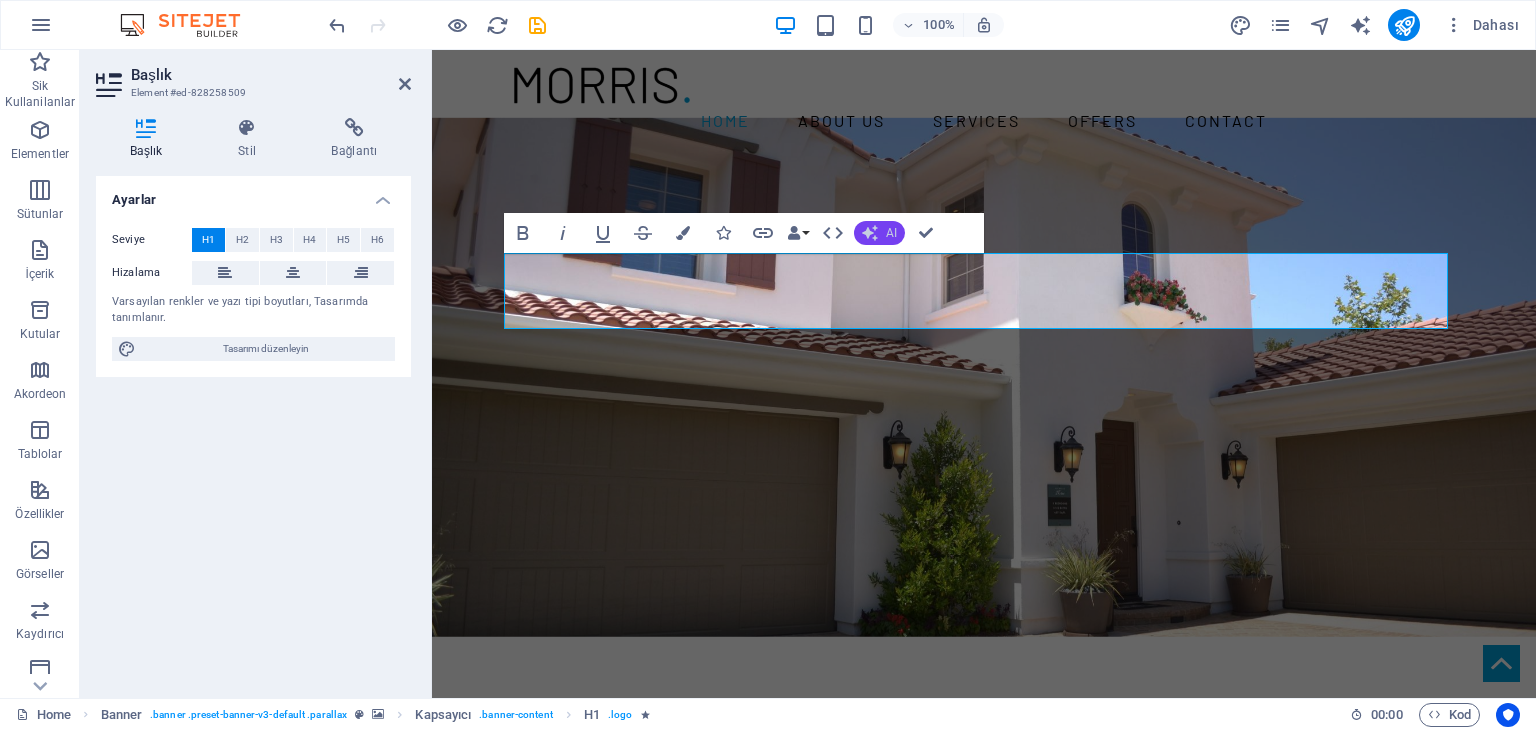 click on "AI" at bounding box center [891, 233] 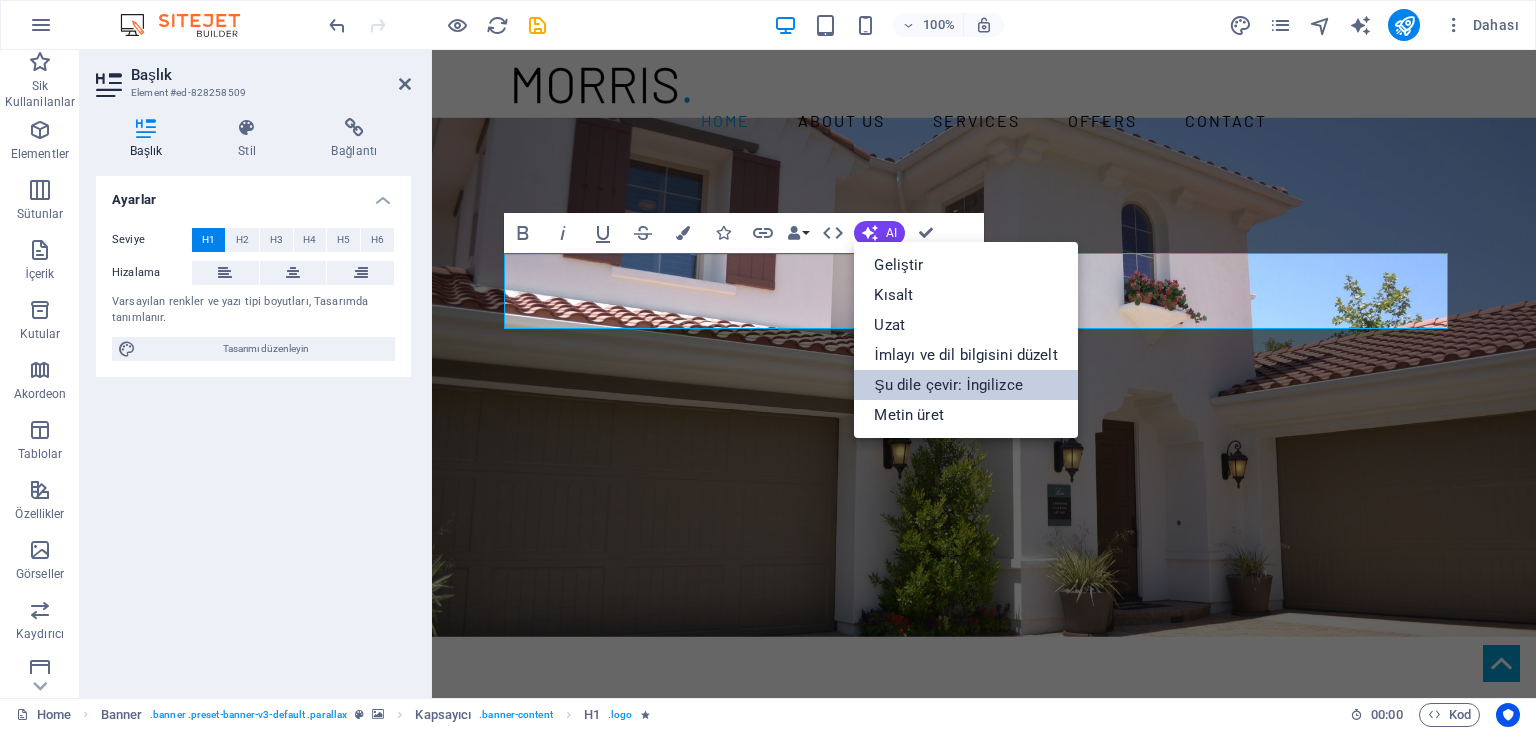 click on "Şu dile çevir: İngilizce" at bounding box center (965, 385) 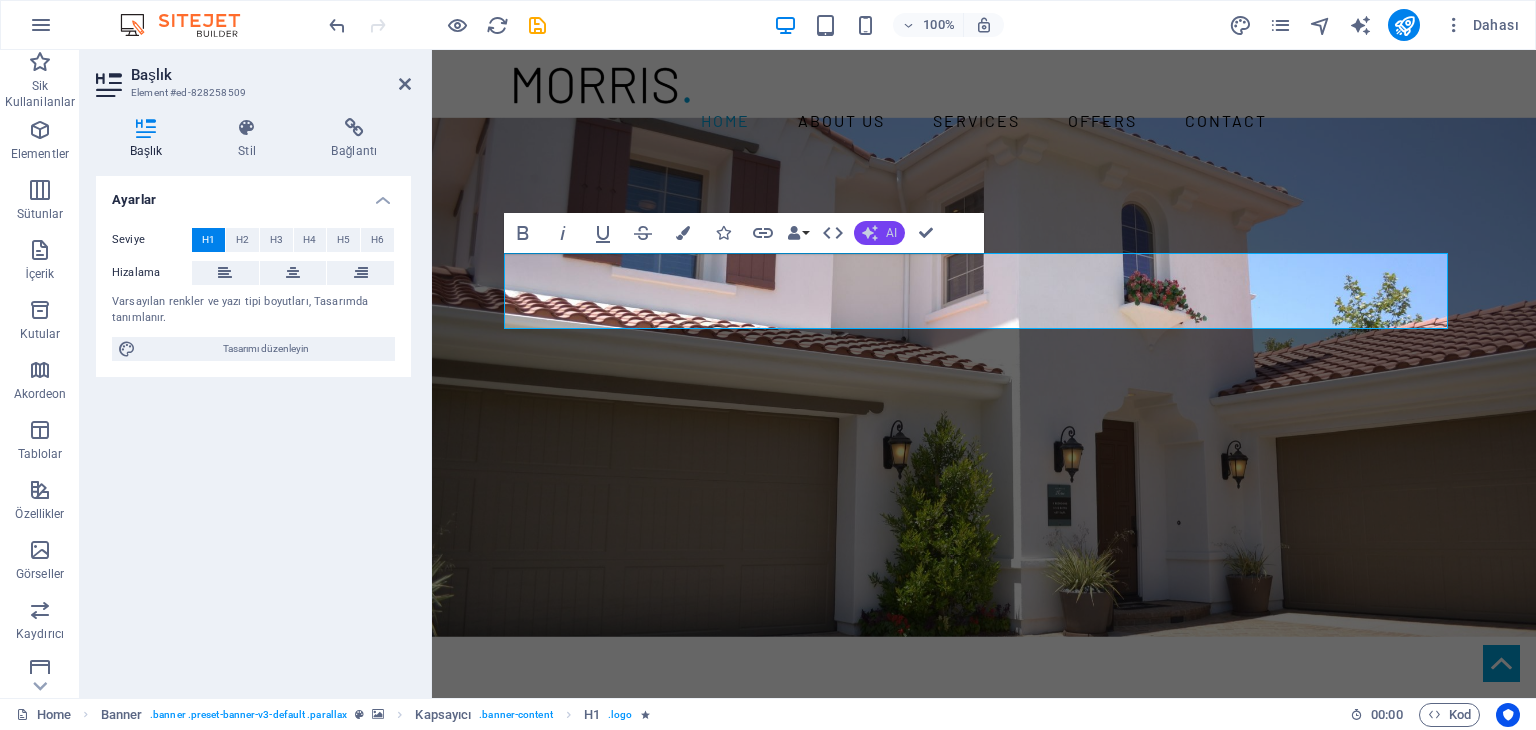click on "AI" at bounding box center [879, 233] 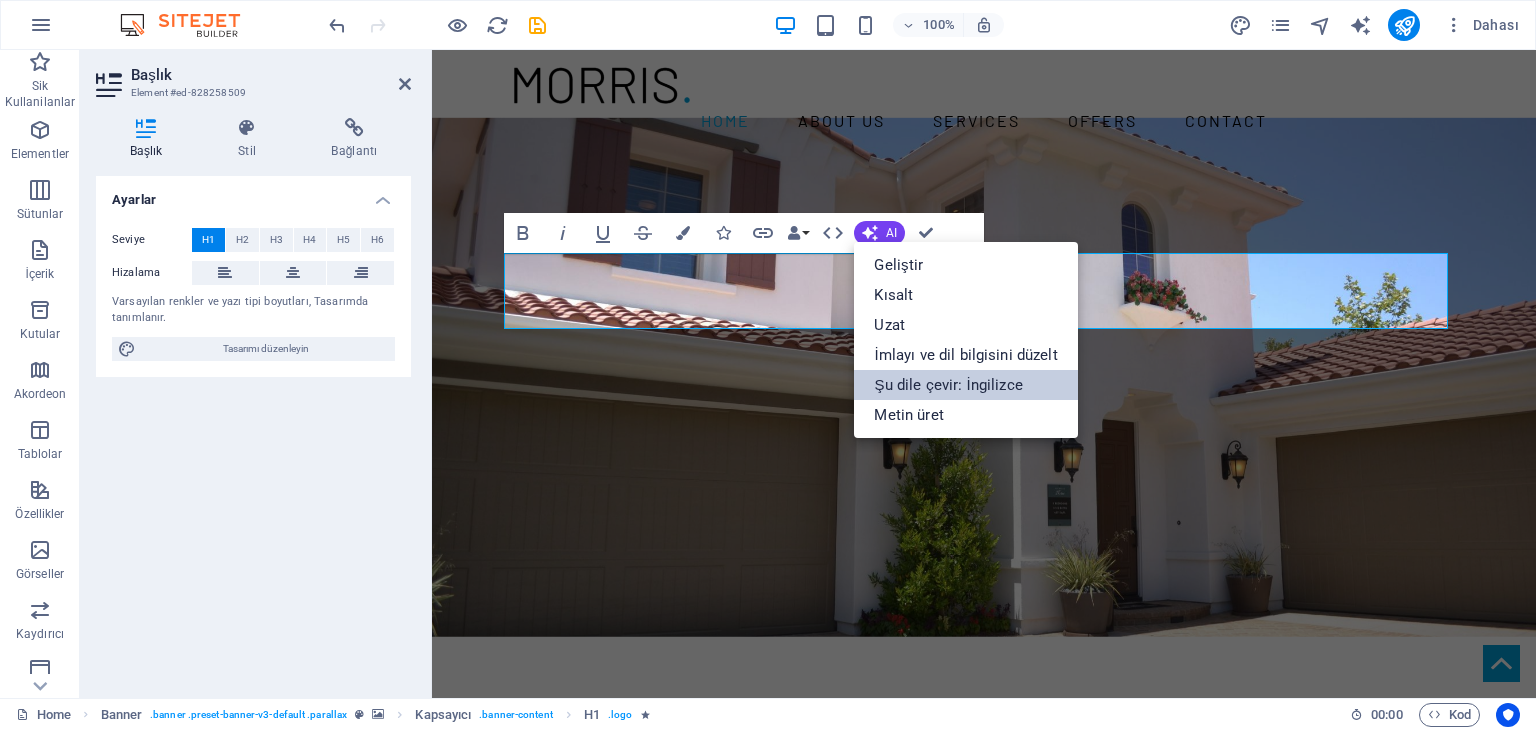 click on "Şu dile çevir: İngilizce" at bounding box center (965, 385) 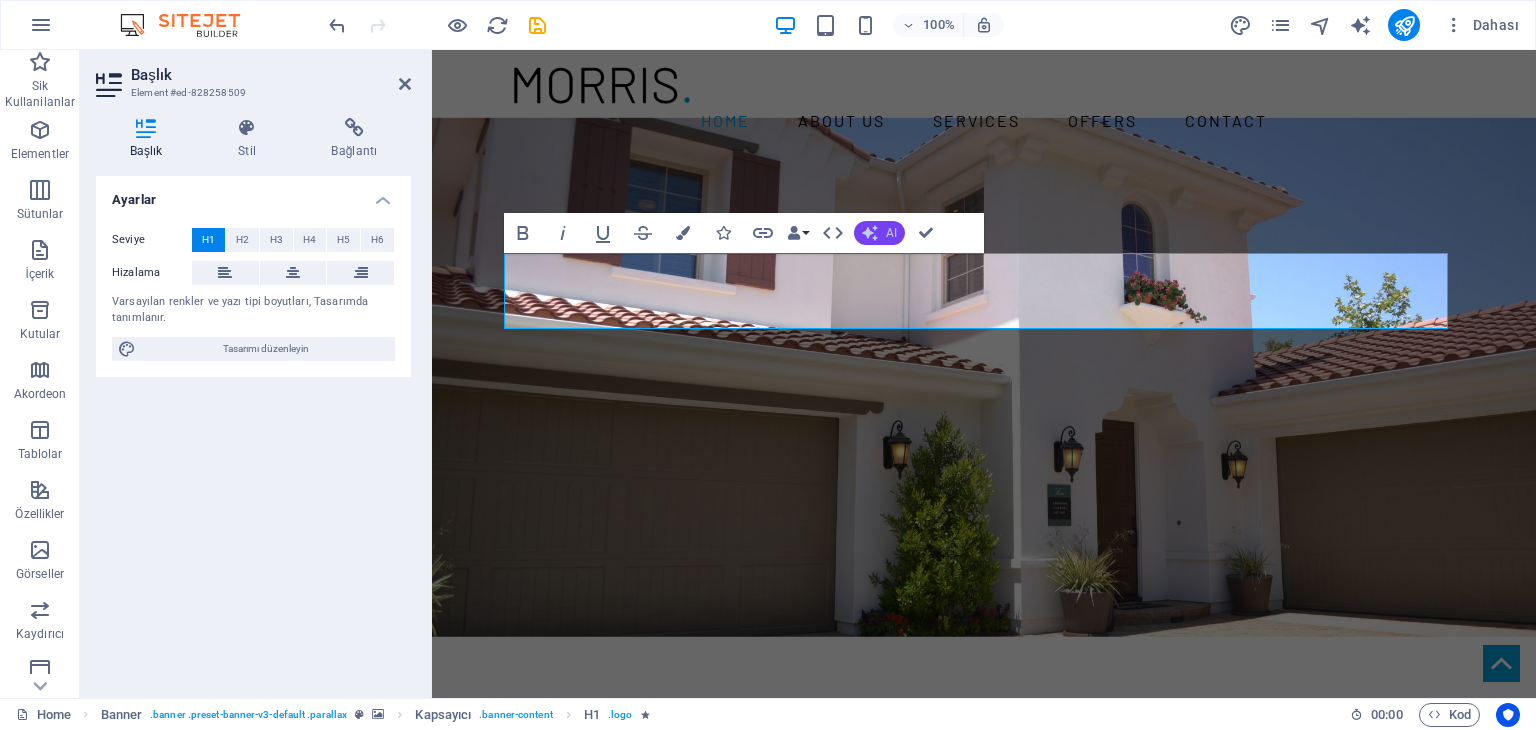 click on "AI" at bounding box center (879, 233) 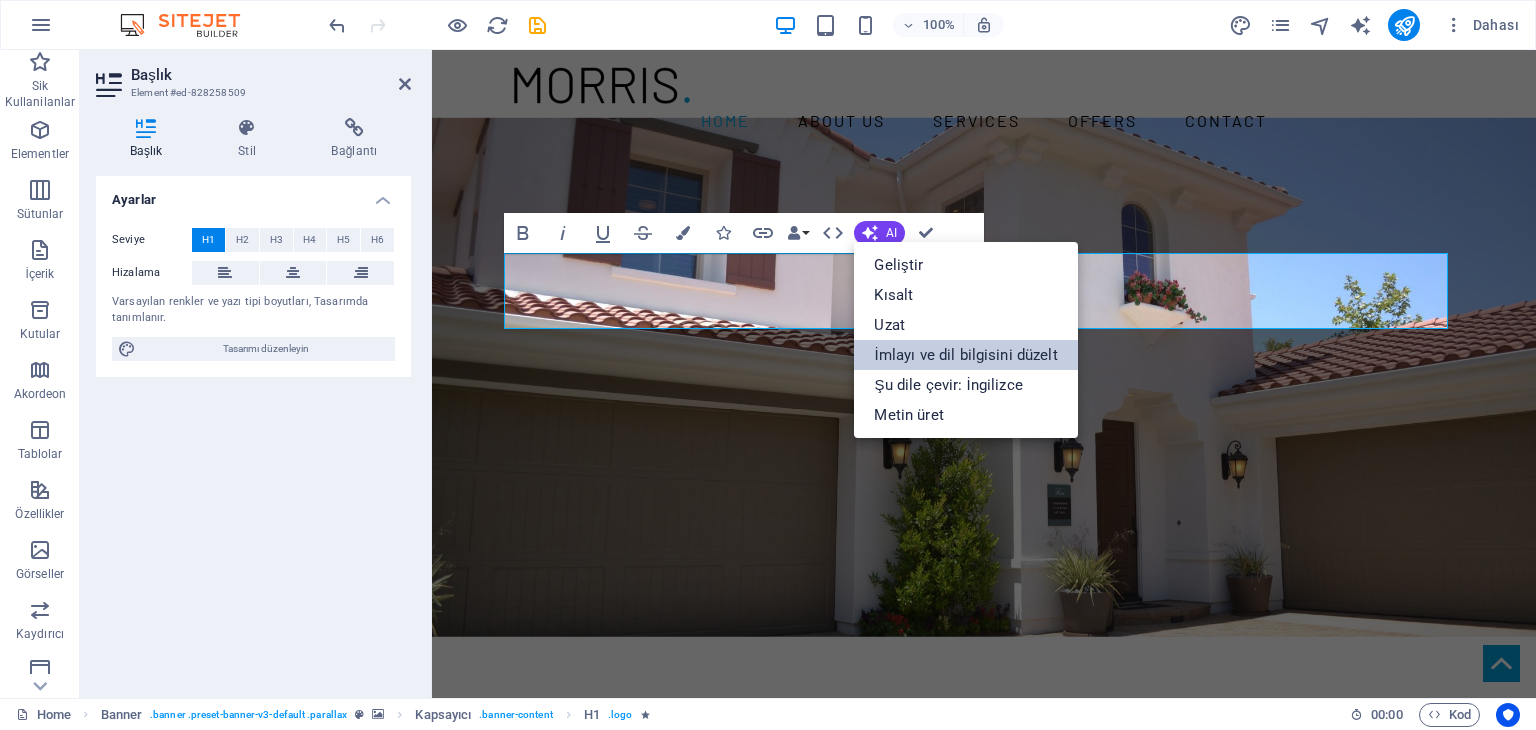 click on "İmlayı ve dil bilgisini düzelt" at bounding box center (965, 355) 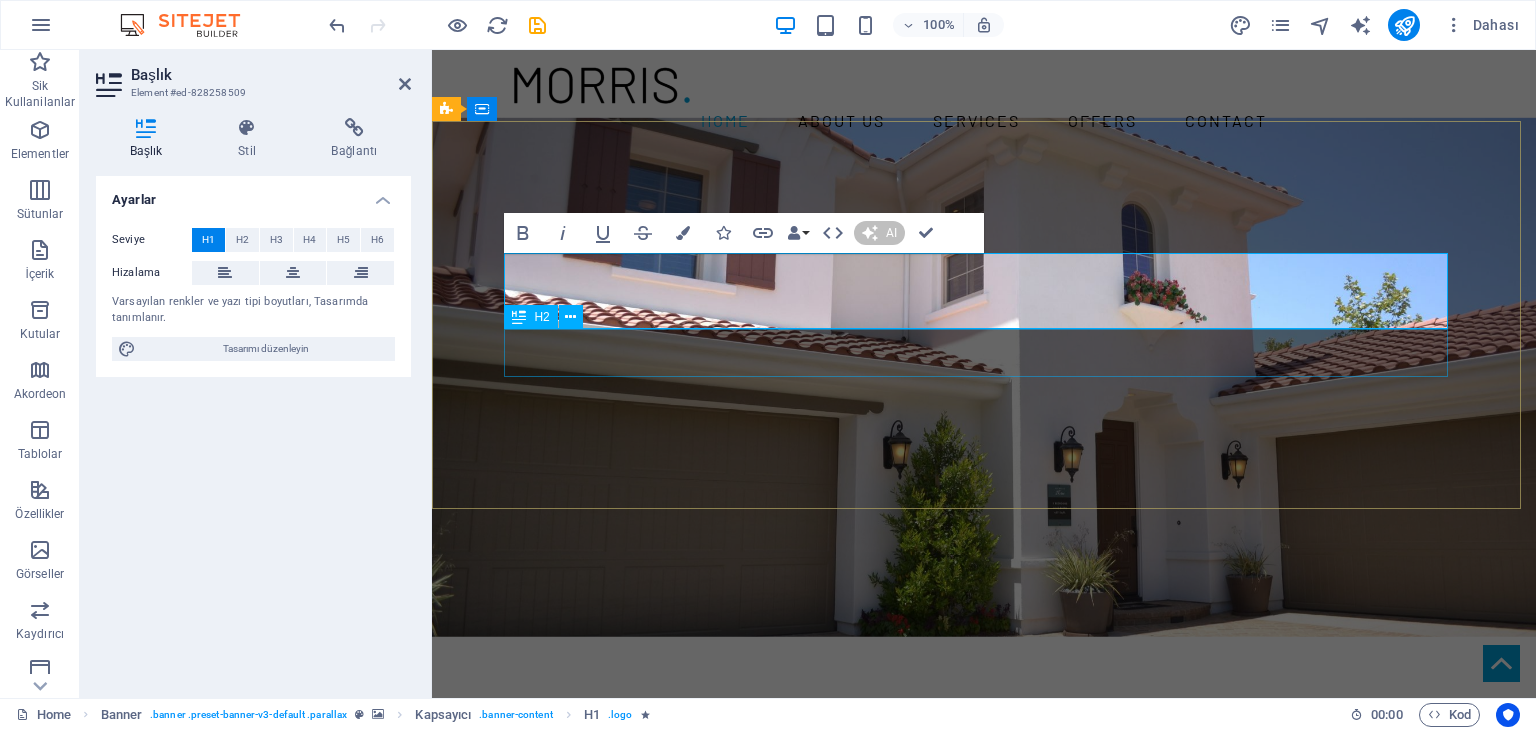 type 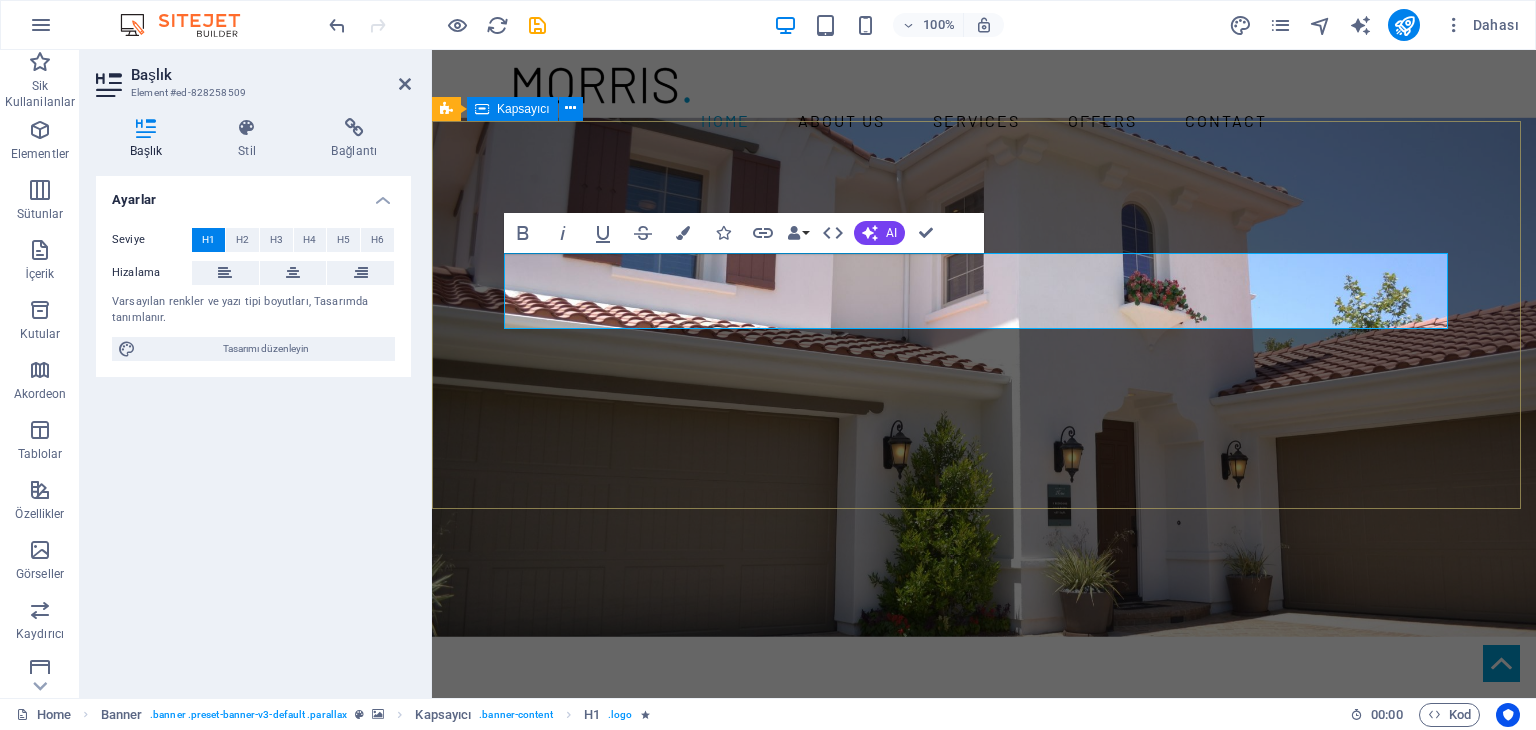 click on "Yüksek Profili Projeler " at bounding box center [984, 814] 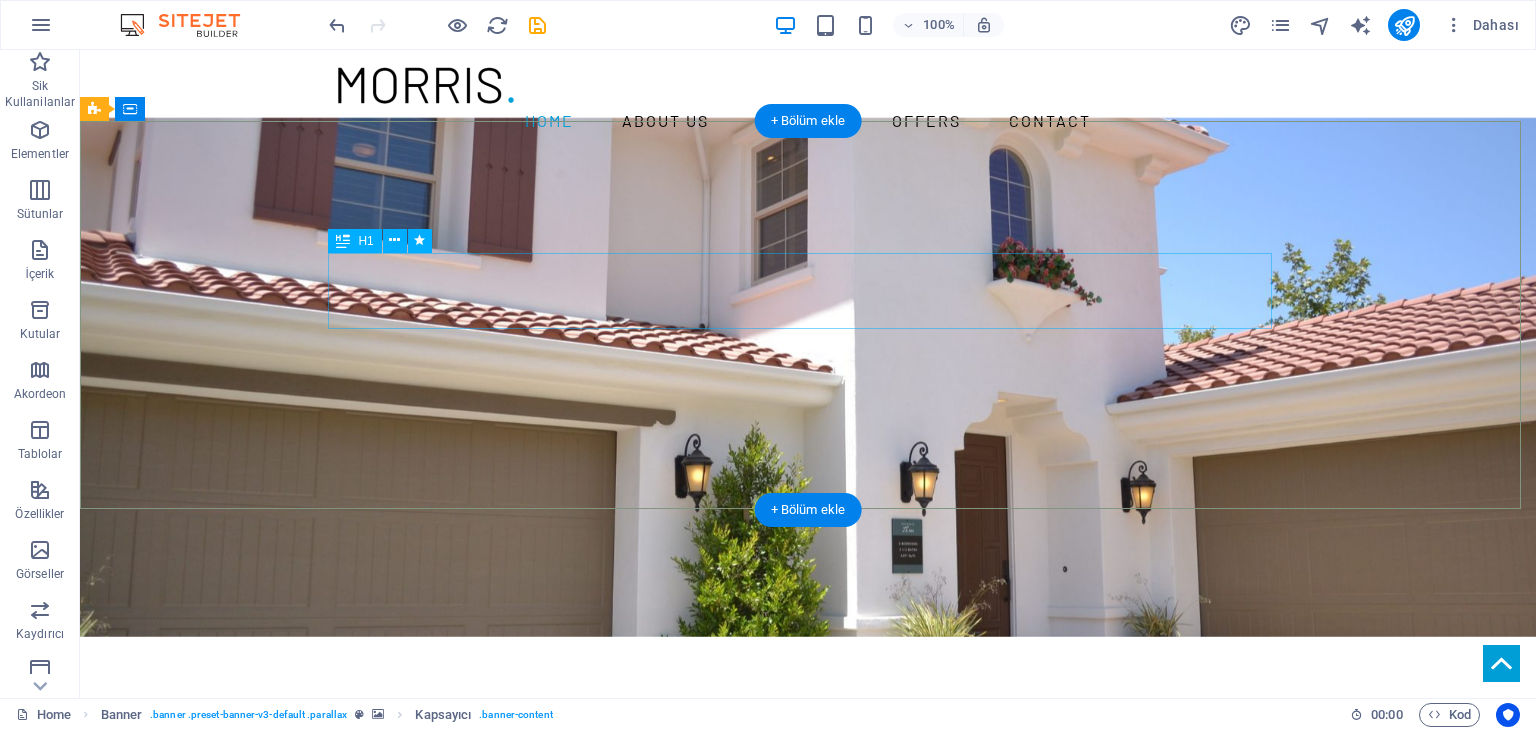 click on "Yüksek Profili Projeler" at bounding box center (808, 790) 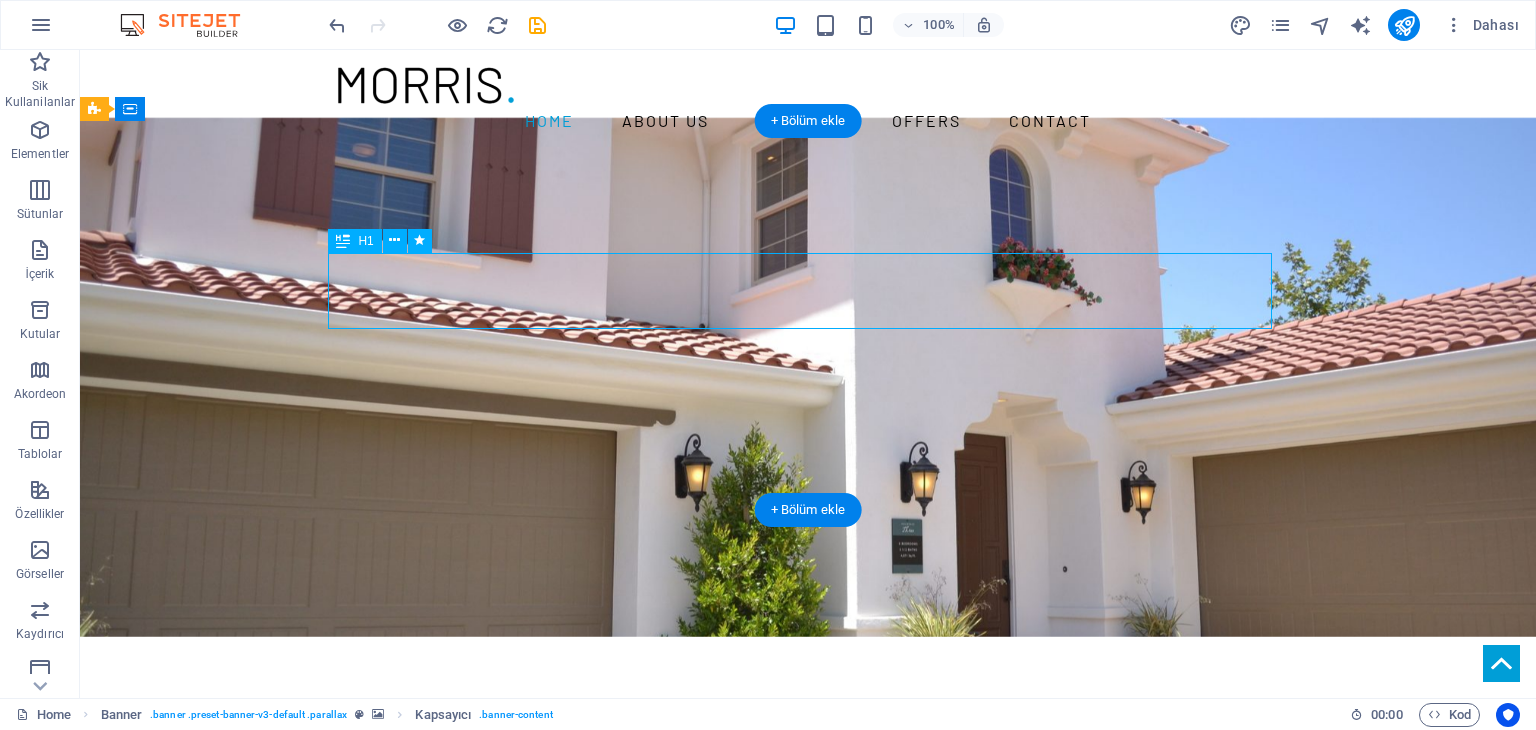click on "Yüksek Profili Projeler" at bounding box center [808, 790] 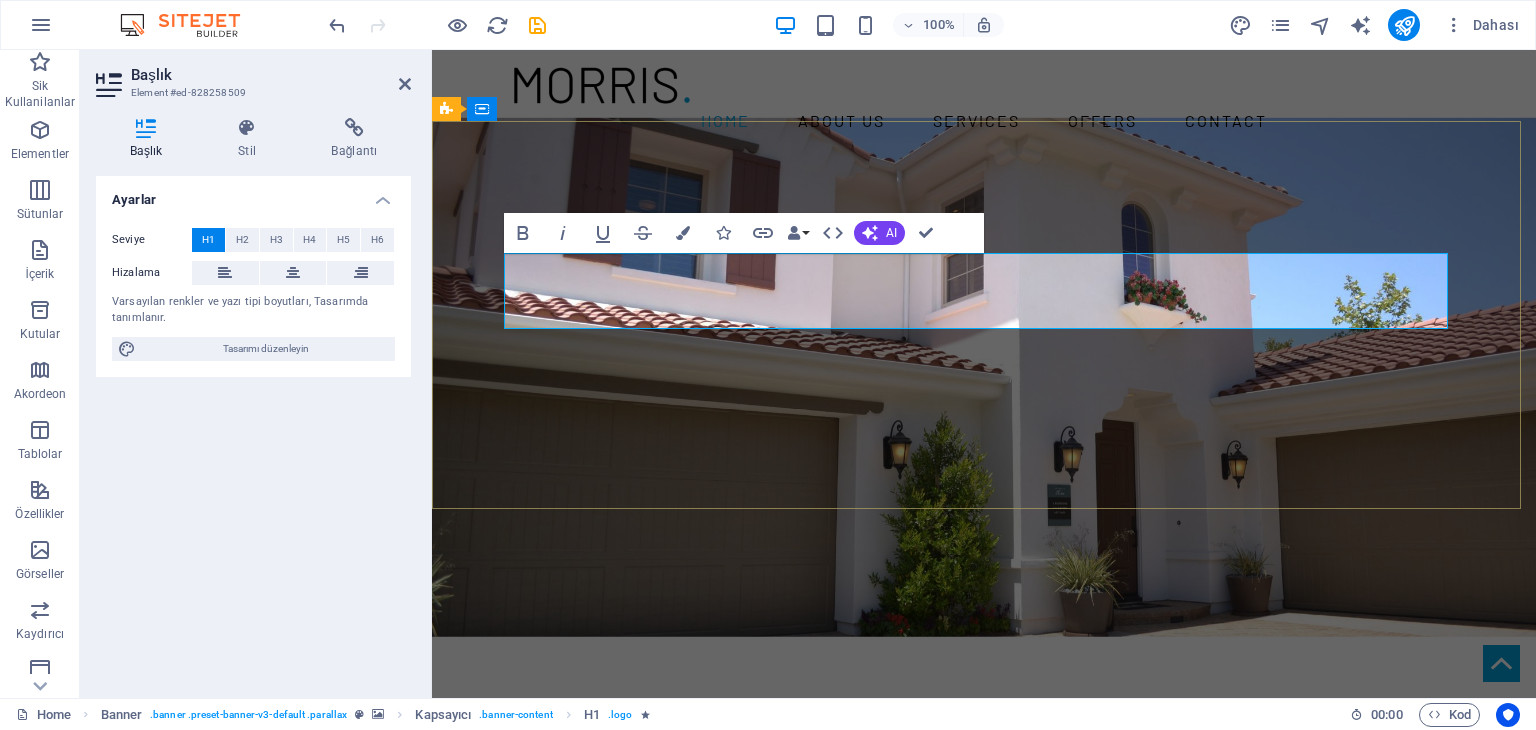 click on "Yüksek Profili Projeler" at bounding box center (984, 789) 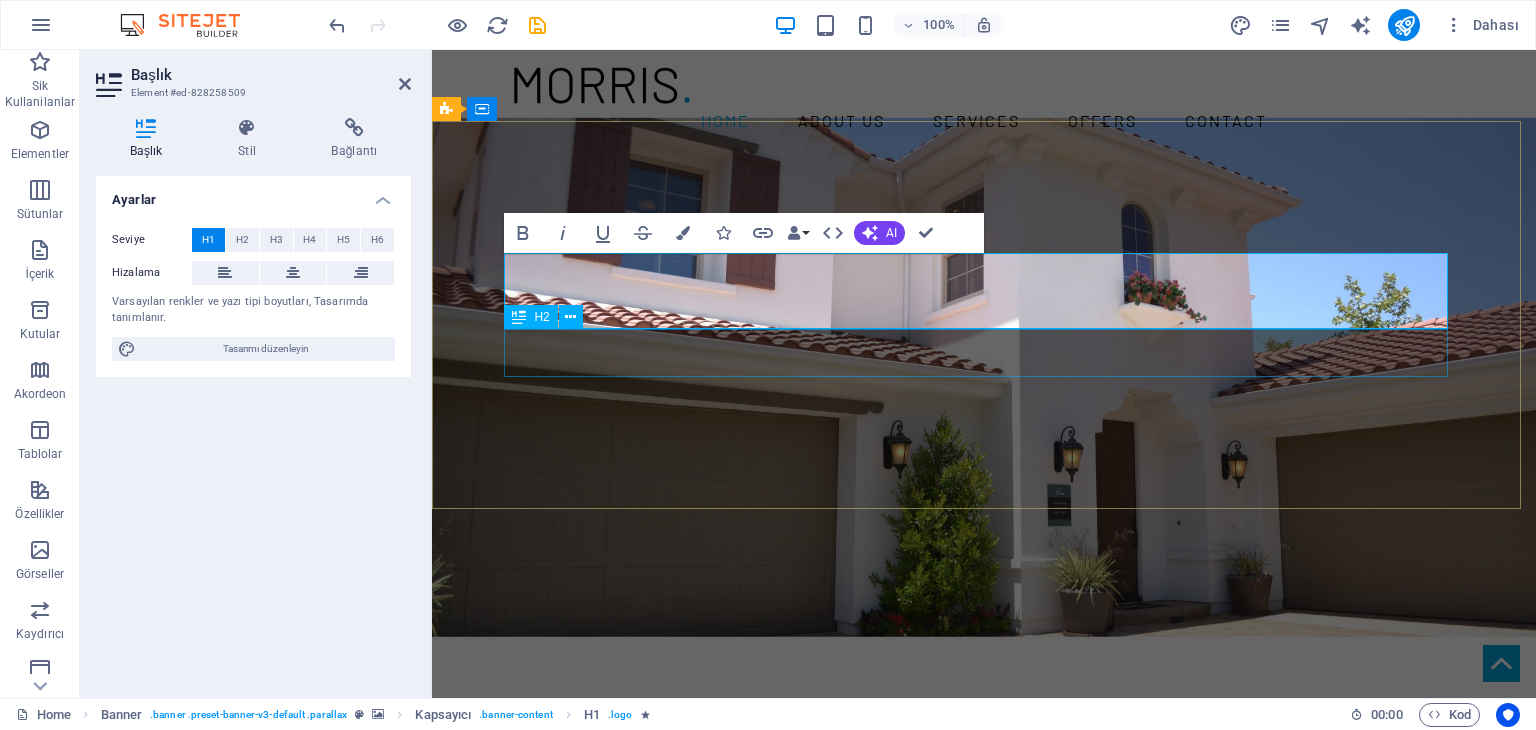 click on "" at bounding box center [984, 852] 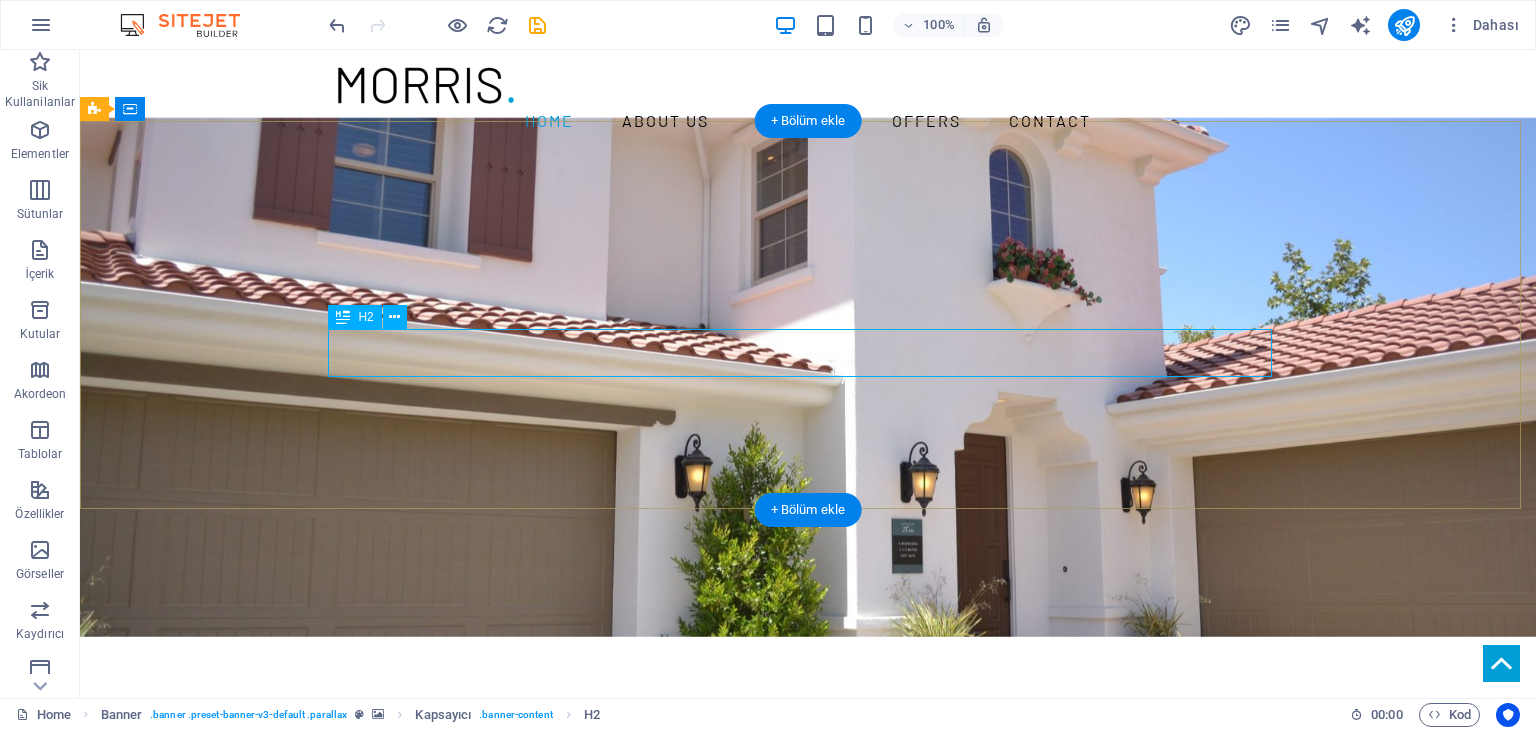 click on "" at bounding box center [808, 852] 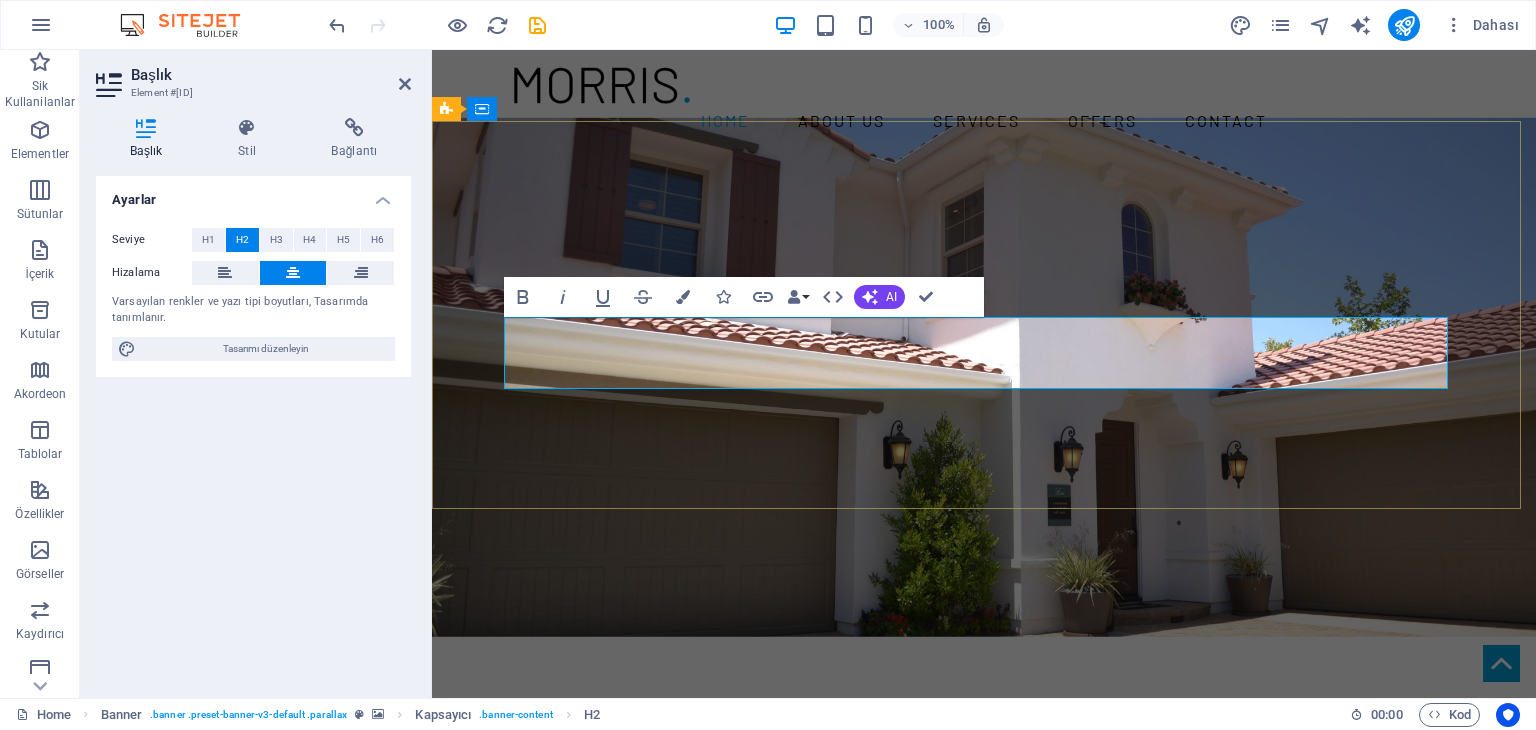 click on "​" at bounding box center [984, 876] 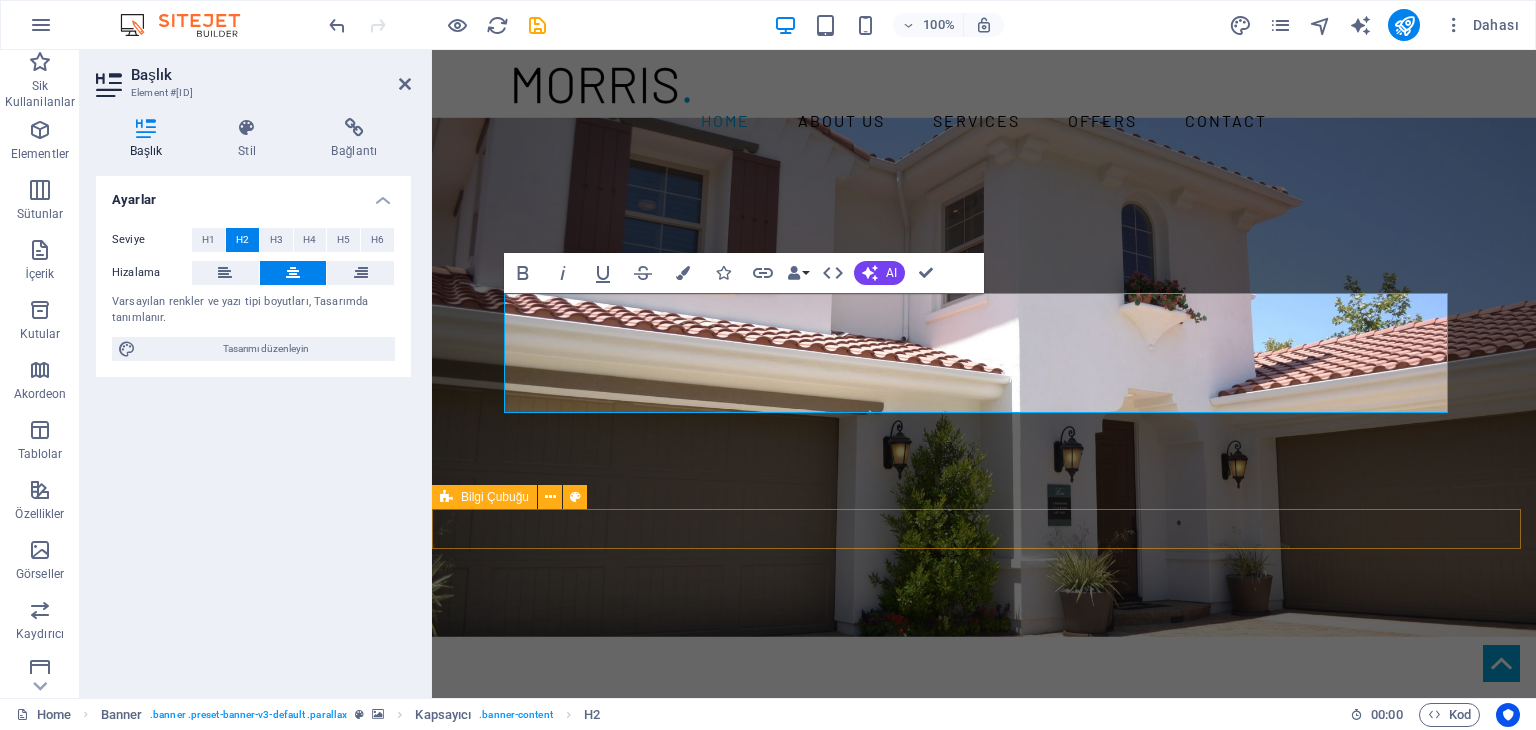 drag, startPoint x: 1019, startPoint y: 513, endPoint x: 1017, endPoint y: 488, distance: 25.079872 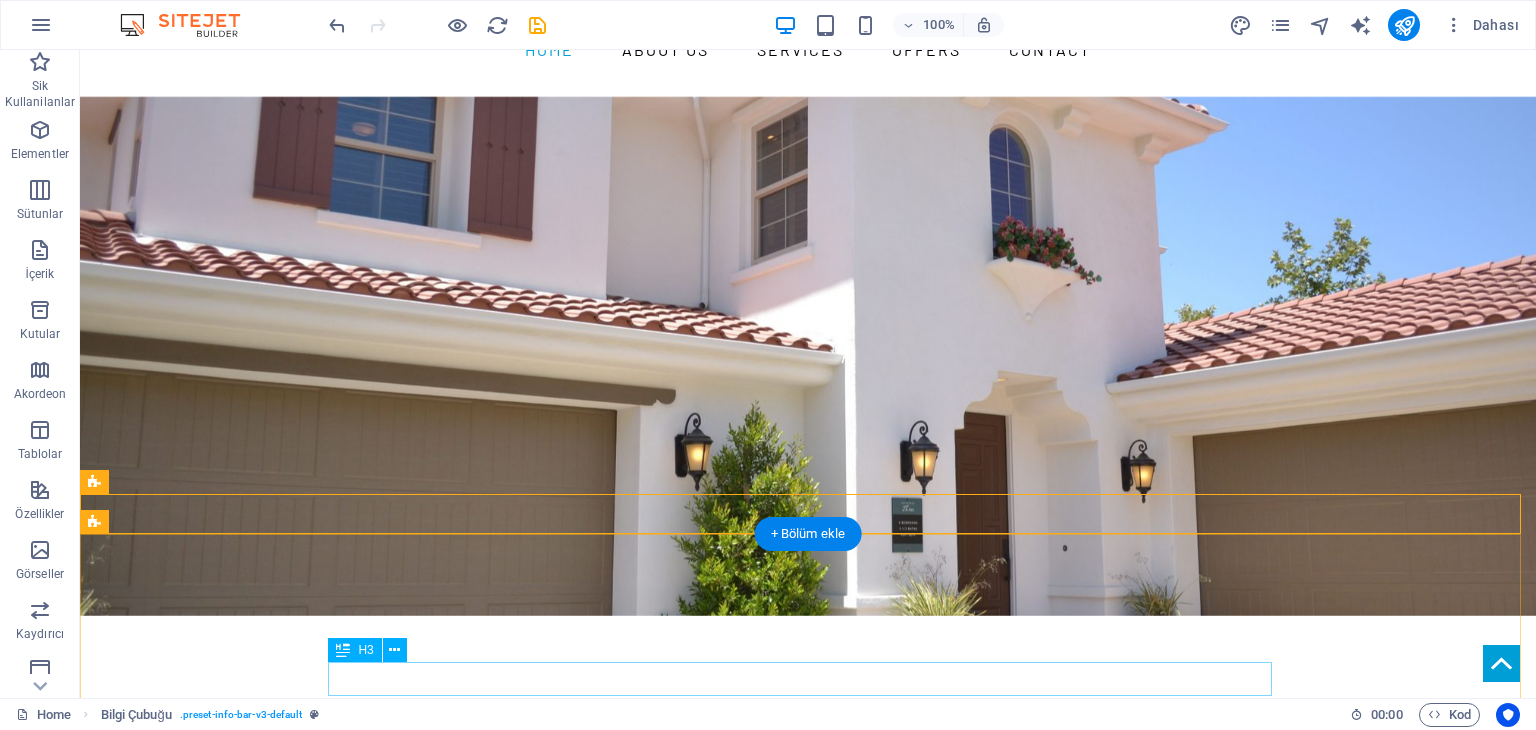 scroll, scrollTop: 100, scrollLeft: 0, axis: vertical 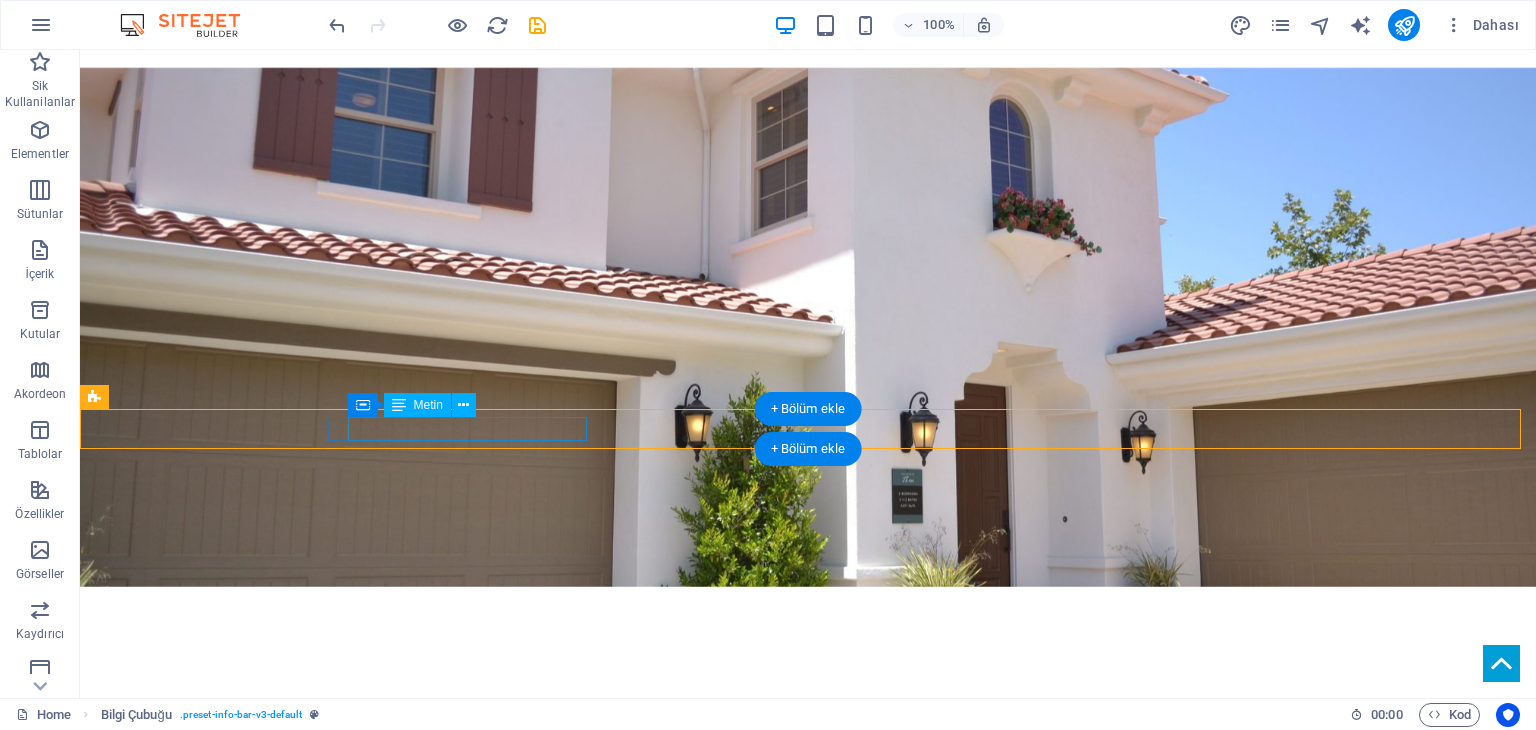 click on "401 F St NW ,  Washington, DC   20001" at bounding box center [800, 916] 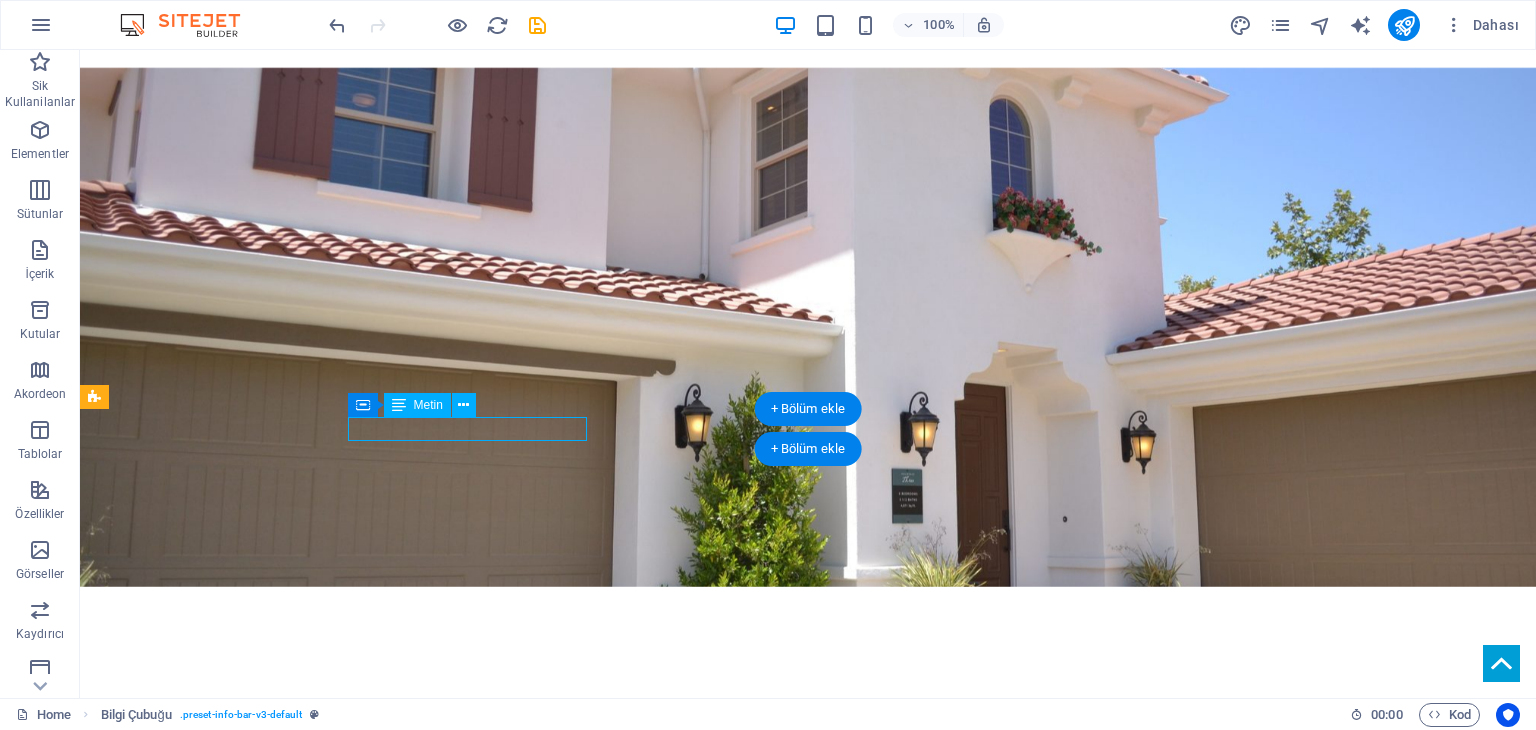 click on "401 F St NW ,  Washington, DC   20001" at bounding box center [800, 916] 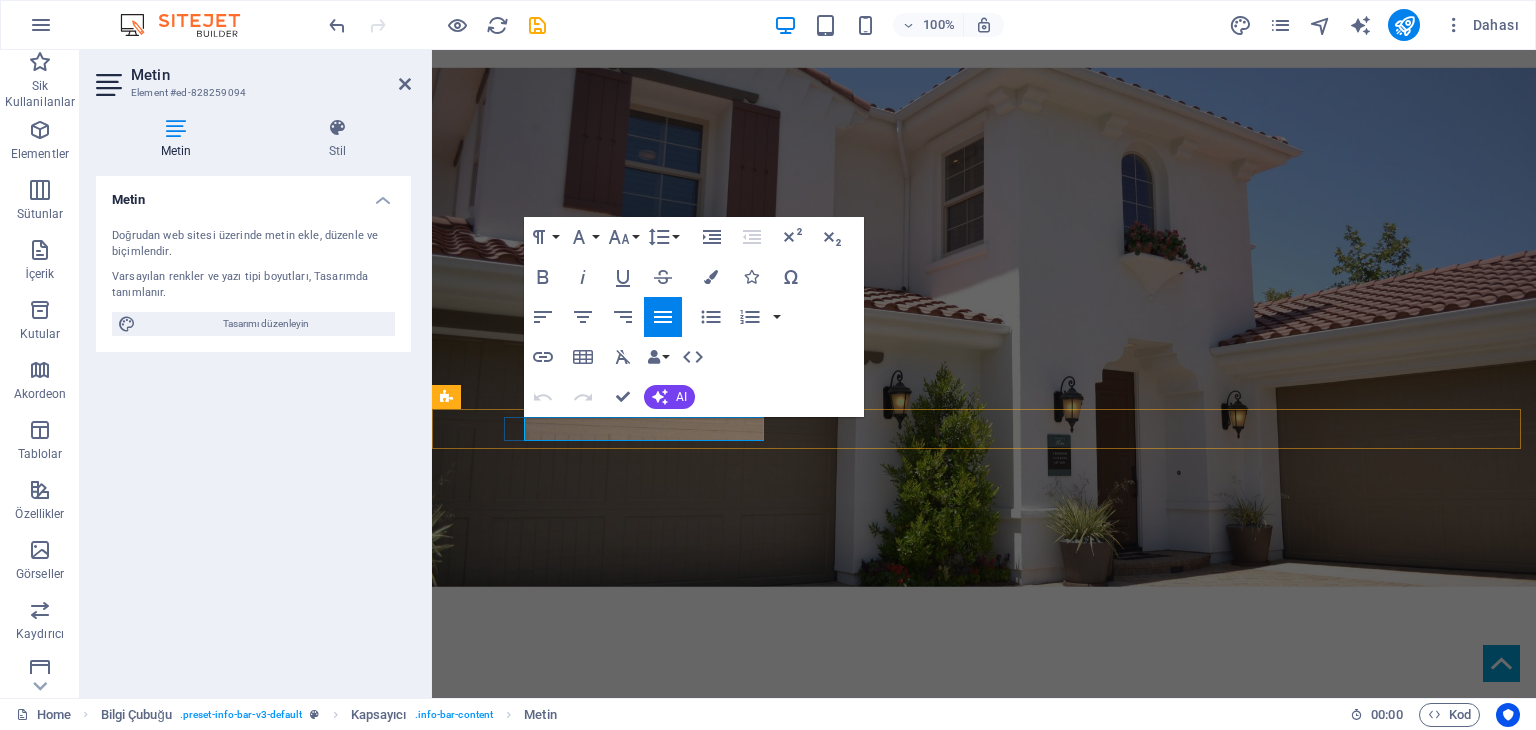 type 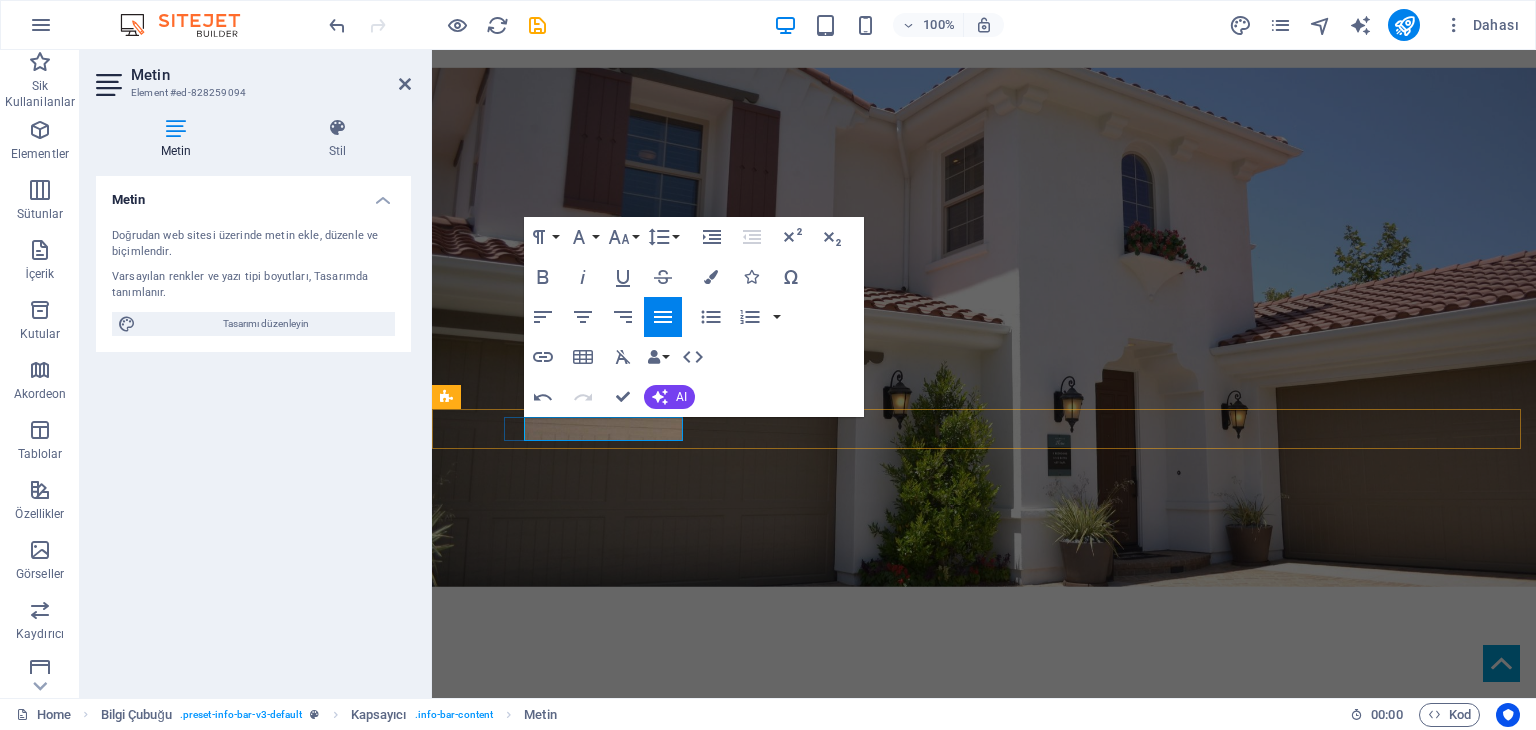 click on "Washington, DC" at bounding box center [571, 915] 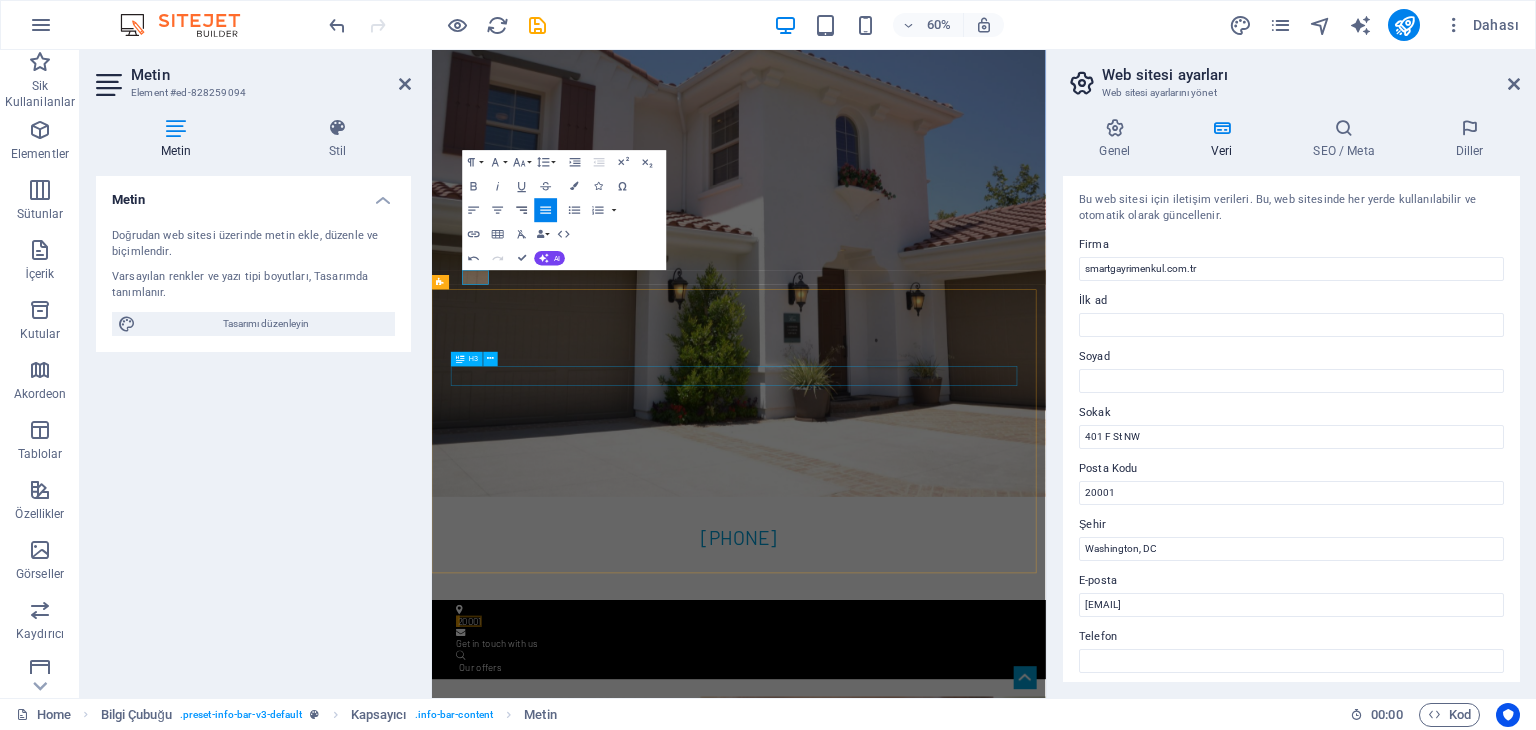 scroll, scrollTop: 259, scrollLeft: 0, axis: vertical 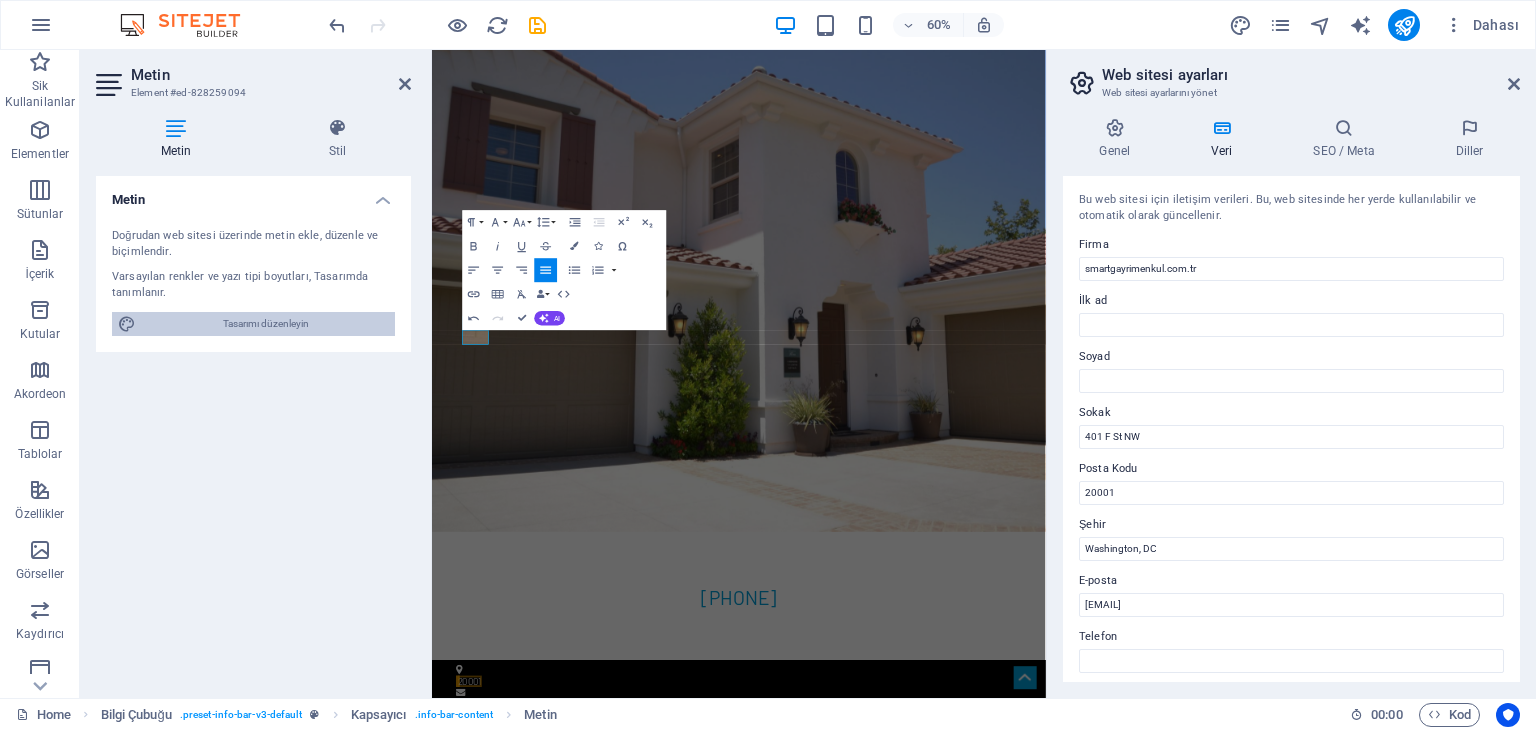 click on "Tasarımı düzenleyin" at bounding box center [265, 324] 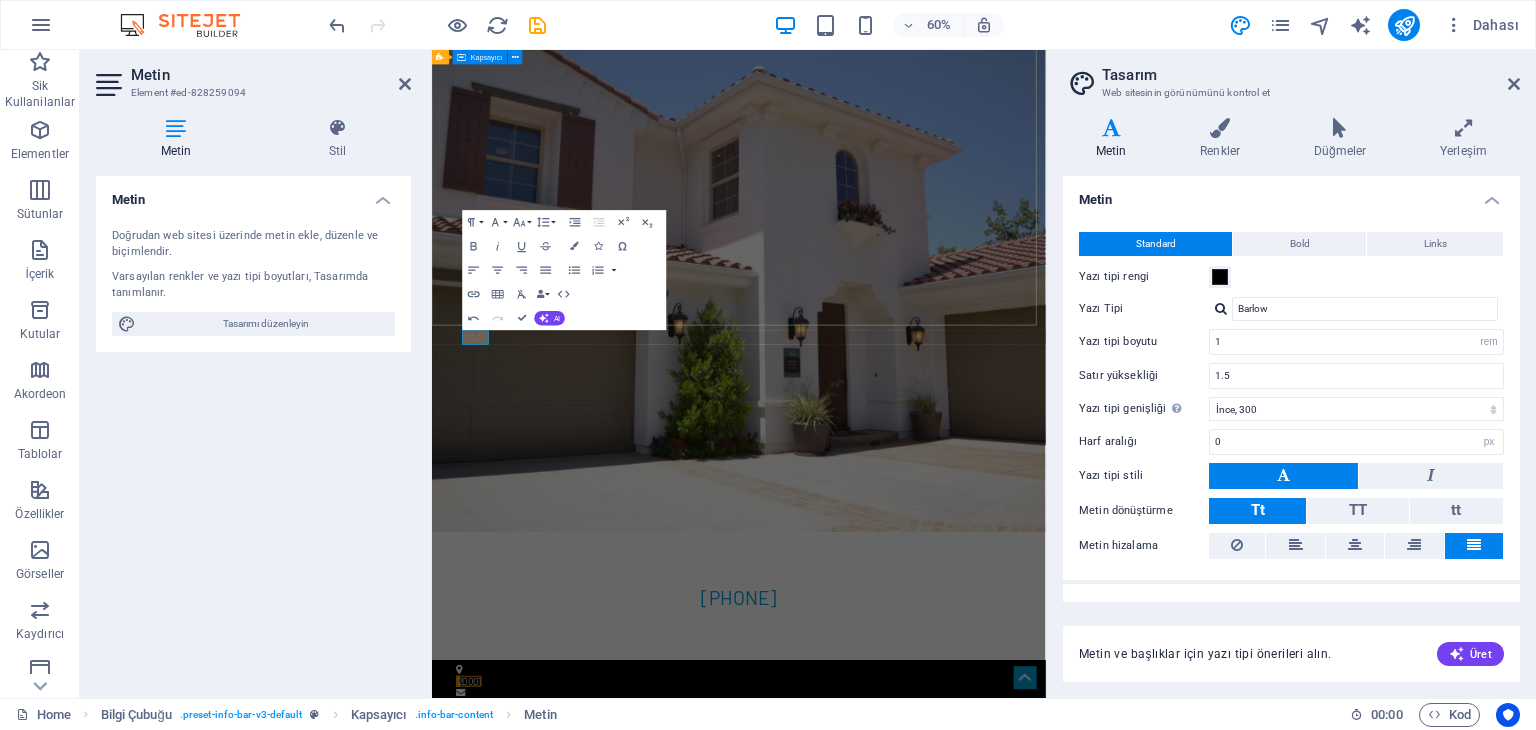 click on "Yüksek Profilli Projeler ​ ​ 0532 361 16 46" at bounding box center (943, 912) 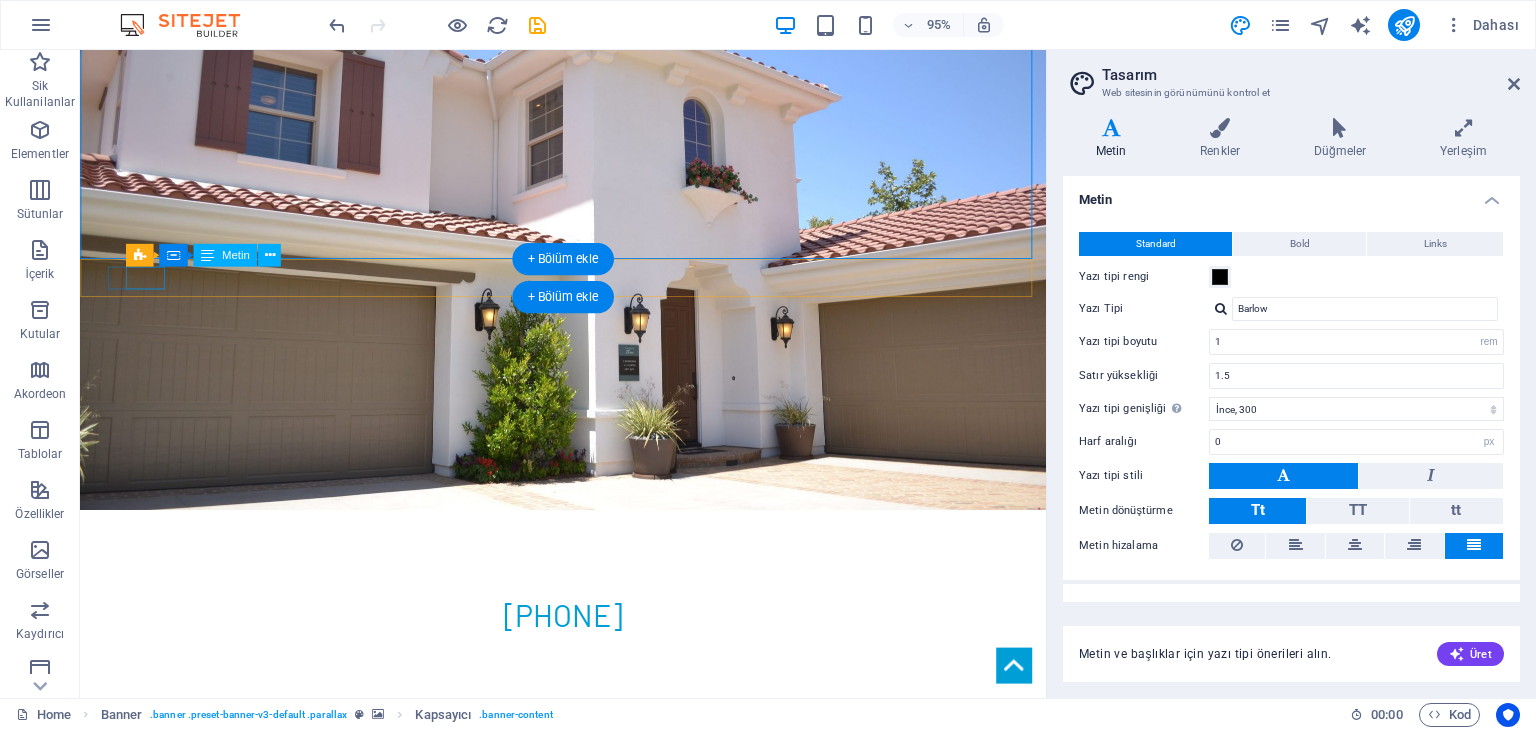 click on "20001" at bounding box center [581, 784] 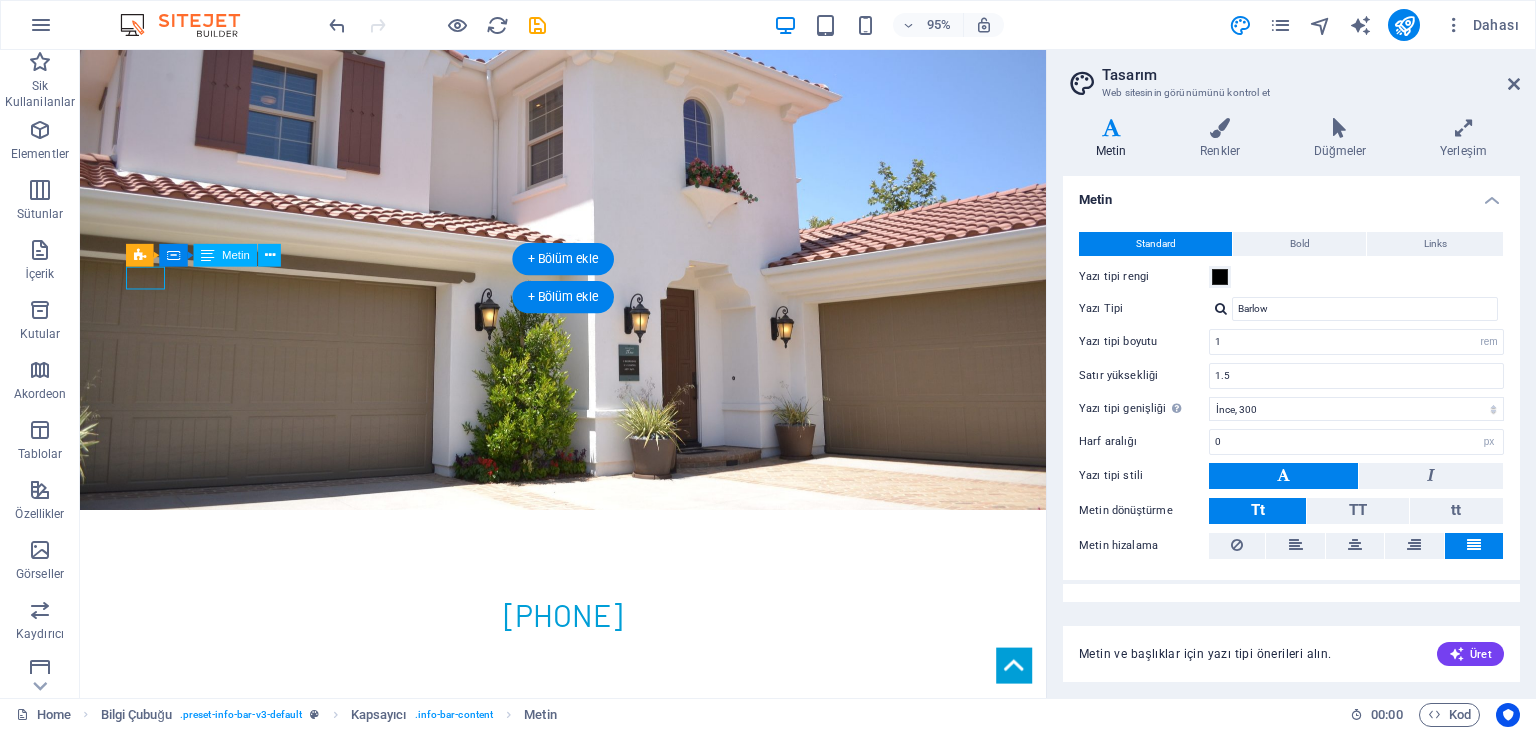 click on "20001" at bounding box center (581, 784) 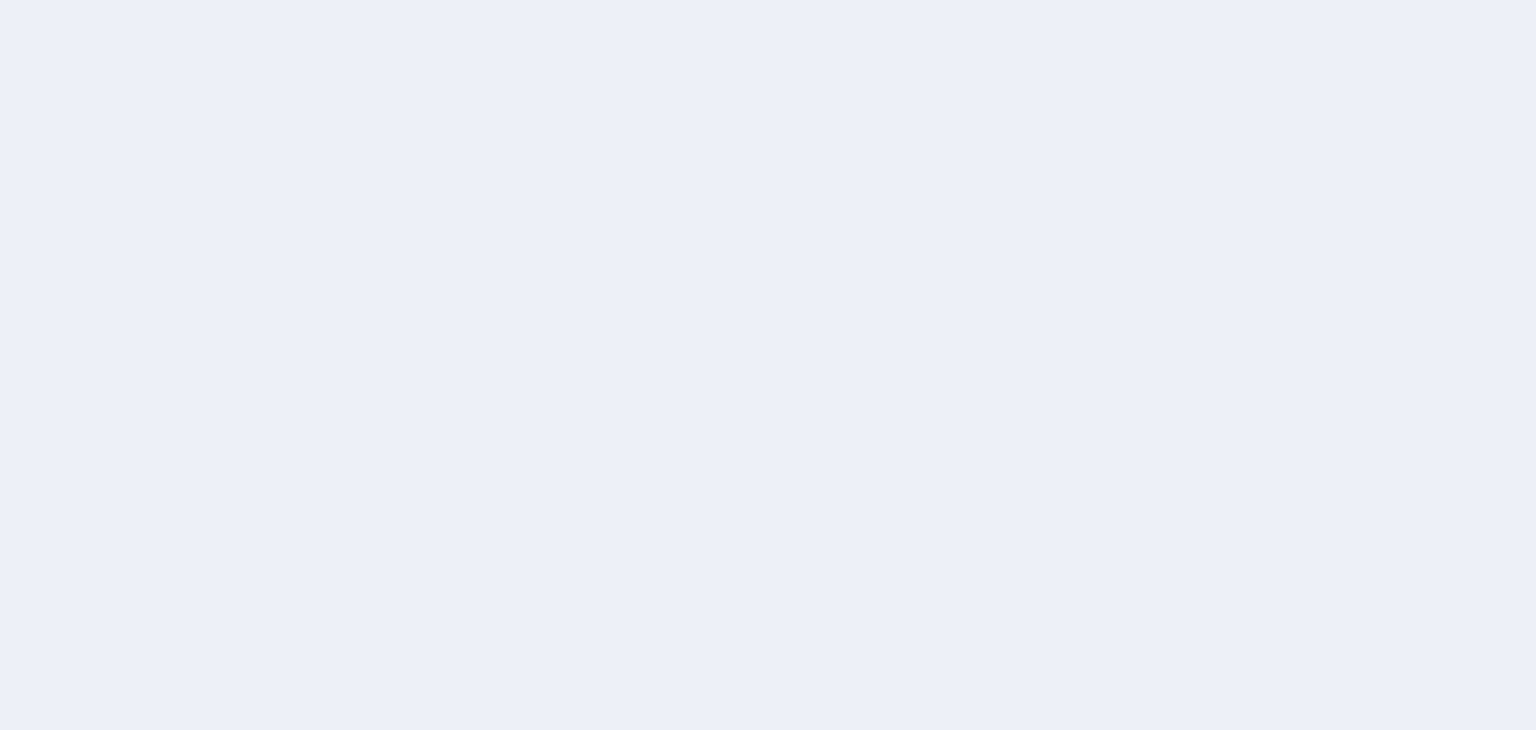 scroll, scrollTop: 0, scrollLeft: 0, axis: both 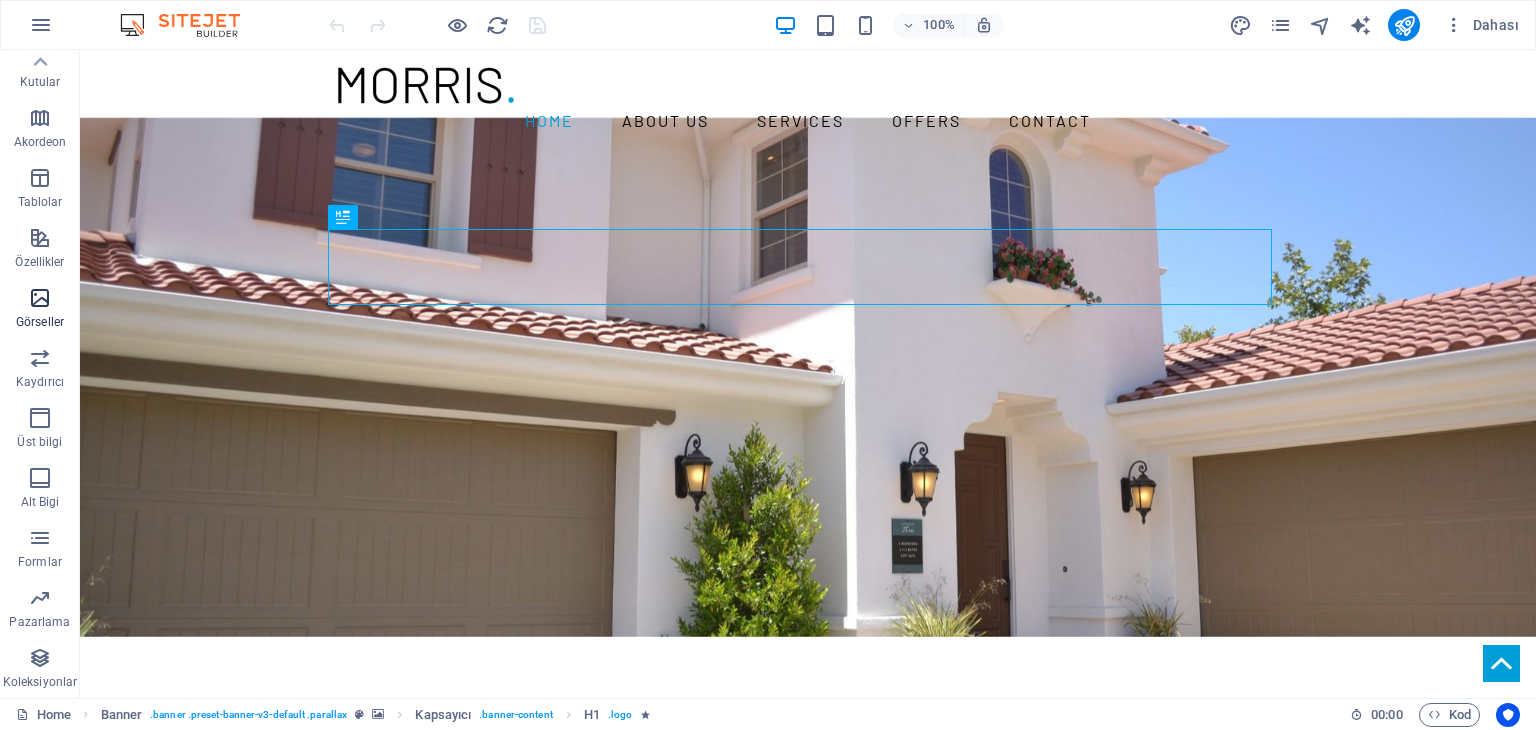 click at bounding box center (40, 298) 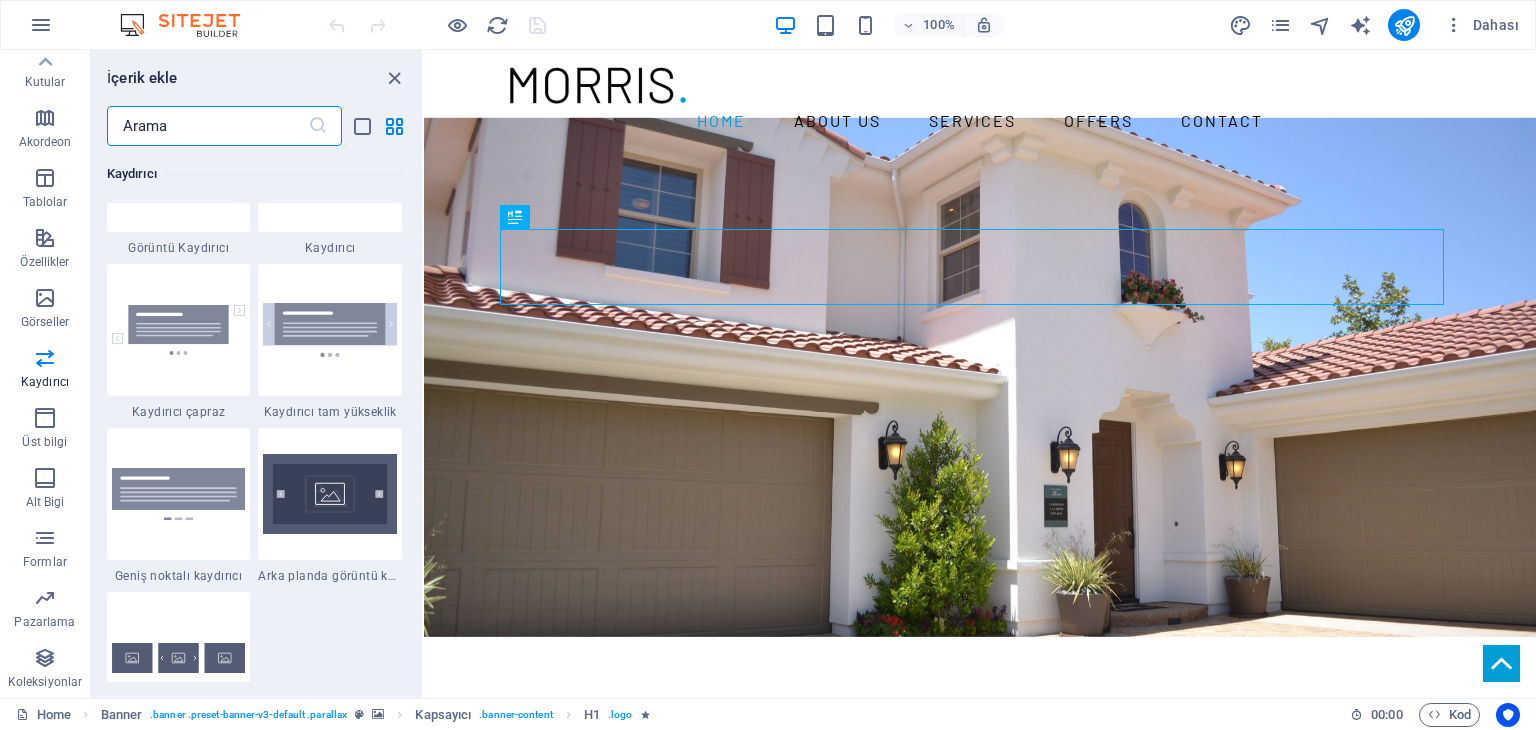 scroll, scrollTop: 11740, scrollLeft: 0, axis: vertical 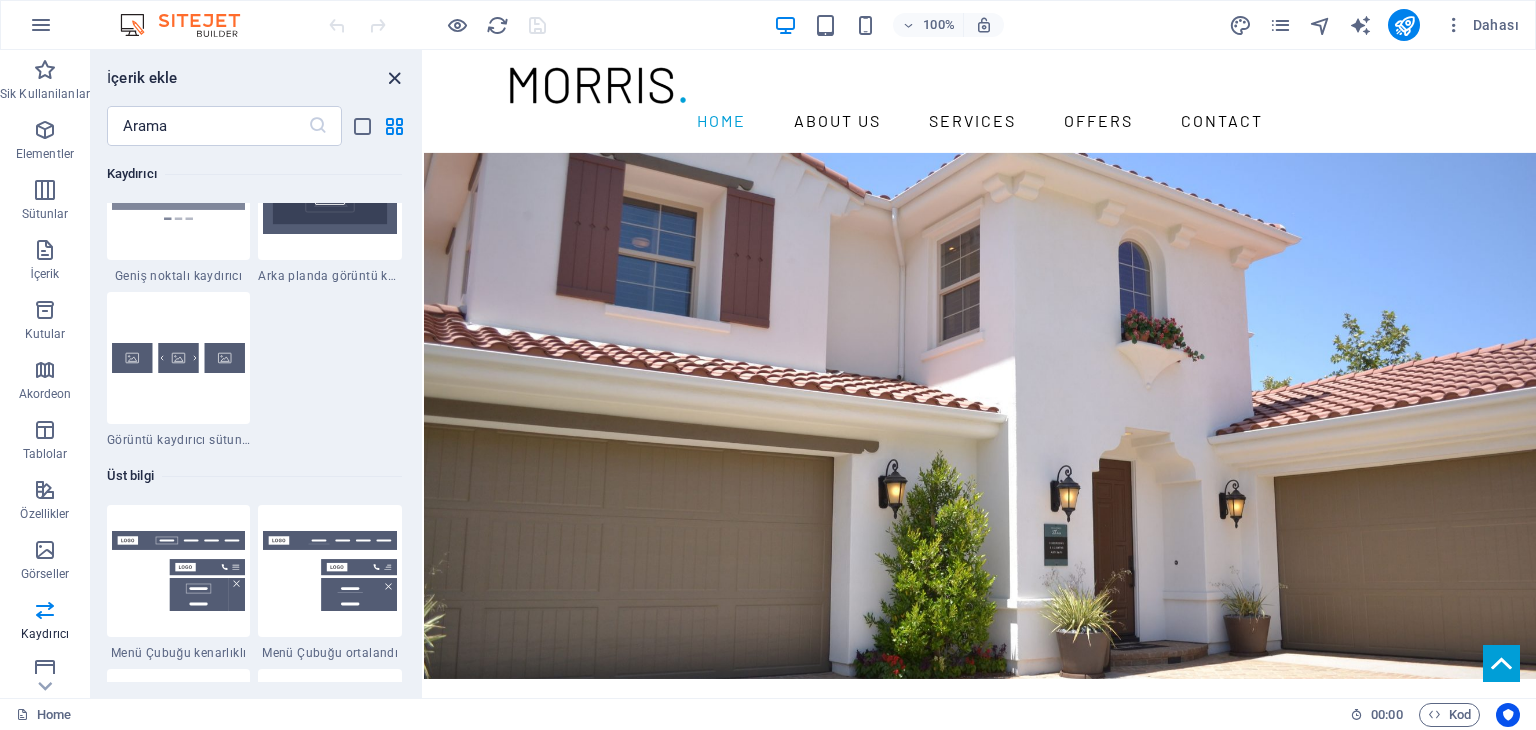click at bounding box center (394, 78) 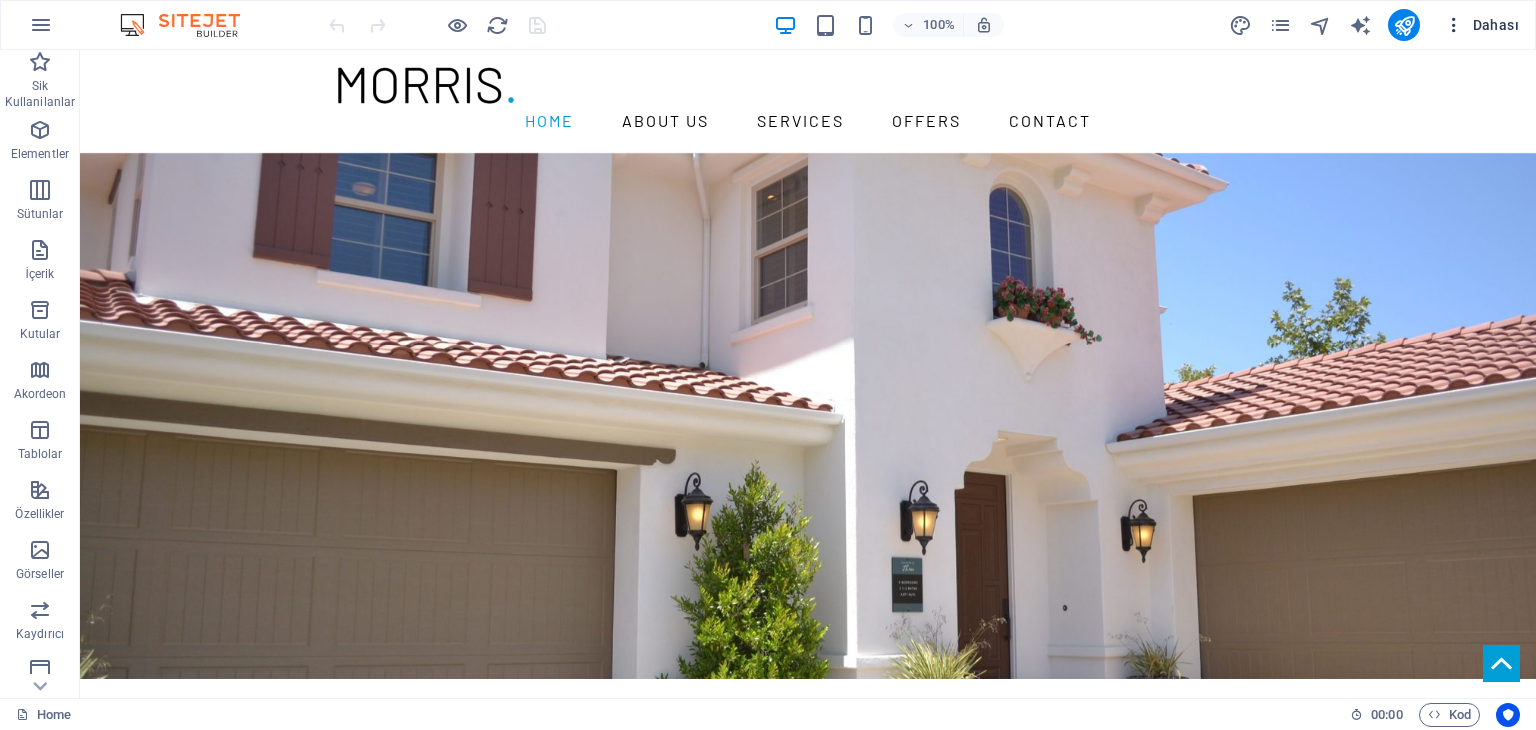 click on "Dahası" at bounding box center (1481, 25) 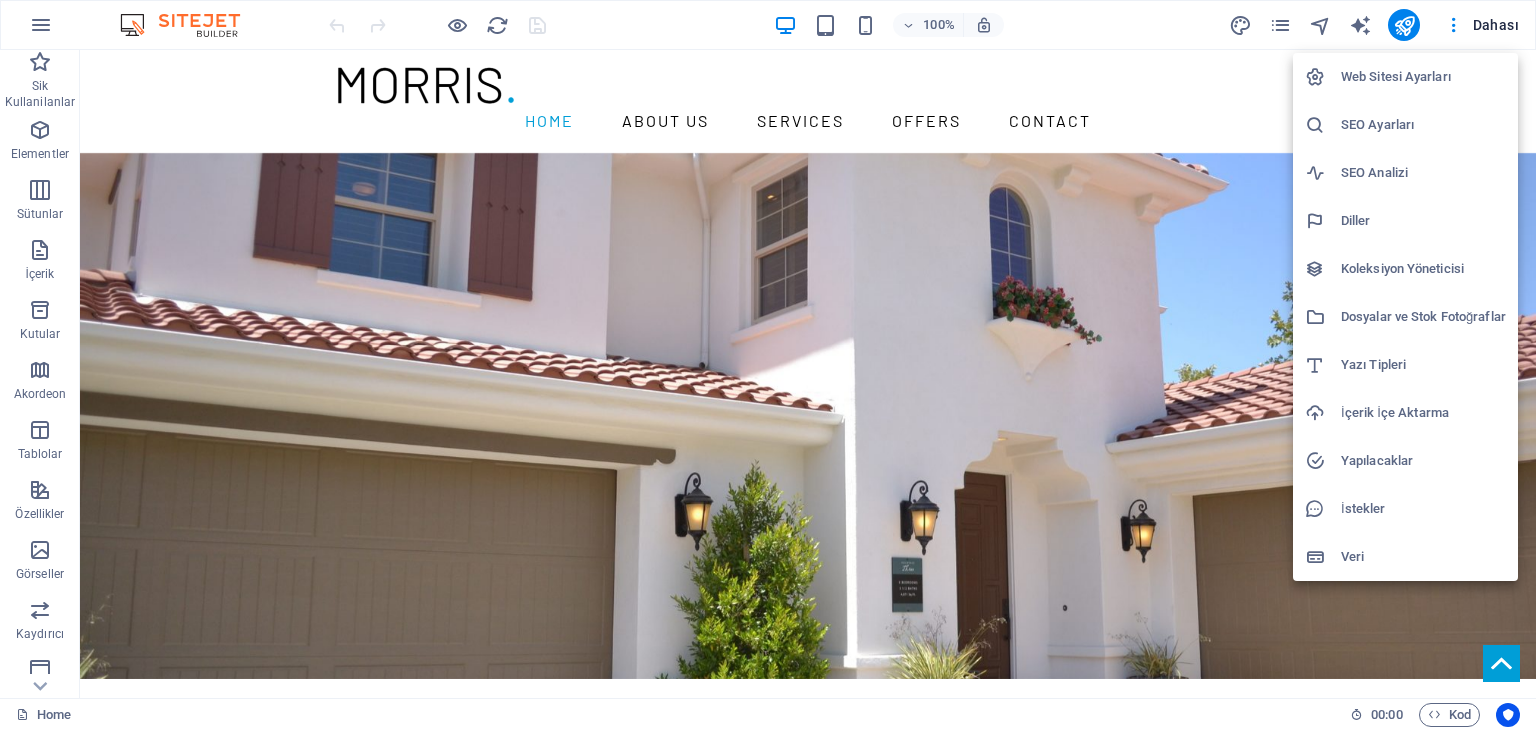 click on "Diller" at bounding box center [1423, 221] 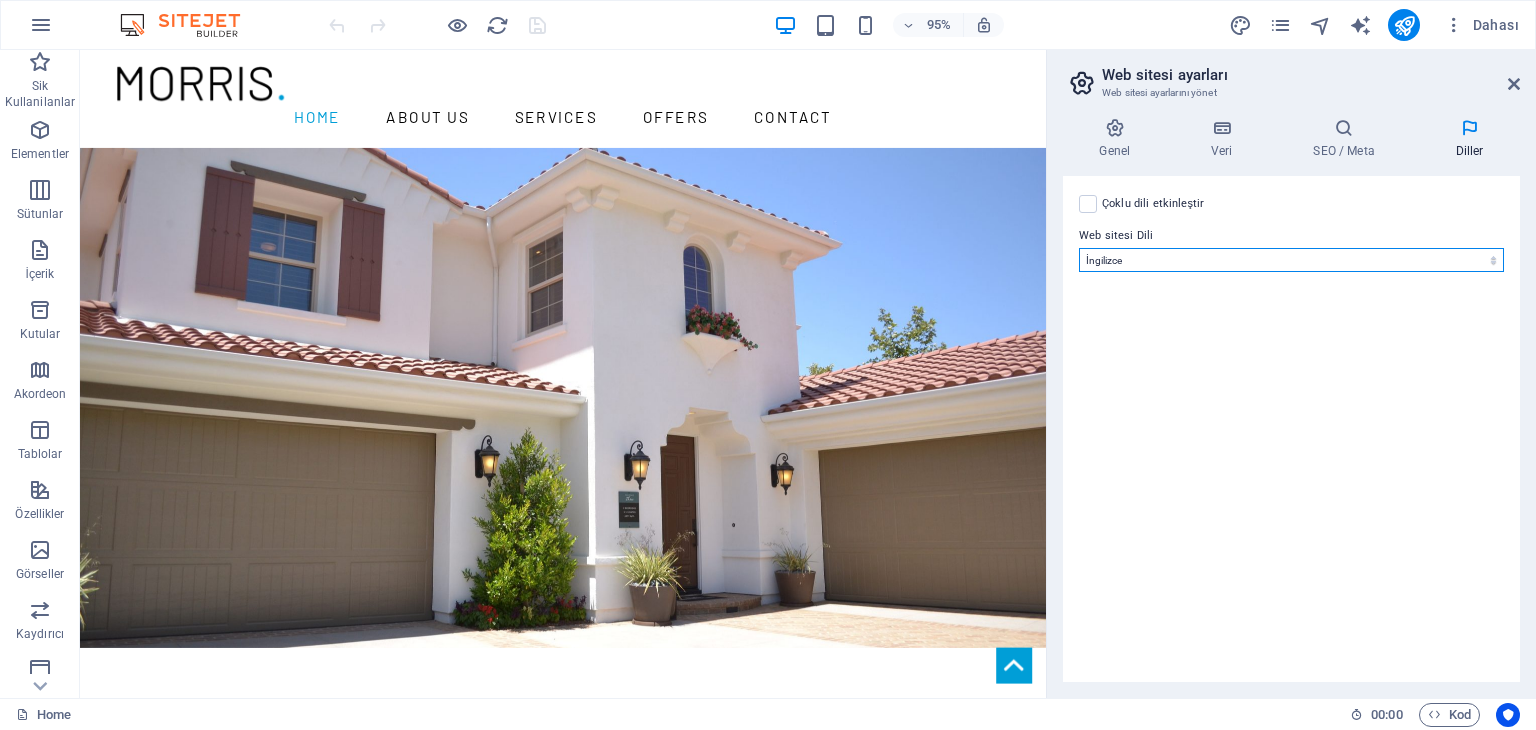 click on "Abkhazian Afar Afrikaans Akan Albanian Almanca Amharic Aragonese Arapça Armenian Assamese Avaric Avestan Aymara Azerbaijani Bambara Bashkir Basque Belarusian Bengalce Bihari languages Bislama Bokmål Bosnian Breton Bulgarca Burmese Central Khmer Chamorro Chechen Church Slavic Chuvash Cornish Corsican Cree Çekçe Çince Danca Dzongkha Endonezce Esperanto Estonian Ewe Faroese Farsça Felemenkçe Fijian Fince Fransızca Fulah Gaelic Galician Ganda Georgian Greenlandic Guaraní Gujarati Haitian Creole Hausa Herero Hırvatça Hintçe Hiri Motu Icelandic Ido Igbo Interlingua Interlingue Inuktitut Inupiaq Irish İbranice İngilizce İspanyolca İtalyanca Japonca Javanese Kannada Kanurice Kashmiri Katalanca Kazakh Kikuyu Kinyarwanda Komi Kongo Korece Kurdish Kwanyama Kyrgyz Lao Latin Lehçe Letonca Limburgish Lingala Litvanyaca Luba-Katanga Luxembourgish Macarca Makedonca Malagasy Malay Malayalam Maldivian Maltaca Manx Maori Marathi Marshallese Mongolian Nauru Navajo Ndonga Nepali North Ndebele Northern Sami Nuosu" at bounding box center (1291, 260) 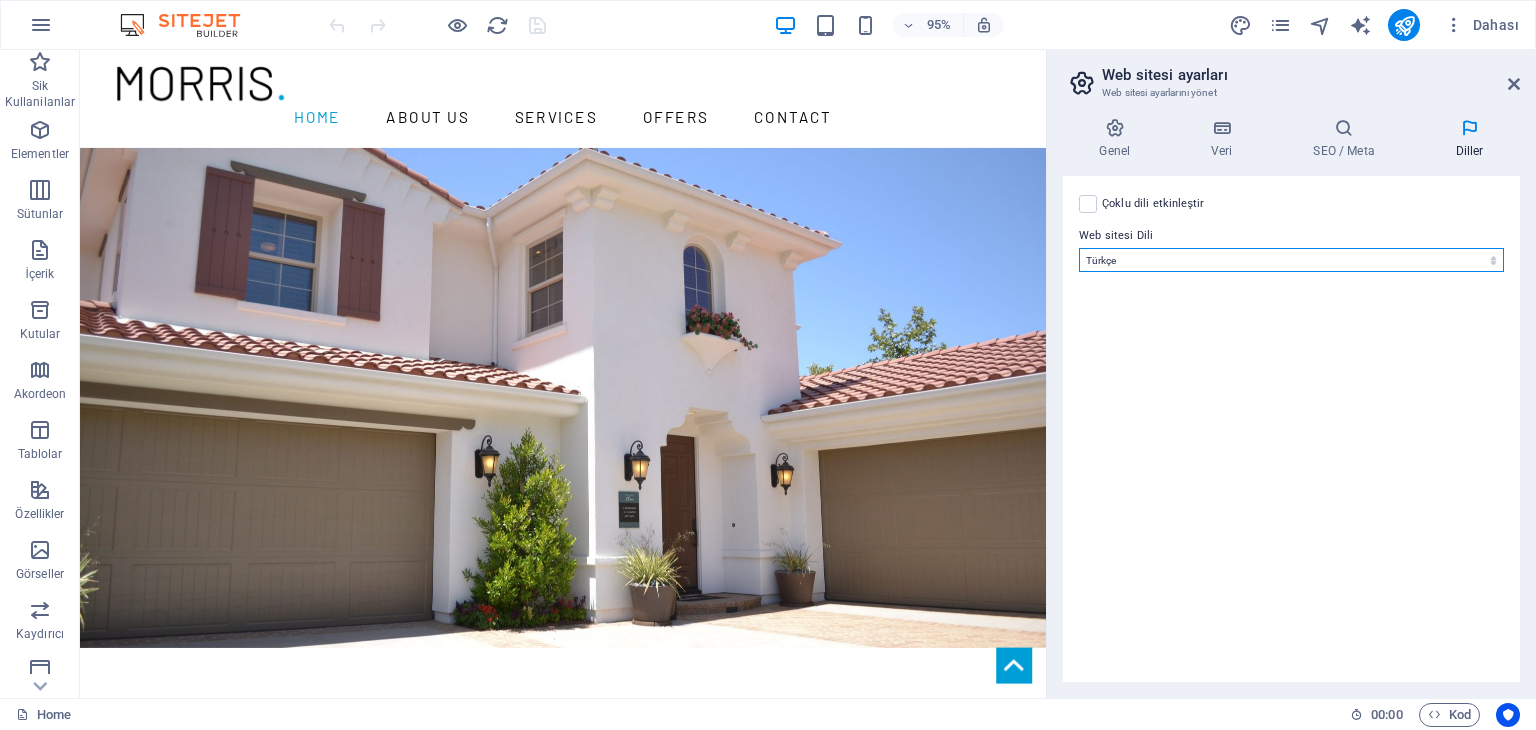 click on "Abkhazian Afar Afrikaans Akan Albanian Almanca Amharic Aragonese Arapça Armenian Assamese Avaric Avestan Aymara Azerbaijani Bambara Bashkir Basque Belarusian Bengalce Bihari languages Bislama Bokmål Bosnian Breton Bulgarca Burmese Central Khmer Chamorro Chechen Church Slavic Chuvash Cornish Corsican Cree Çekçe Çince Danca Dzongkha Endonezce Esperanto Estonian Ewe Faroese Farsça Felemenkçe Fijian Fince Fransızca Fulah Gaelic Galician Ganda Georgian Greenlandic Guaraní Gujarati Haitian Creole Hausa Herero Hırvatça Hintçe Hiri Motu Icelandic Ido Igbo Interlingua Interlingue Inuktitut Inupiaq Irish İbranice İngilizce İspanyolca İtalyanca Japonca Javanese Kannada Kanurice Kashmiri Katalanca Kazakh Kikuyu Kinyarwanda Komi Kongo Korece Kurdish Kwanyama Kyrgyz Lao Latin Lehçe Letonca Limburgish Lingala Litvanyaca Luba-Katanga Luxembourgish Macarca Makedonca Malagasy Malay Malayalam Maldivian Maltaca Manx Maori Marathi Marshallese Mongolian Nauru Navajo Ndonga Nepali North Ndebele Northern Sami Nuosu" at bounding box center (1291, 260) 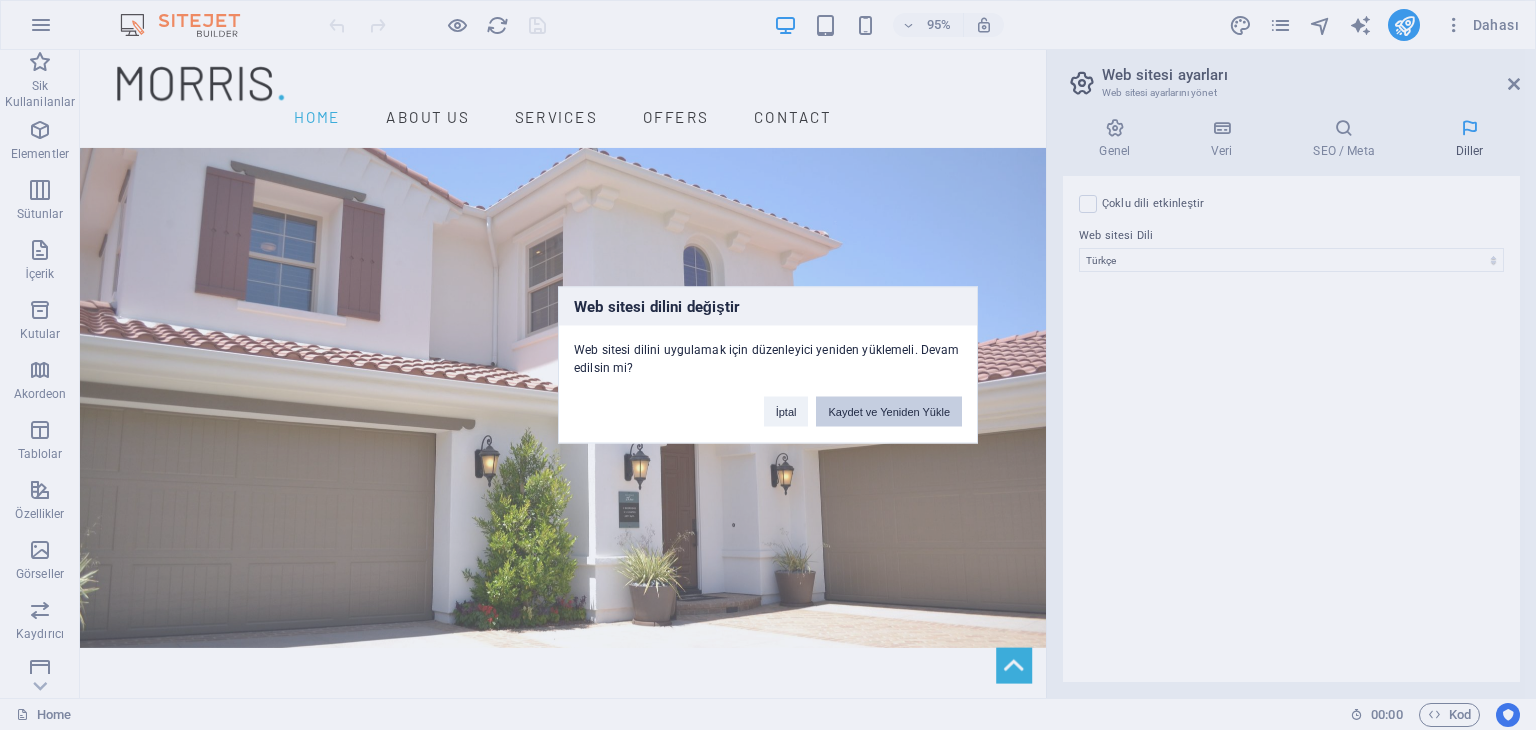 click on "Kaydet ve Yeniden Yükle" at bounding box center (889, 412) 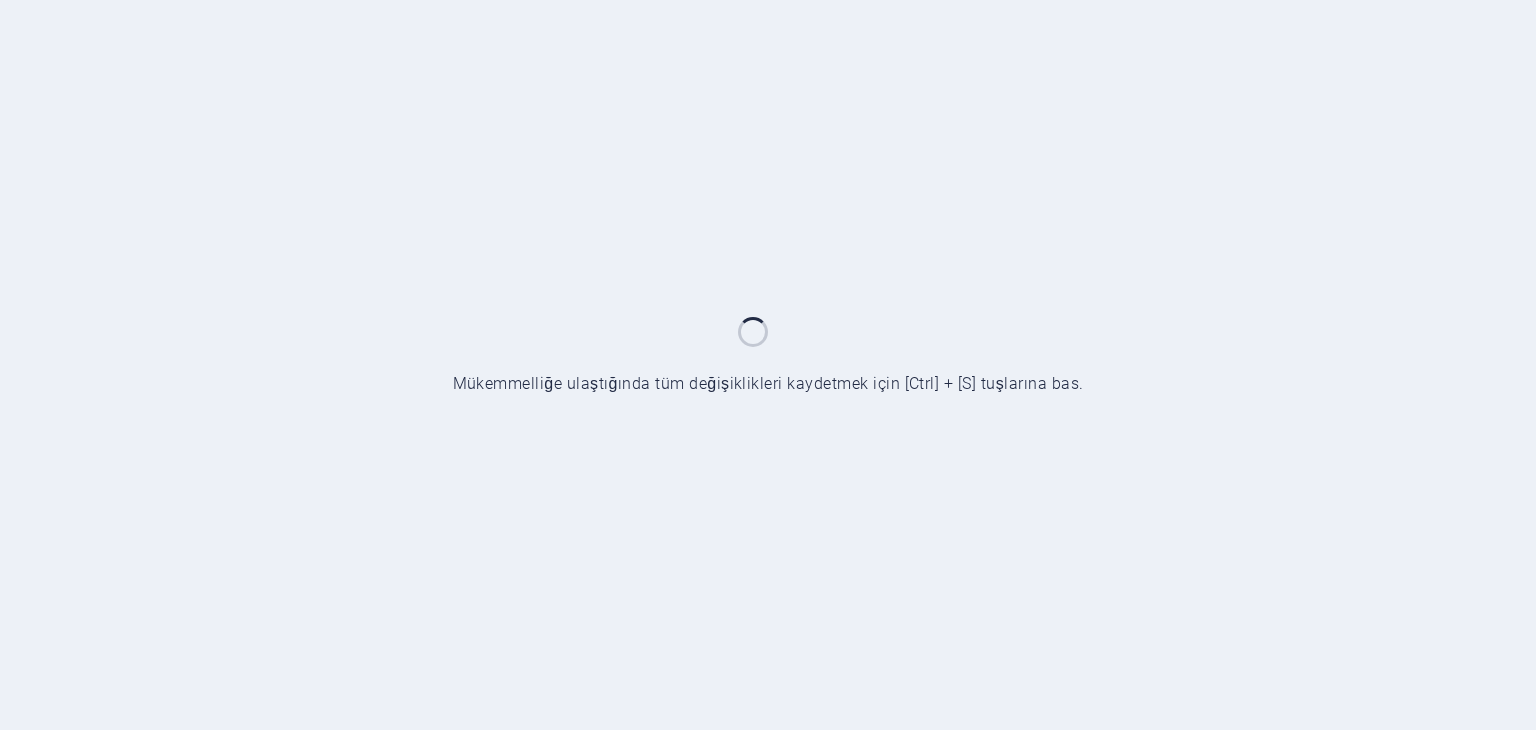 scroll, scrollTop: 0, scrollLeft: 0, axis: both 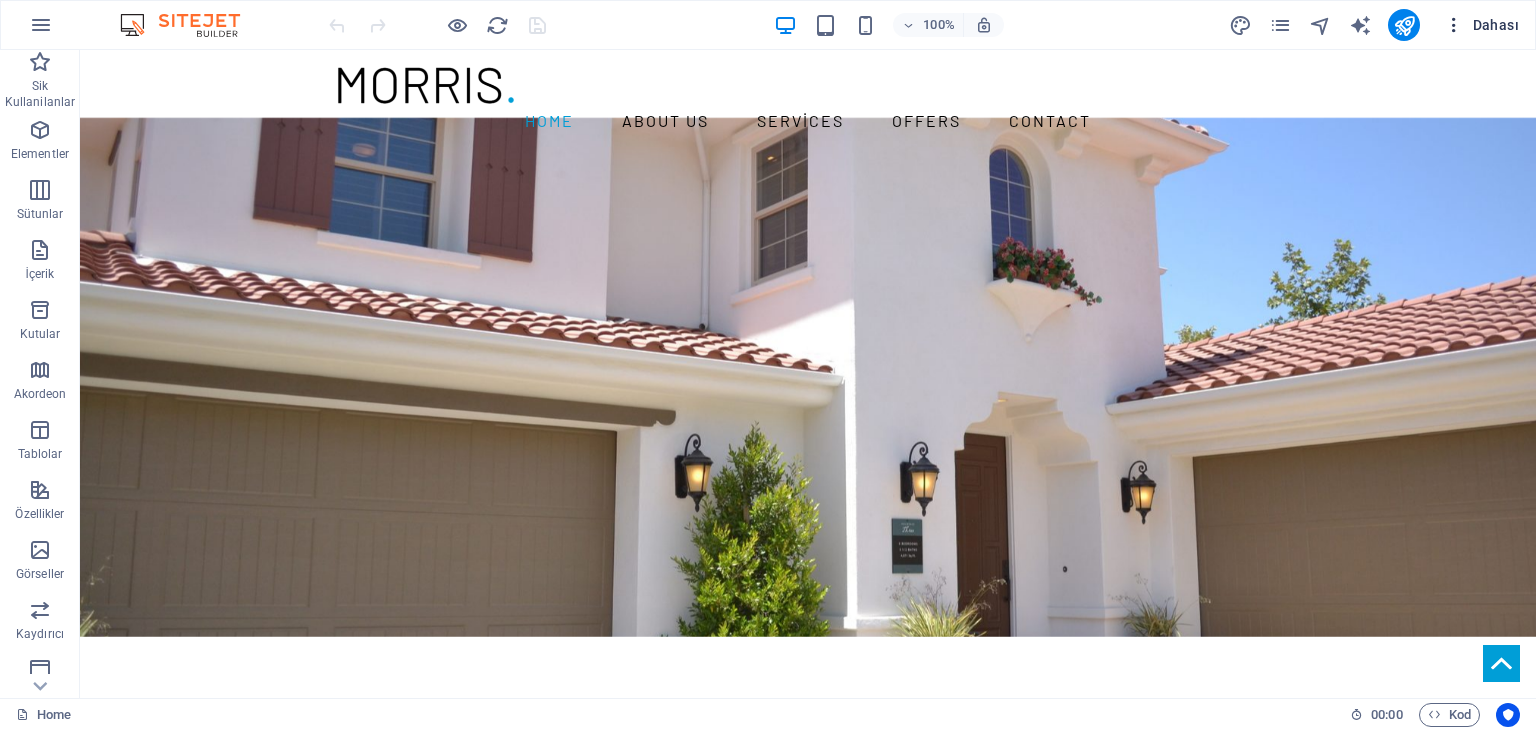 click on "Dahası" at bounding box center (1481, 25) 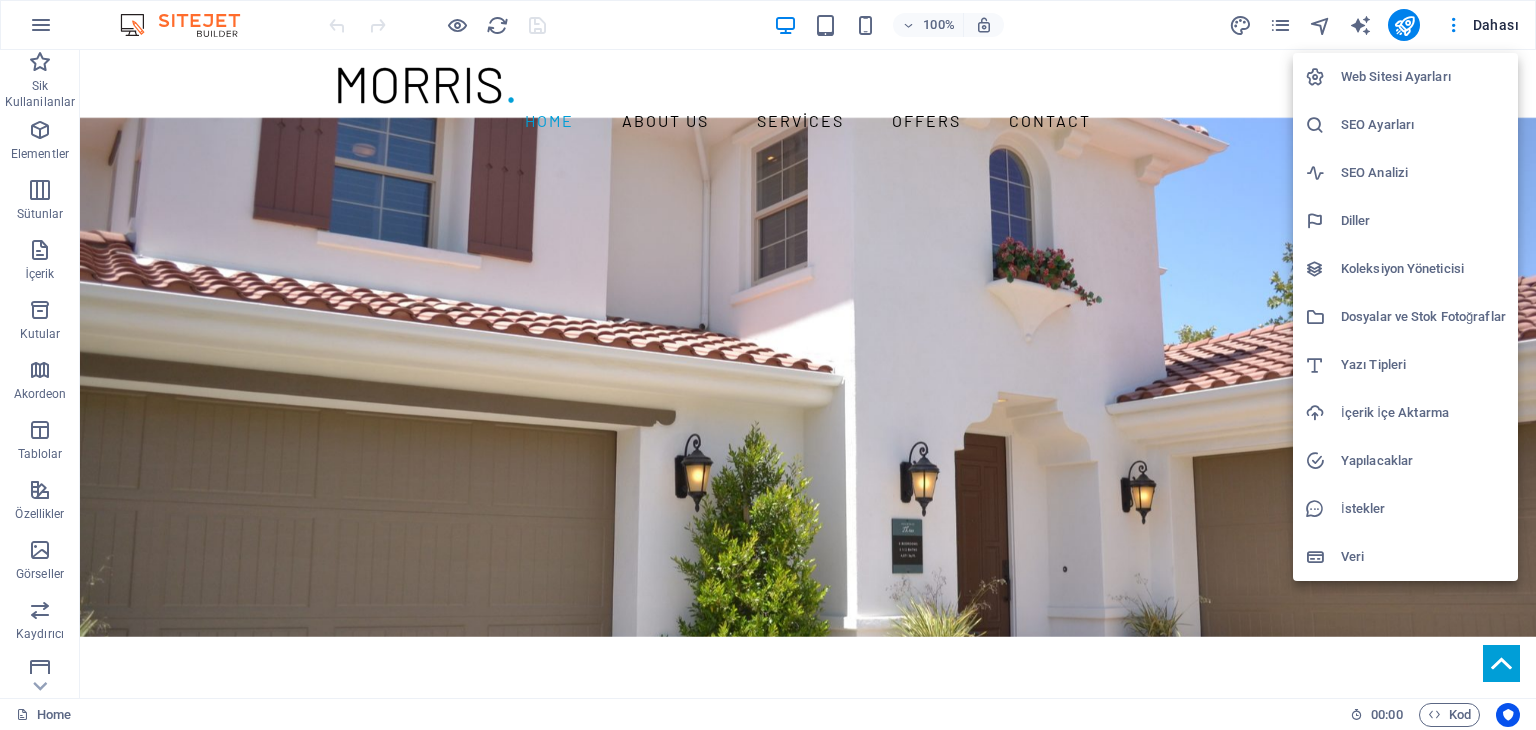 click on "Diller" at bounding box center [1423, 221] 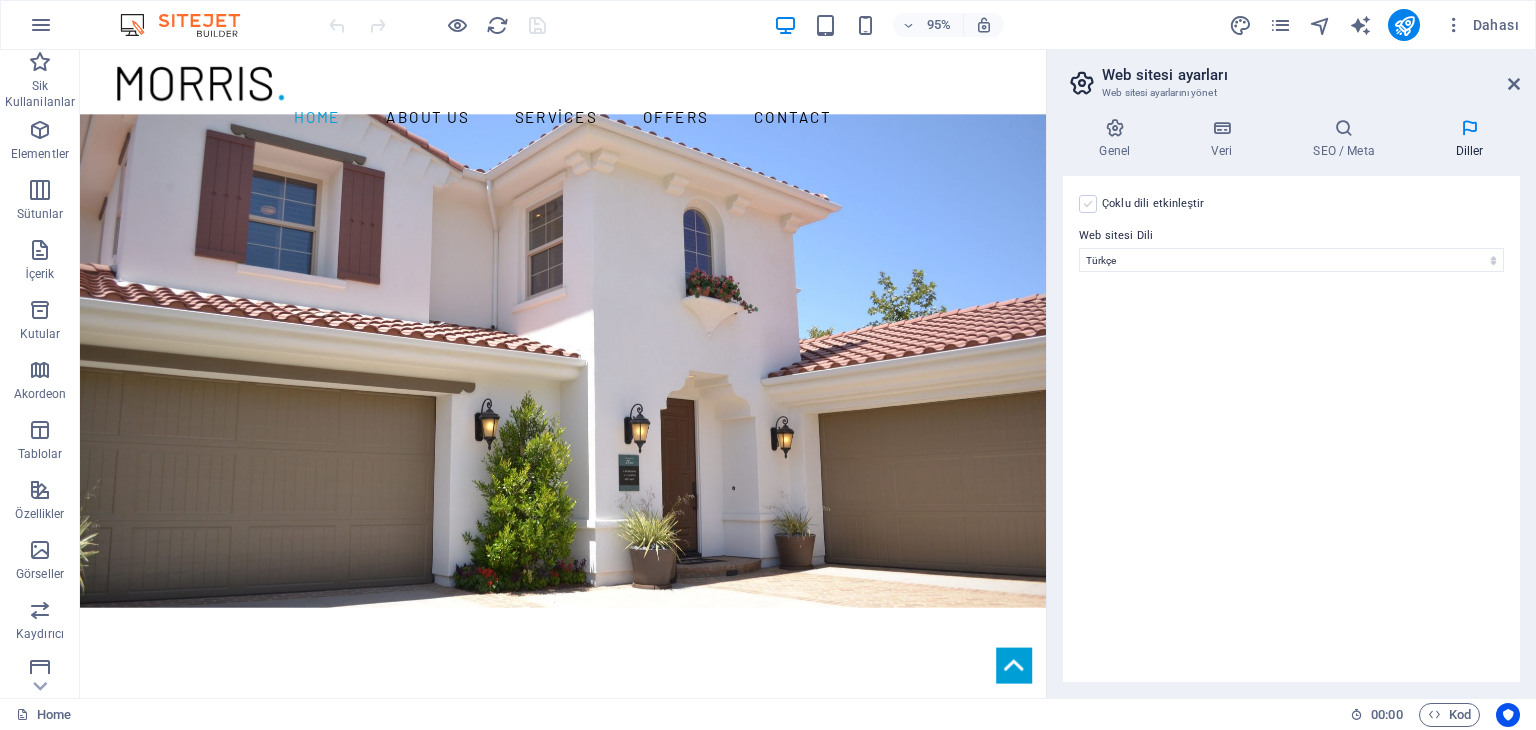 click at bounding box center [1088, 204] 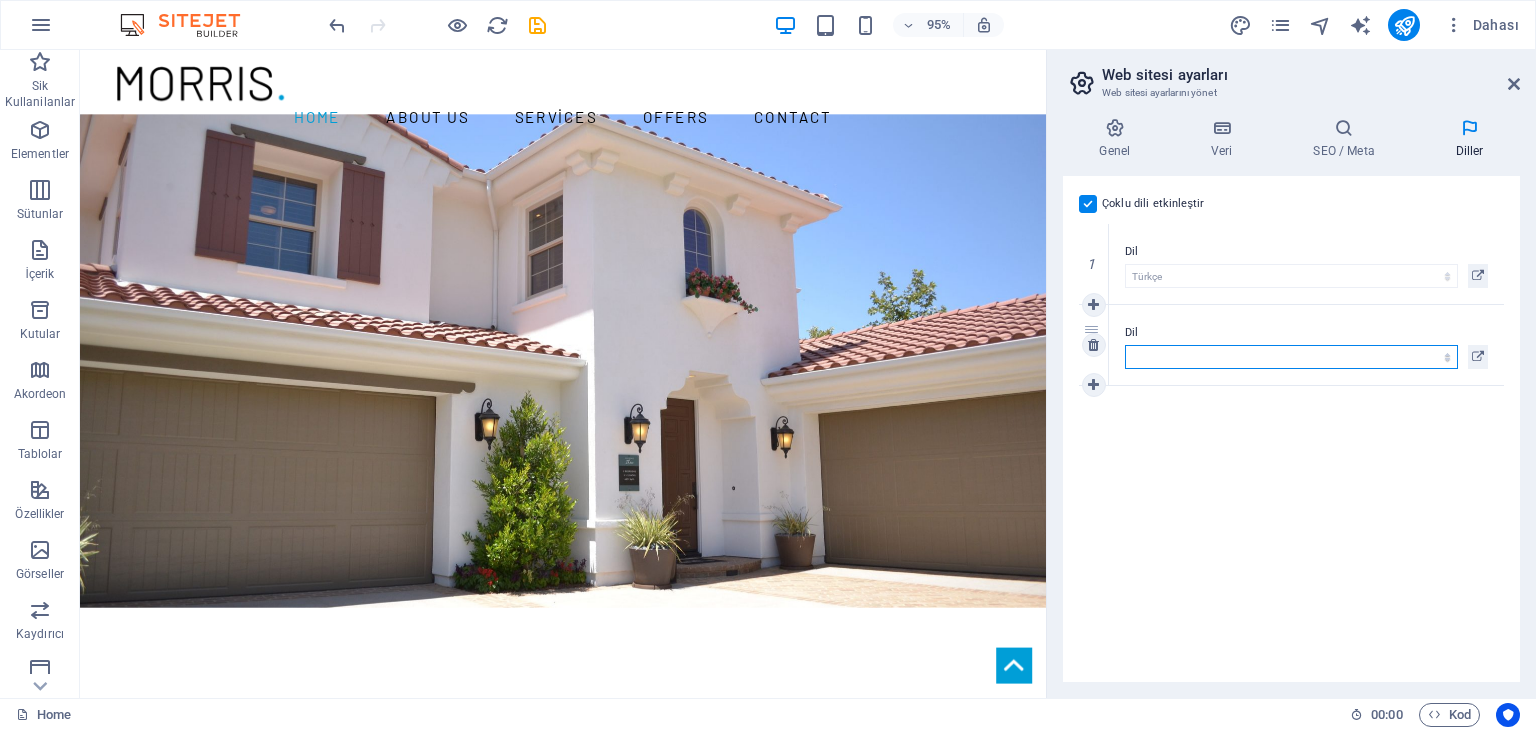 click on "Abkhazian Afar Afrikaans Akan Albanian Almanca Amharic Aragonese Arapça Armenian Assamese Avaric Avestan Aymara Azerbaijani Bambara Bashkir Basque Belarusian Bengalce Bihari languages Bislama Bokmål Bosnian Breton Bulgarca Burmese Central Khmer Chamorro Chechen Church Slavic Chuvash Cornish Corsican Cree Çekçe Çince Danca Dzongkha Endonezce Esperanto Estonian Ewe Faroese Farsça Felemenkçe Fijian Fince Fransızca Fulah Gaelic Galician Ganda Georgian Greenlandic Guaraní Gujarati Haitian Creole Hausa Herero Hırvatça Hintçe Hiri Motu Icelandic Ido Igbo Interlingua Interlingue Inuktitut Inupiaq Irish İbranice İngilizce İspanyolca İtalyanca Japonca Javanese Kannada Kanurice Kashmiri Katalanca Kazakh Kikuyu Kinyarwanda Komi Kongo Korece Kurdish Kwanyama Kyrgyz Lao Latin Lehçe Letonca Limburgish Lingala Litvanyaca Luba-Katanga Luxembourgish Macarca Makedonca Malagasy Malay Malayalam Maldivian Maltaca Manx Maori Marathi Marshallese Mongolian Nauru Navajo Ndonga Nepali North Ndebele Northern Sami Nuosu" at bounding box center [1291, 357] 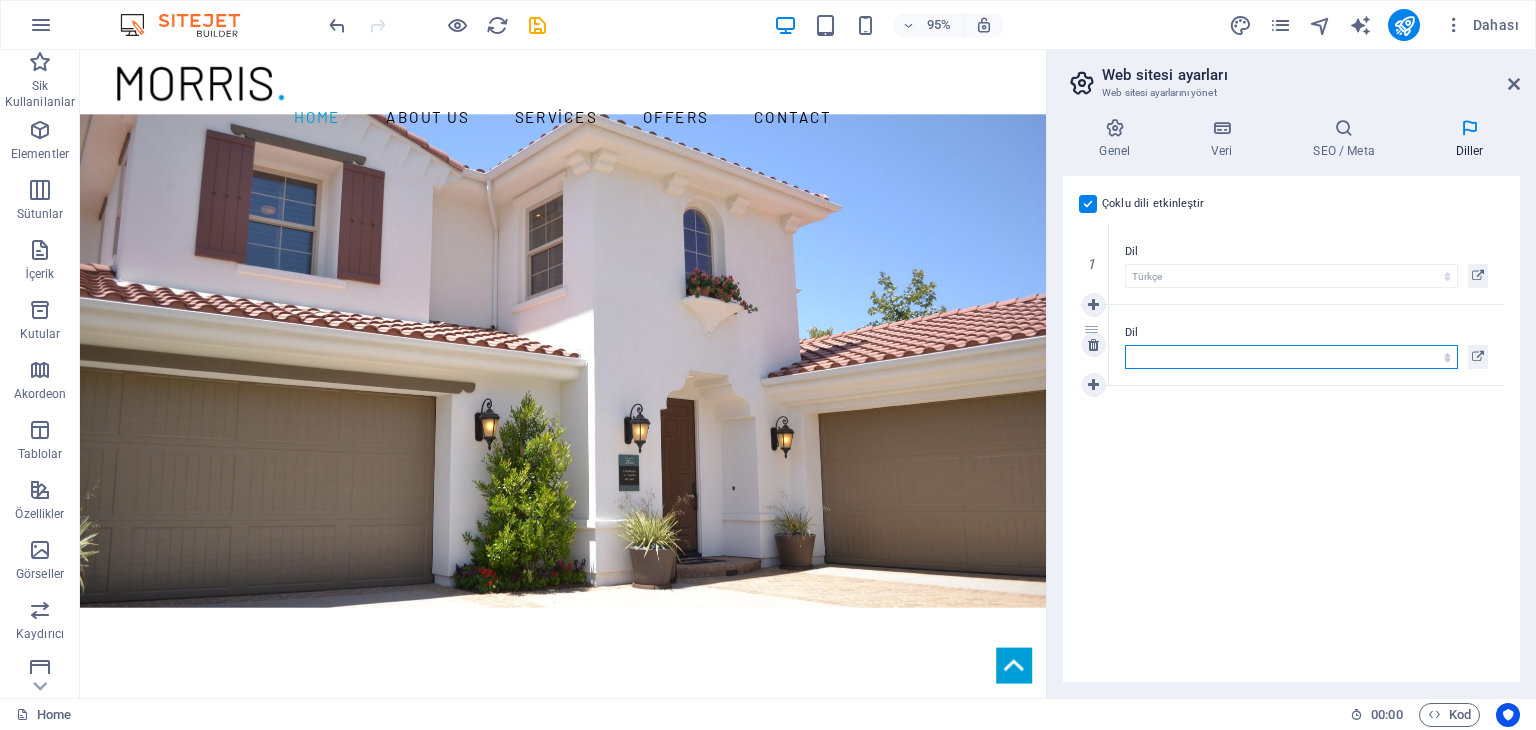 select on "72" 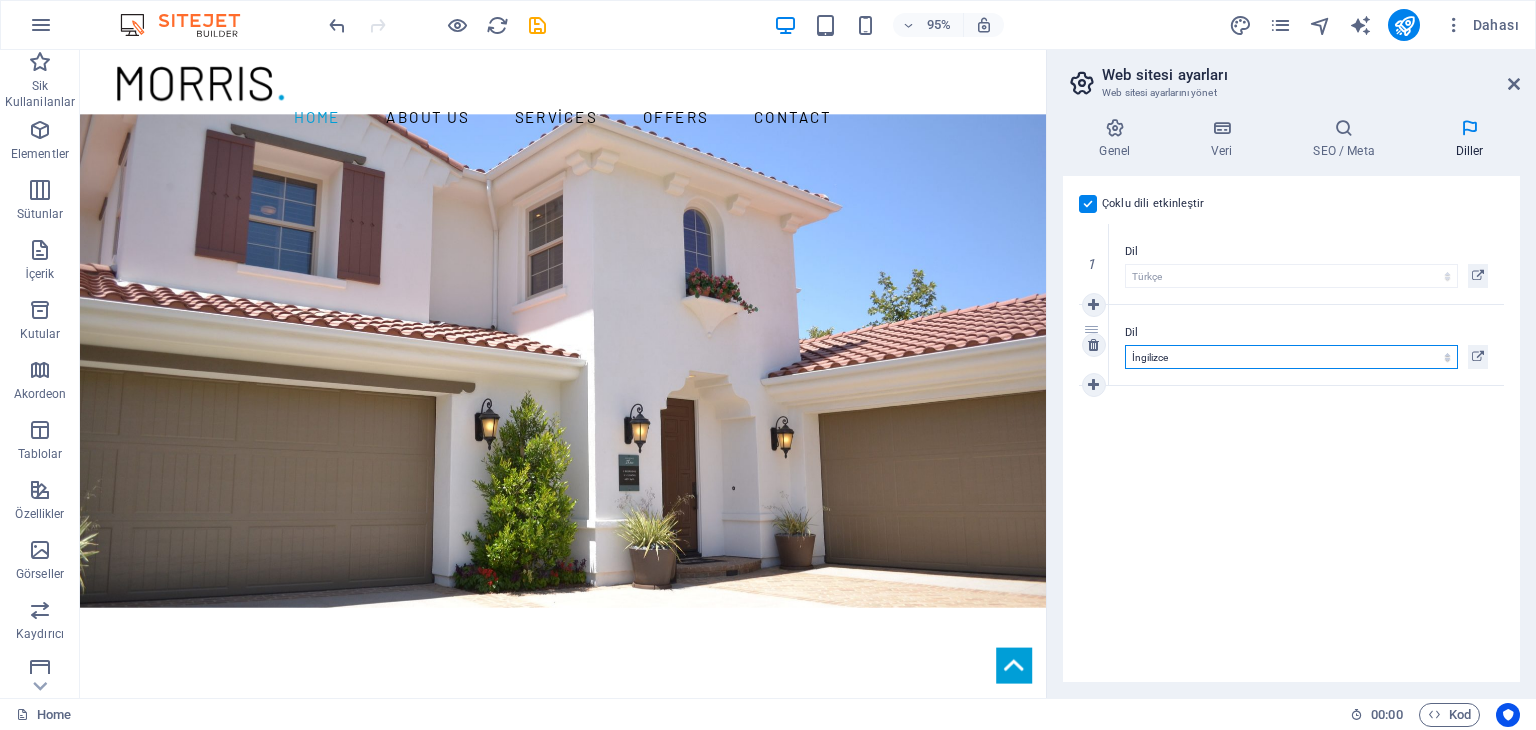 click on "Abkhazian Afar Afrikaans Akan Albanian Almanca Amharic Aragonese Arapça Armenian Assamese Avaric Avestan Aymara Azerbaijani Bambara Bashkir Basque Belarusian Bengalce Bihari languages Bislama Bokmål Bosnian Breton Bulgarca Burmese Central Khmer Chamorro Chechen Church Slavic Chuvash Cornish Corsican Cree Çekçe Çince Danca Dzongkha Endonezce Esperanto Estonian Ewe Faroese Farsça Felemenkçe Fijian Fince Fransızca Fulah Gaelic Galician Ganda Georgian Greenlandic Guaraní Gujarati Haitian Creole Hausa Herero Hırvatça Hintçe Hiri Motu Icelandic Ido Igbo Interlingua Interlingue Inuktitut Inupiaq Irish İbranice İngilizce İspanyolca İtalyanca Japonca Javanese Kannada Kanurice Kashmiri Katalanca Kazakh Kikuyu Kinyarwanda Komi Kongo Korece Kurdish Kwanyama Kyrgyz Lao Latin Lehçe Letonca Limburgish Lingala Litvanyaca Luba-Katanga Luxembourgish Macarca Makedonca Malagasy Malay Malayalam Maldivian Maltaca Manx Maori Marathi Marshallese Mongolian Nauru Navajo Ndonga Nepali North Ndebele Northern Sami Nuosu" at bounding box center (1291, 357) 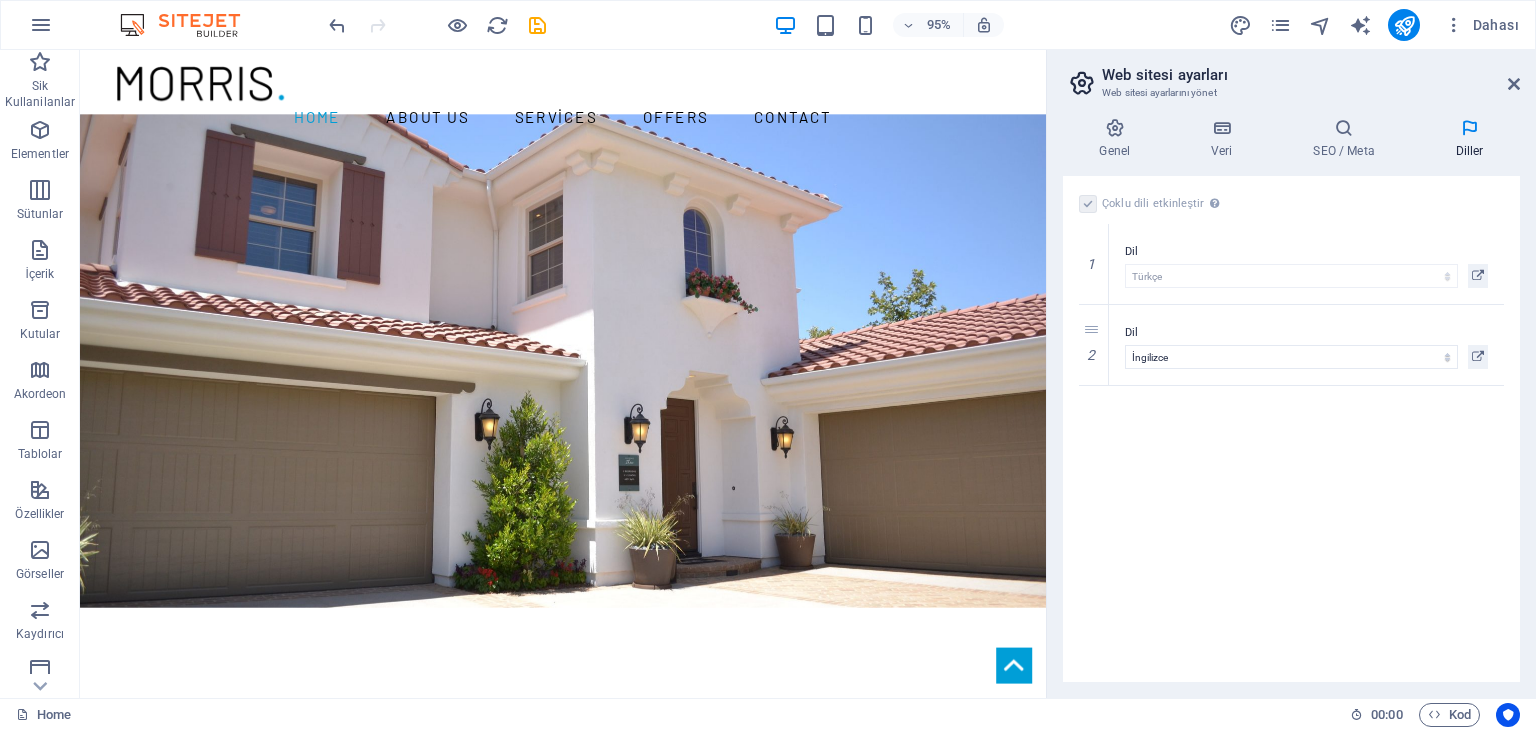 click on "Çoklu dili etkinleştir Çoklu dili silmek için tek bir dil kalana kadar tüm dillerin silinmesi gerekir. Web sitesi Dili Abkhazian Afar Afrikaans Akan Albanian Almanca Amharic Aragonese Arapça Armenian Assamese Avaric Avestan Aymara Azerbaijani Bambara Bashkir Basque Belarusian Bengalce Bihari languages Bislama Bokmål Bosnian Breton Bulgarca Burmese Central Khmer Chamorro Chechen Church Slavic Chuvash Cornish Corsican Cree Çekçe Çince Danca Dzongkha Endonezce Esperanto Estonian Ewe Faroese Farsça Felemenkçe Fijian Fince Fransızca Fulah Gaelic Galician Ganda Georgian Greenlandic Guaraní Gujarati Haitian Creole Hausa Herero Hırvatça Hintçe Hiri Motu Icelandic Ido Igbo Interlingua Interlingue Inuktitut Inupiaq Irish İbranice İngilizce İspanyolca İtalyanca Japonca Javanese Kannada Kanurice Kashmiri Katalanca Kazakh Kikuyu Kinyarwanda Komi Kongo Korece Kurdish Kwanyama Kyrgyz Lao Latin Lehçe Letonca Limburgish Lingala Litvanyaca Luba-Katanga Luxembourgish Macarca Makedonca Malagasy Malay Manx 1" at bounding box center [1291, 429] 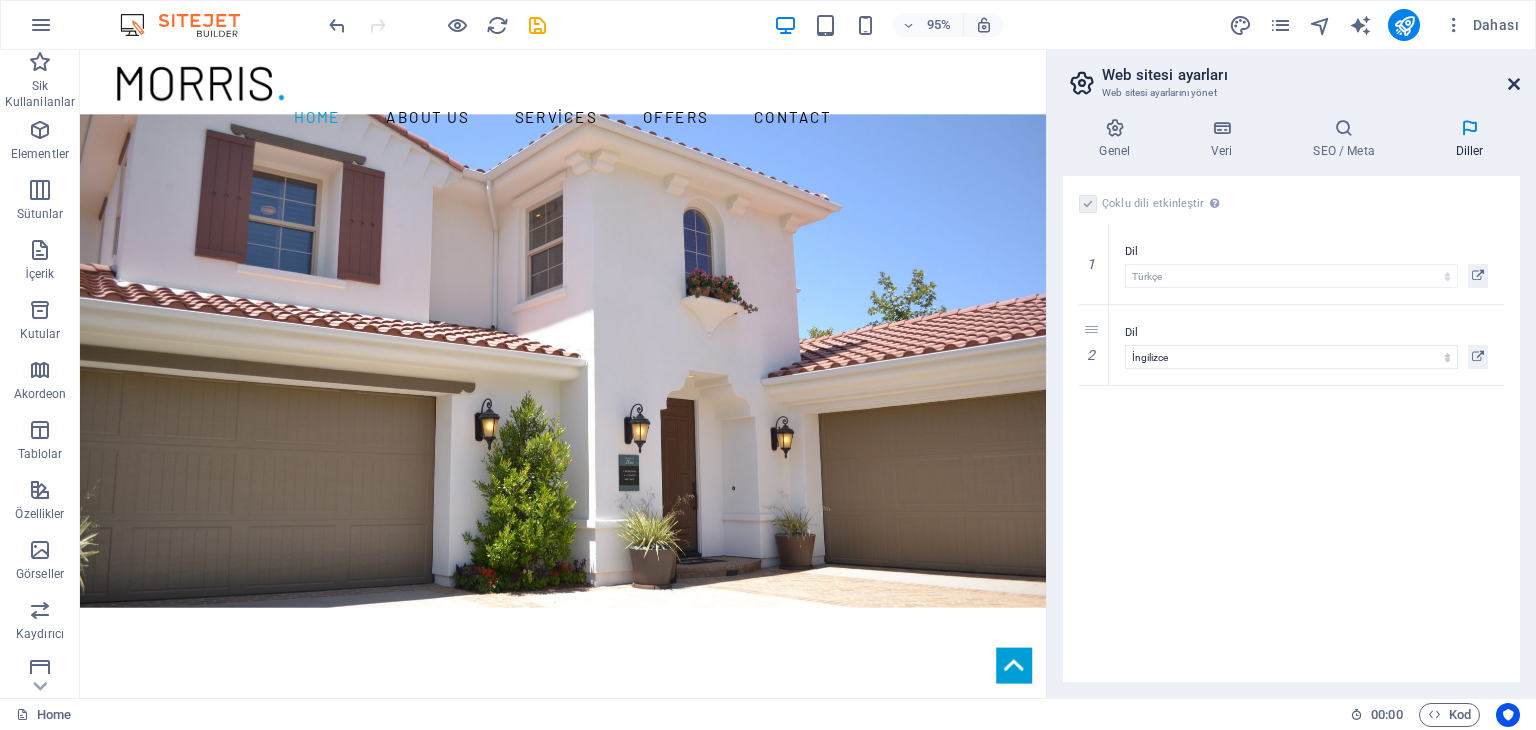 click at bounding box center (1514, 84) 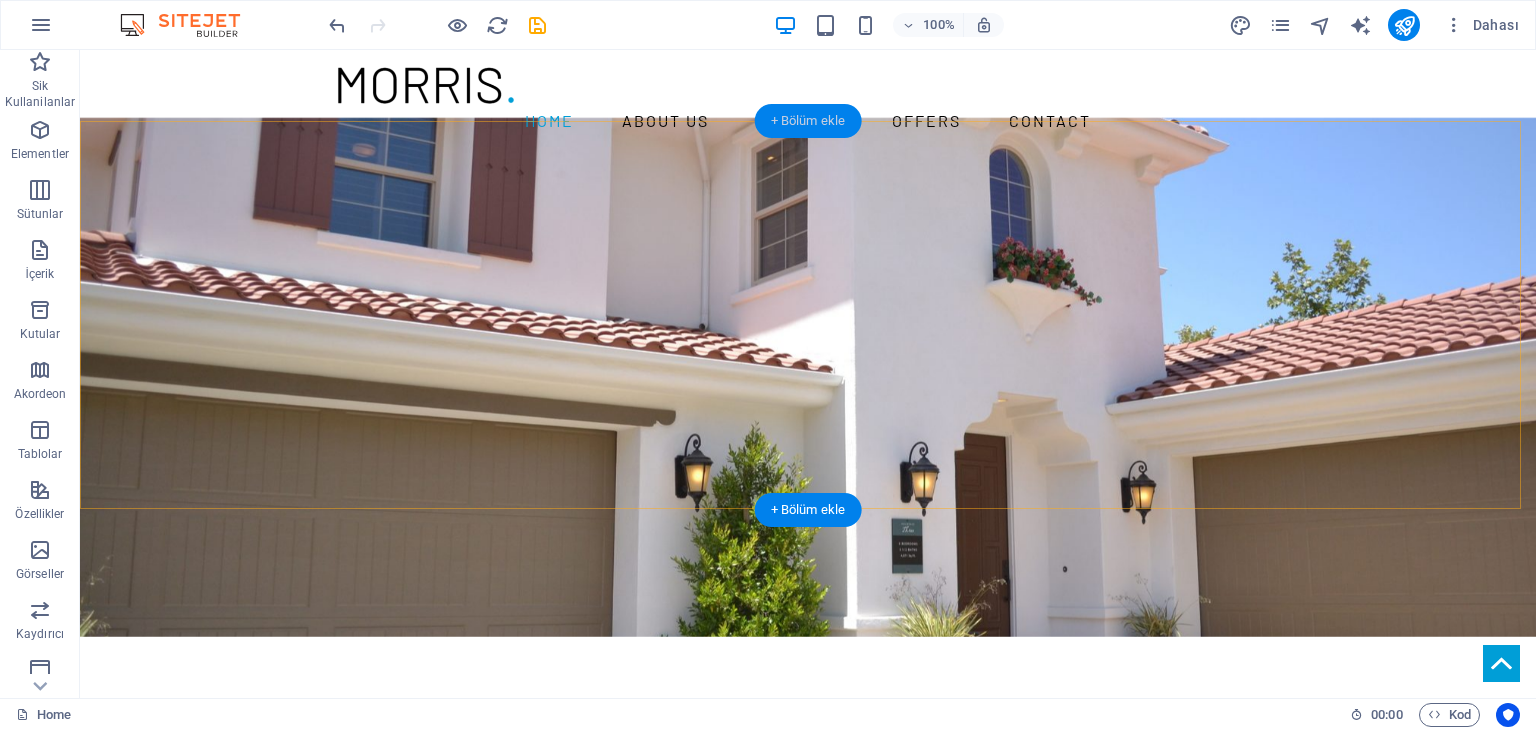 click on "+ Bölüm ekle" at bounding box center (808, 121) 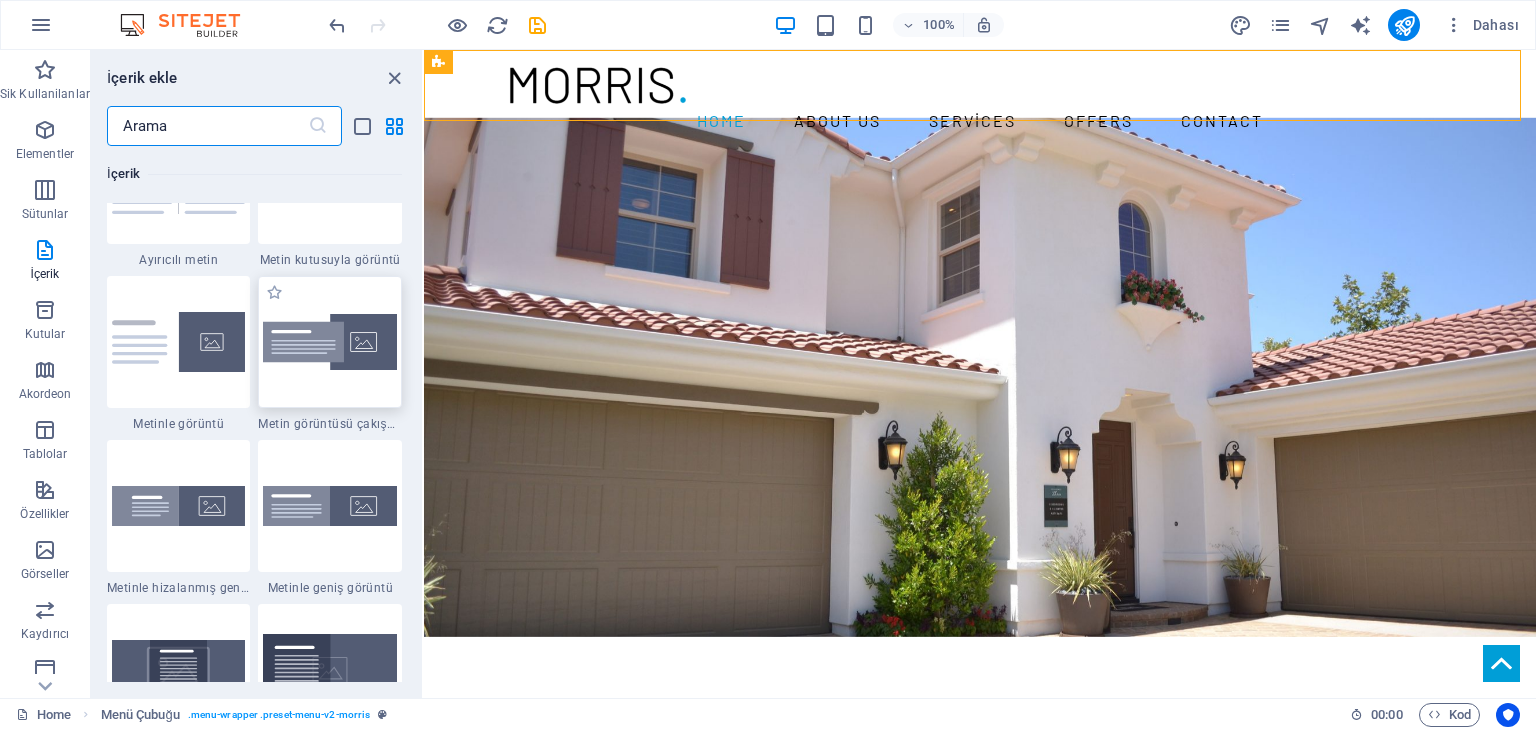 scroll, scrollTop: 3799, scrollLeft: 0, axis: vertical 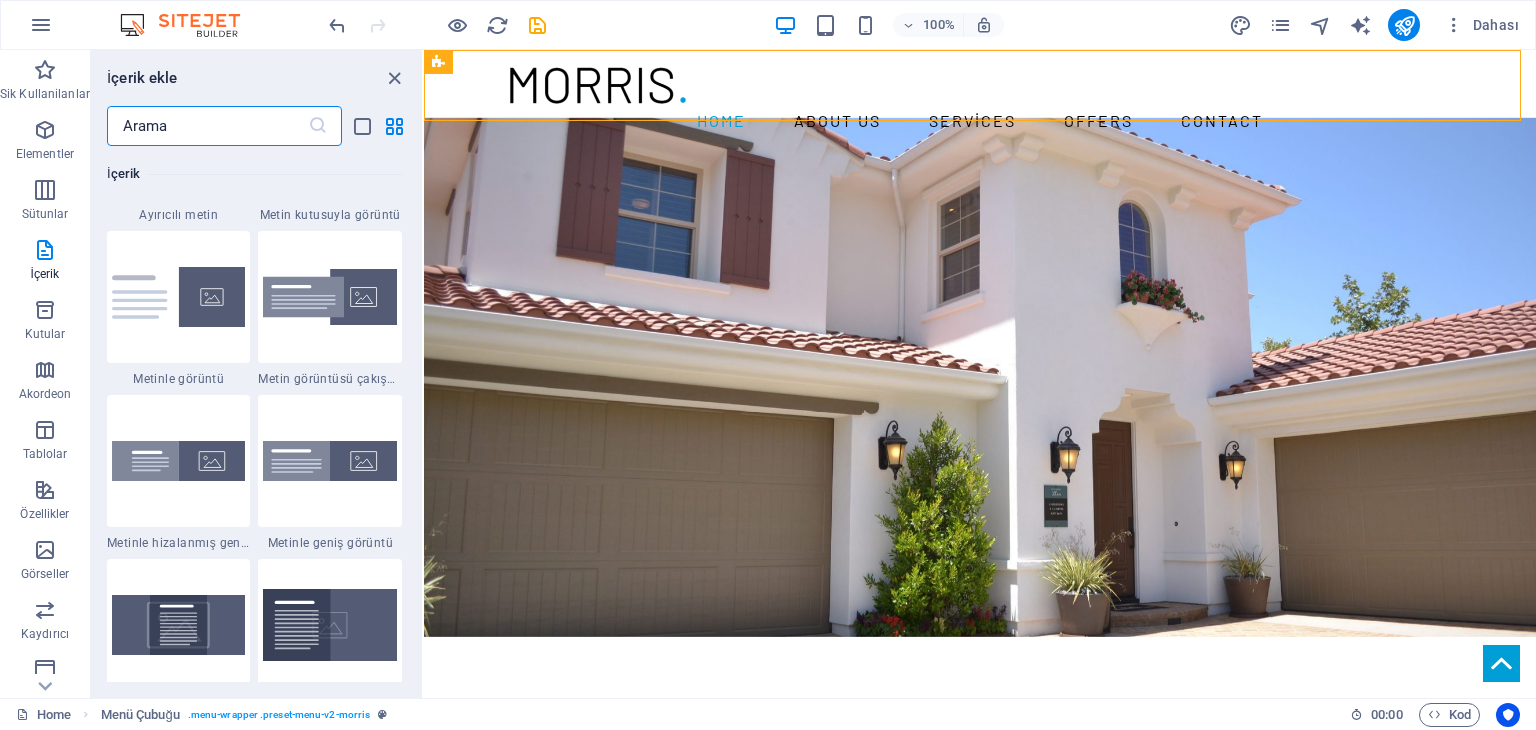 click on "İçerik ekle ​​ Sik Kullanilanlar 1 Star Başlık 1 Star Kapsayıcı Elementler 1 Star Başlık 1 Star Metin 1 Star İmaj 1 Star Kapsayıcı 1 Star Aralık 1 Star Ayırıcı 1 Star HTML 1 Star Simge 1 Star Düğme 1 Star Logo 1 Star SVG 1 Star Görüntü kaydırıcı 1 Star Kaydırıcı 1 Star Galeri 1 Star Menü 1 Star Harita 1 Star Facebook 1 Star Video 1 Star YouTube 1 Star Vimeo 1 Star Belge 1 Star Ses 1 Star Iframe 1 Star Gizlilik 1 Star Diller Sütunlar 1 Star Kapsayıcı 1 Star 2 sütun 1 Star 3 sütun 1 Star 4 sütun 1 Star 5 sütun 1 Star 6 sütun 1 Star 40-60 1 Star 20-80 1 Star 80-20 1 Star 30-70 1 Star 70-30 1 Star Eşit Olmayan Sütunlar 1 Star 25-25-50 1 Star 25-50-25 1 Star 50-25-25 1 Star 20-60-20 1 Star 50-16-16-16 1 Star 16-16-16-50 1 Star Kılavuz 2-1 1 Star Kılavuz 1-2 1 Star Kılavuz 3-1 1 Star Kılavuz 1-3 1 Star Grid 4-1 1 Star Kılavuz 1-4 1 Star Kılavuz 1-2-1 1 Star Kılavuz 1-1-2 1 Star Kılavuz 2y-2d 1 Star Kılavuz 2d-2y 1 Star Kılavuz 2-1-2 1 Star Kılavuz 3-4 İçerik" at bounding box center (256, 374) 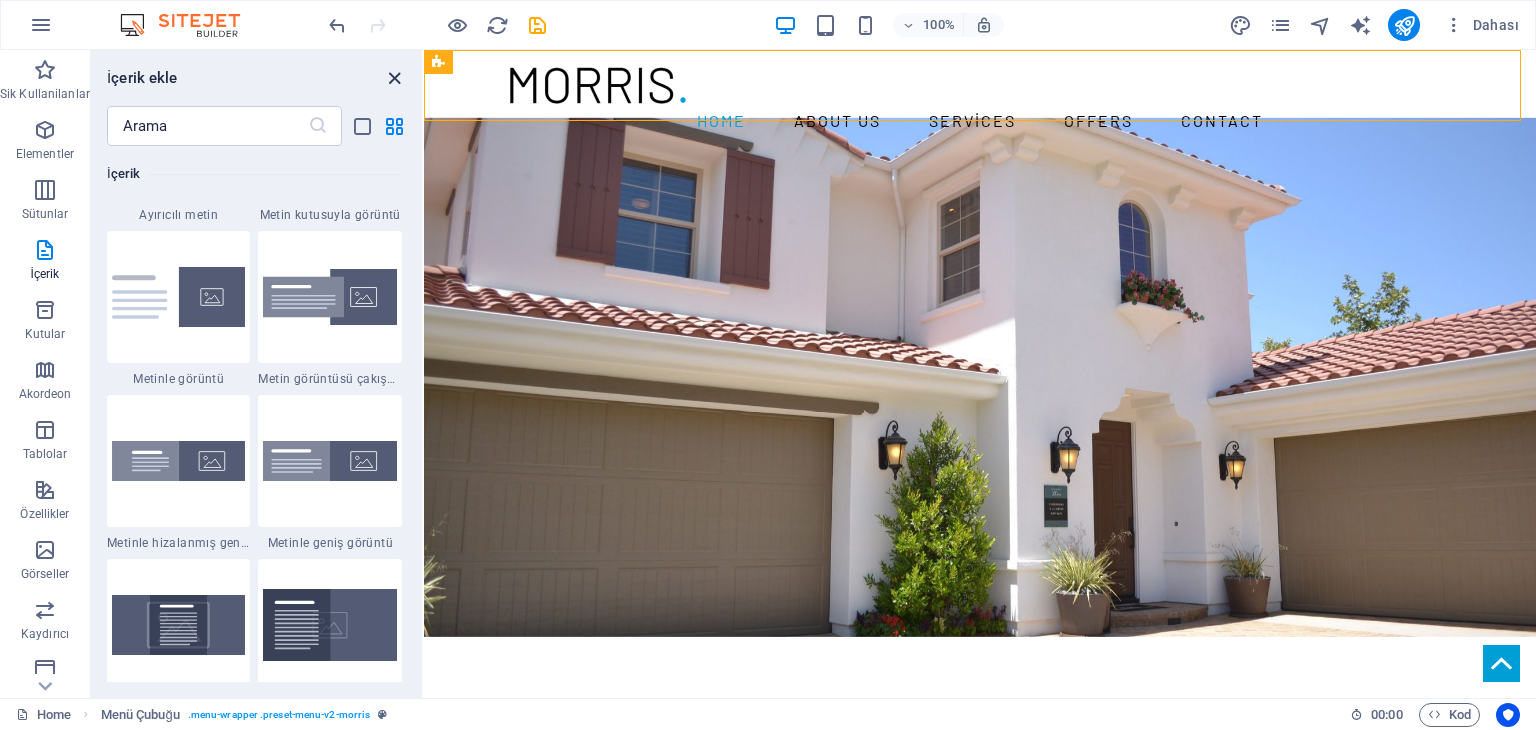 click at bounding box center (394, 78) 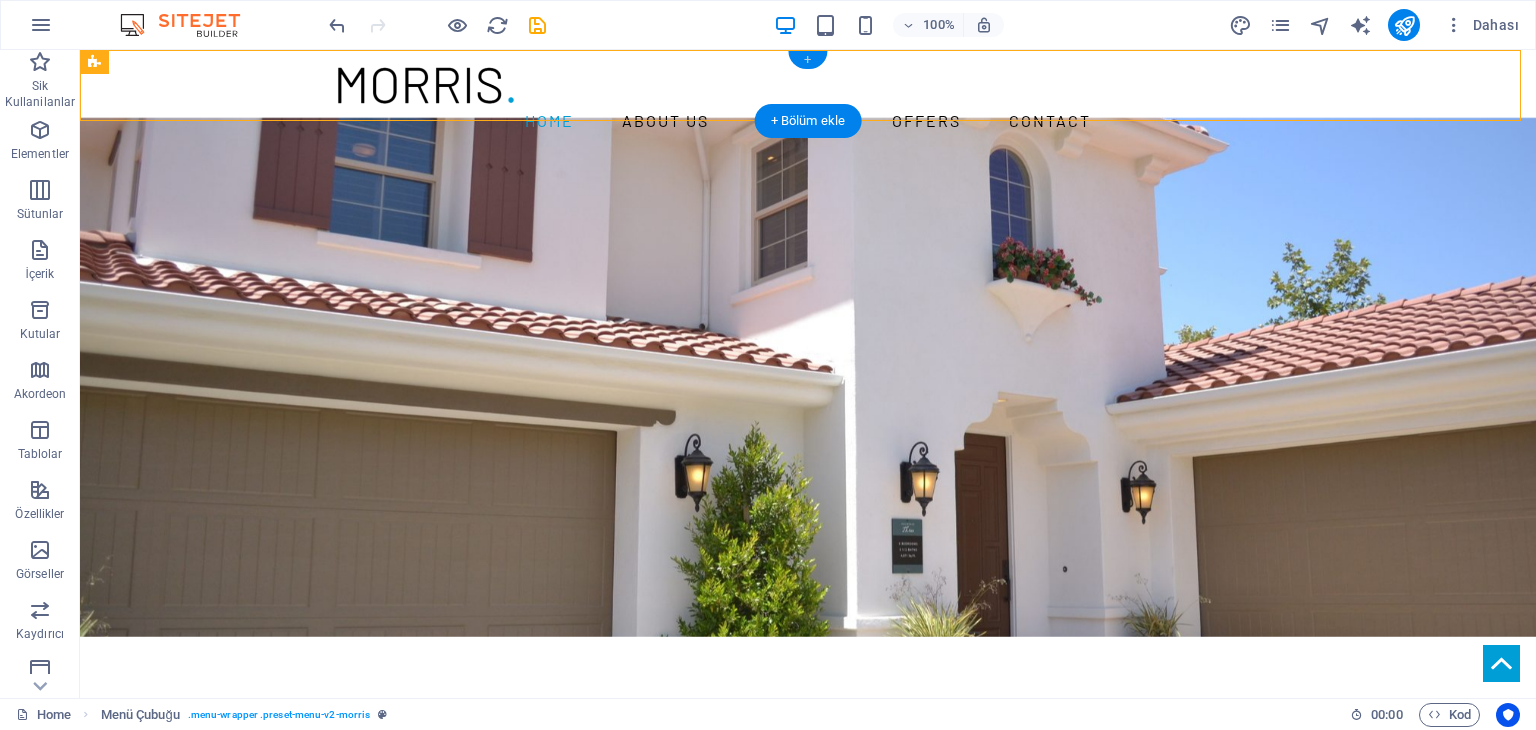 click on "+" at bounding box center (807, 60) 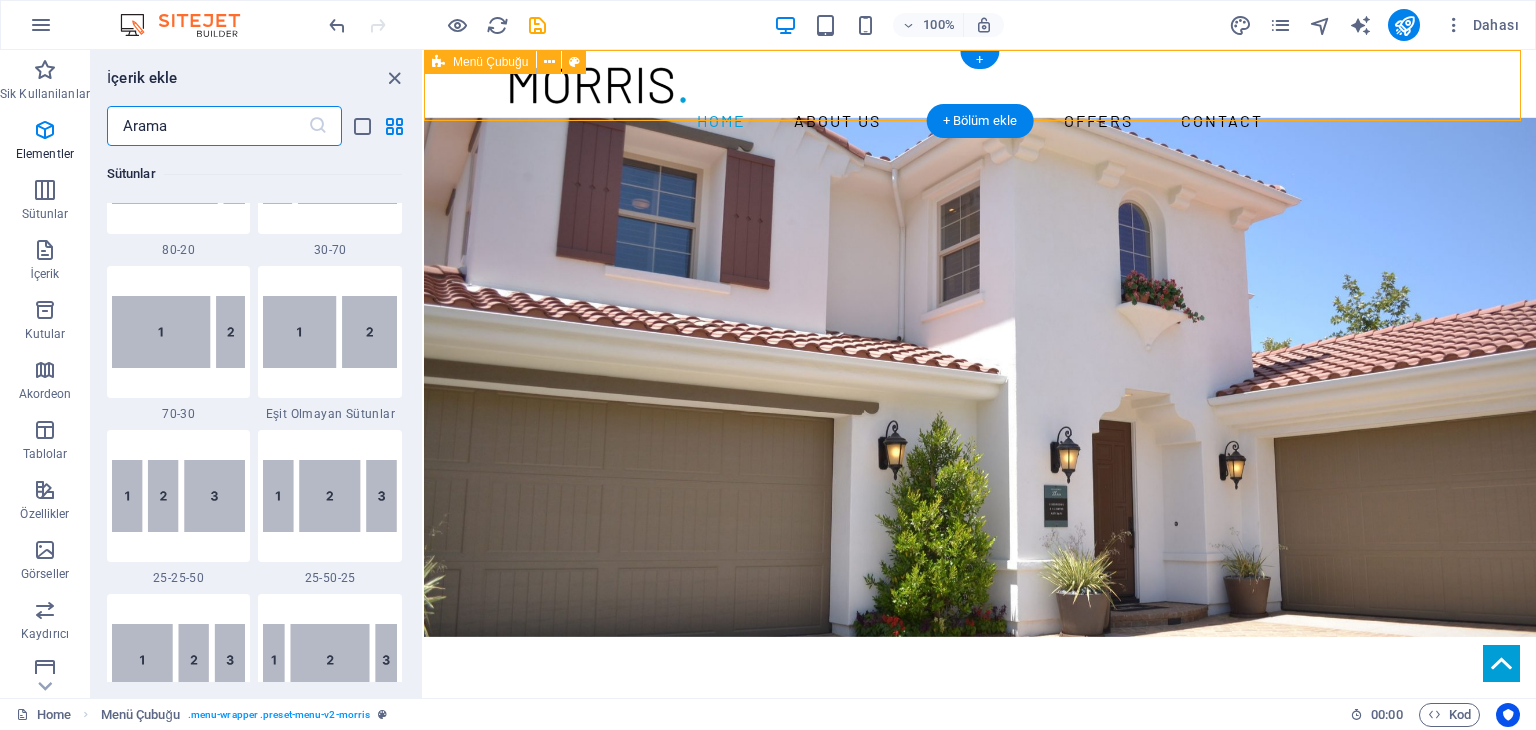 scroll, scrollTop: 3499, scrollLeft: 0, axis: vertical 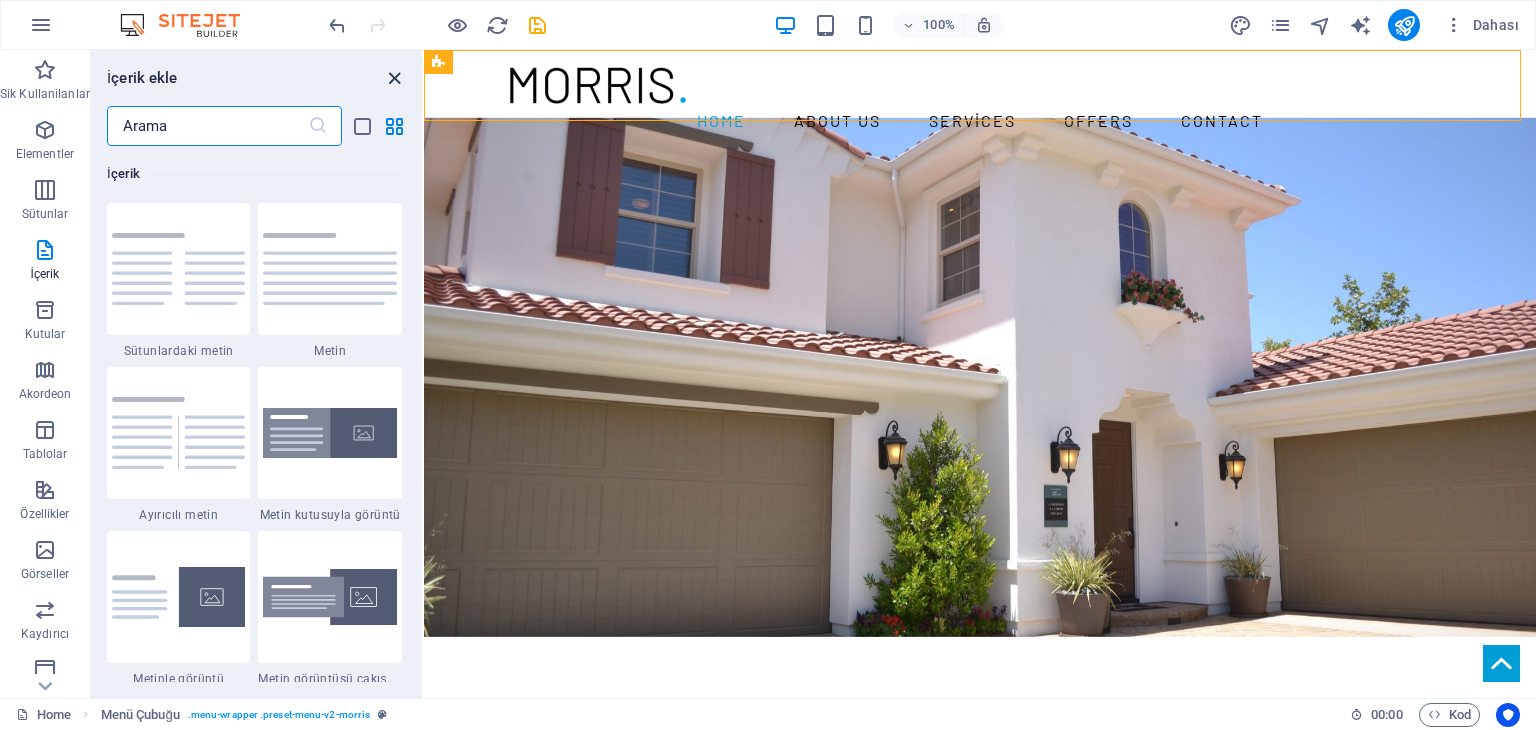 click at bounding box center (394, 78) 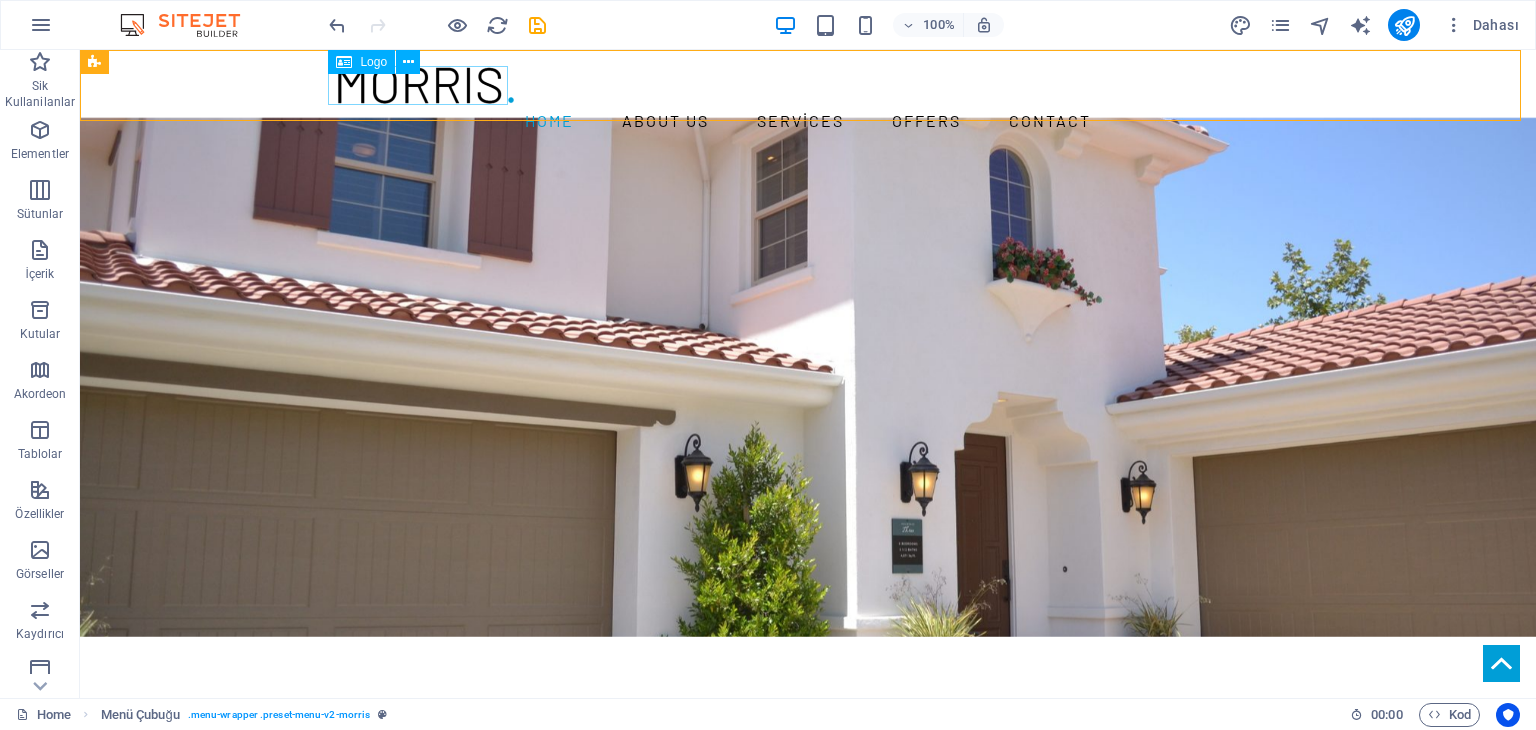click on "Logo" at bounding box center [373, 62] 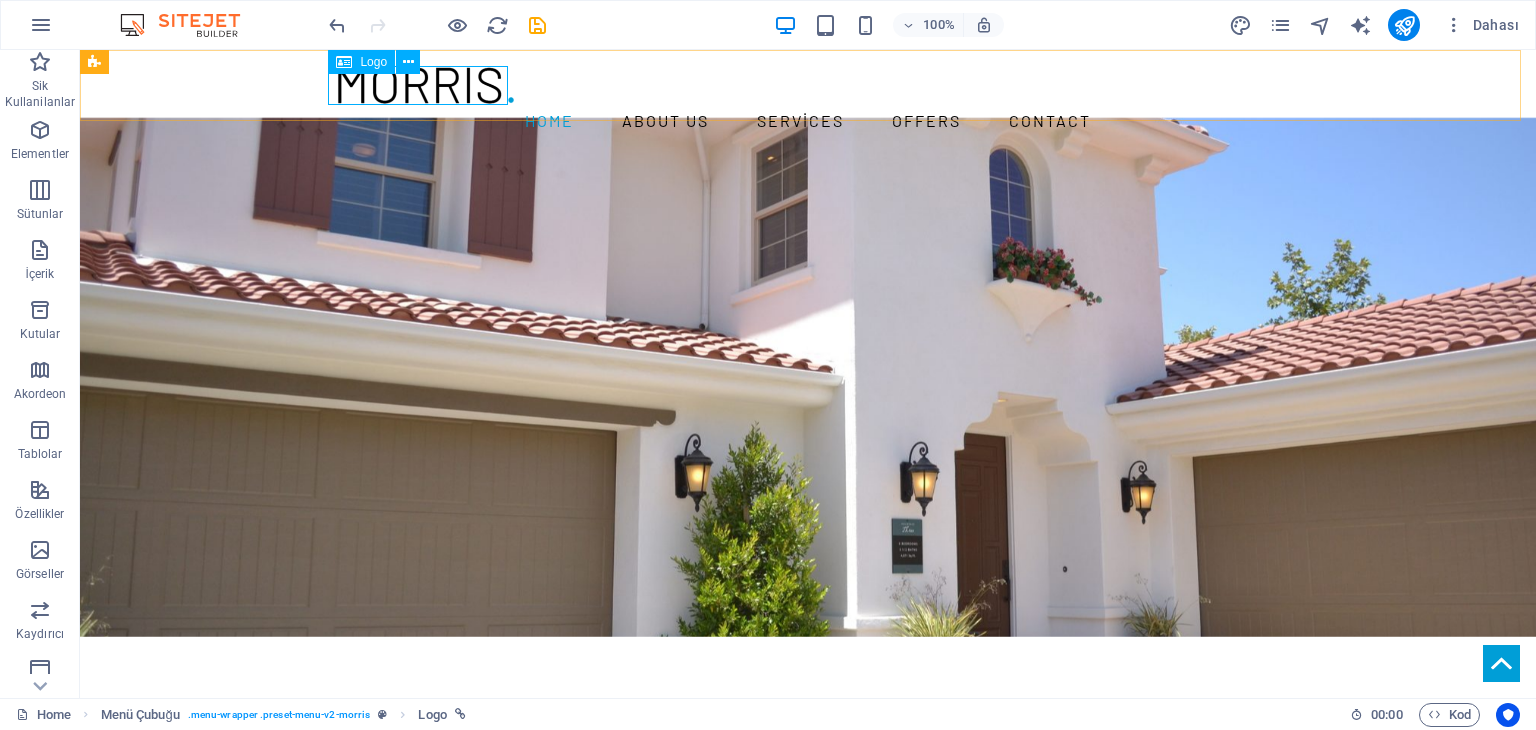 click at bounding box center [344, 62] 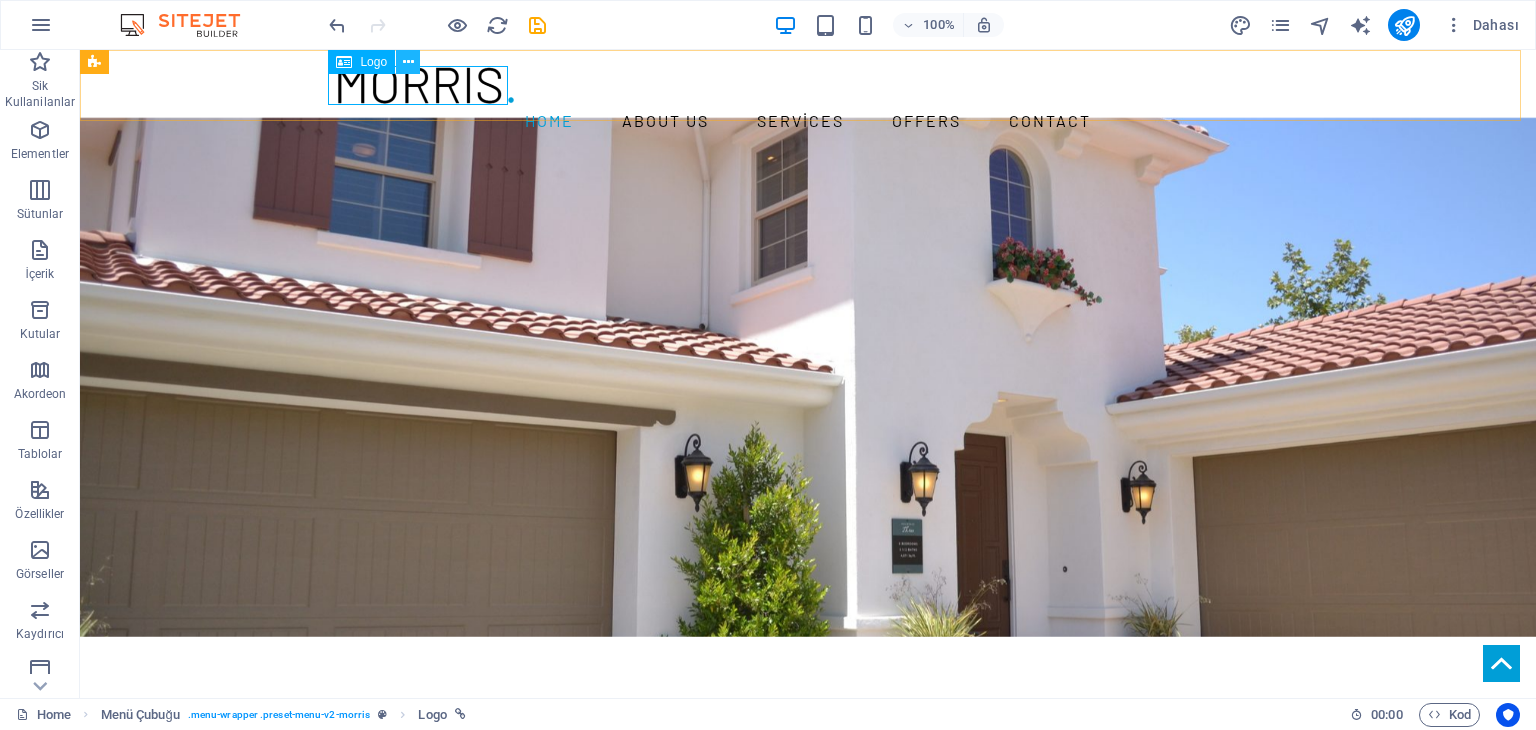 click at bounding box center [408, 62] 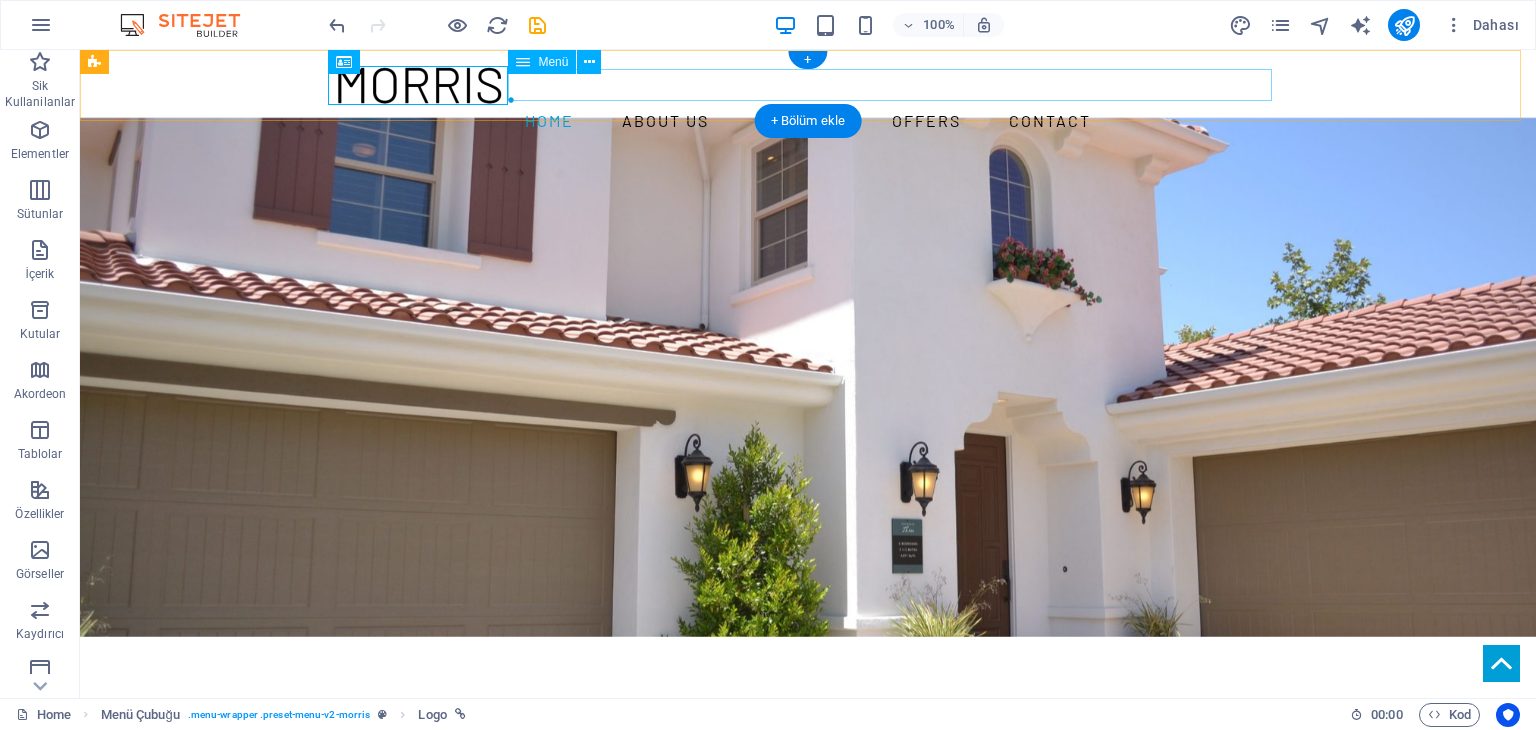click on "Home About us Services Offers Contact" at bounding box center (808, 121) 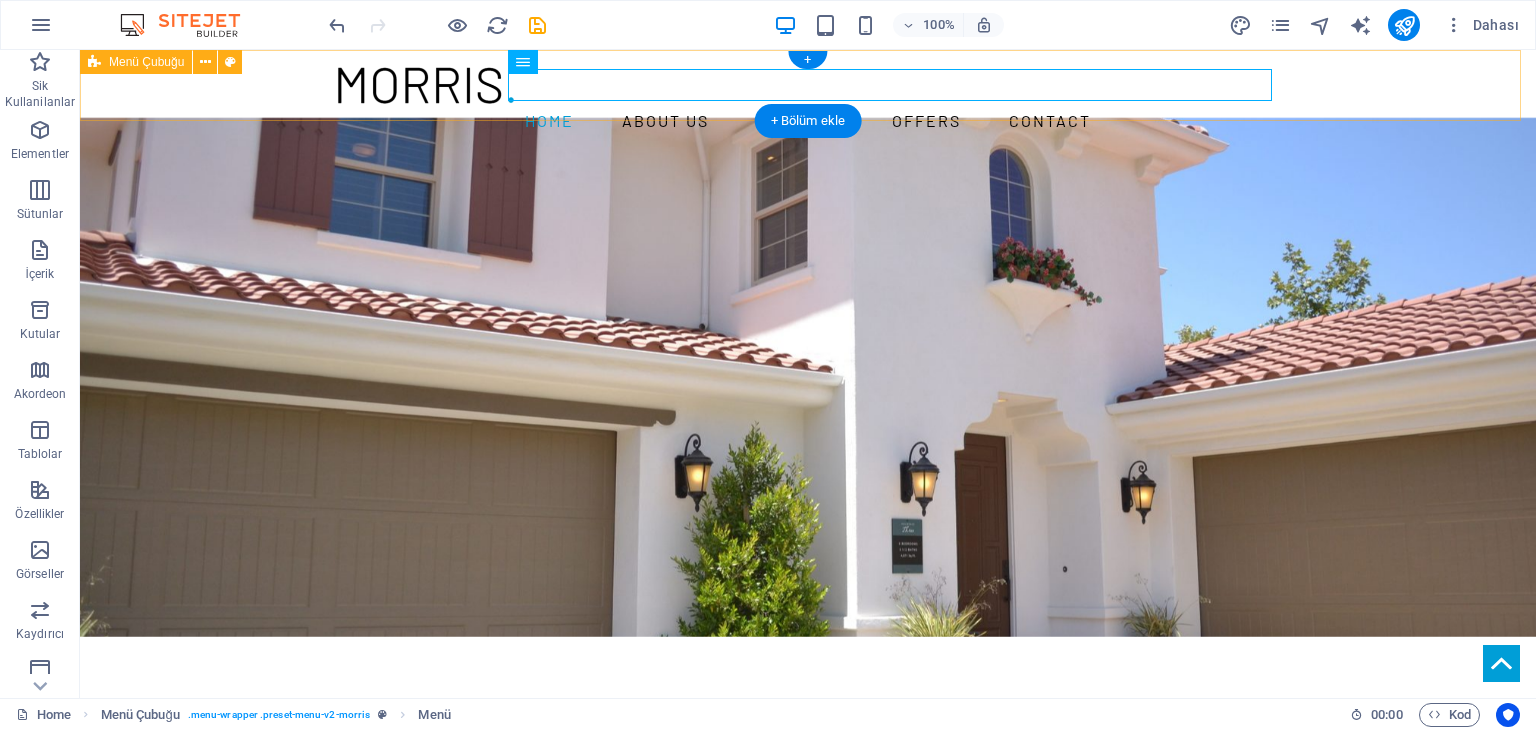 click on "Home About us Services Offers Contact" at bounding box center [808, 101] 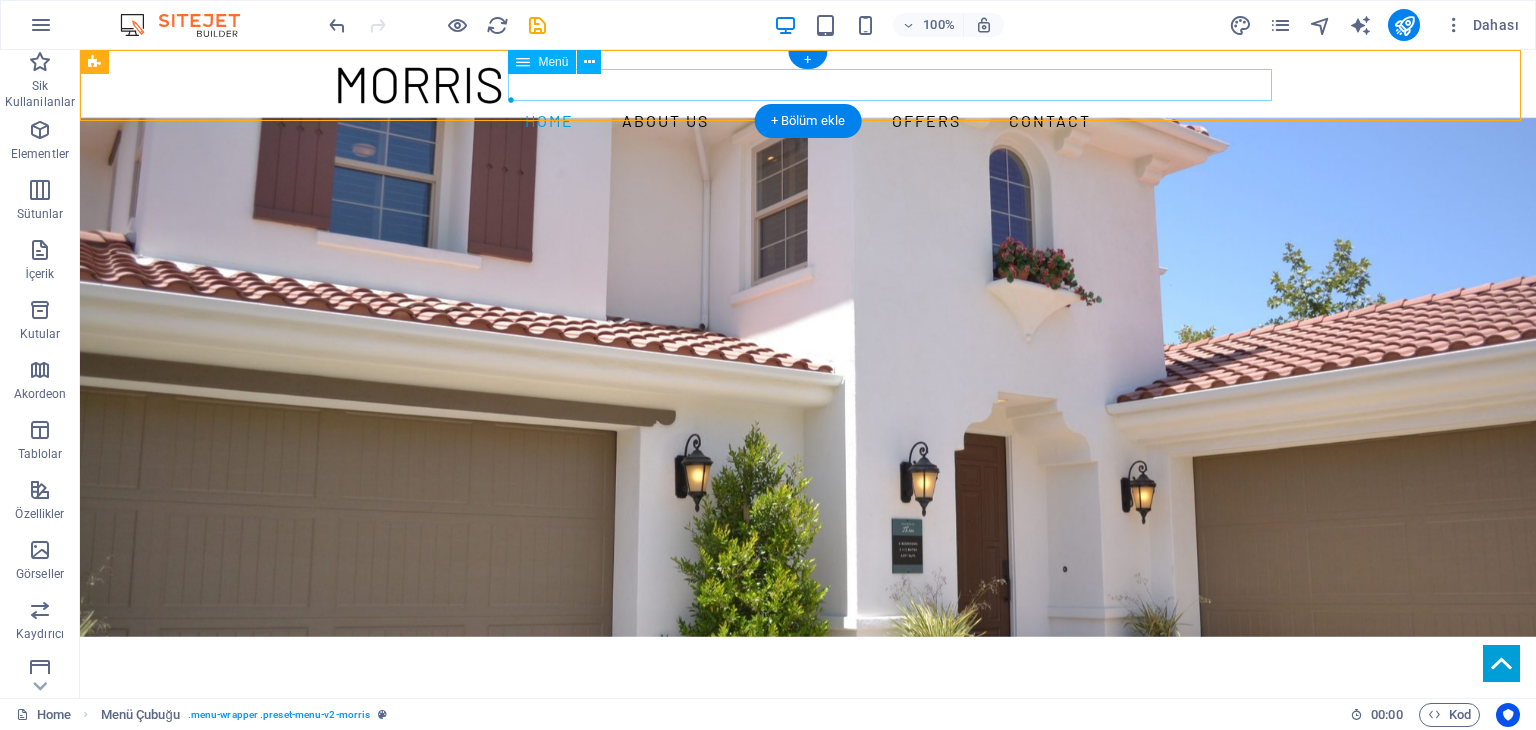 click on "Home About us Services Offers Contact" at bounding box center (808, 121) 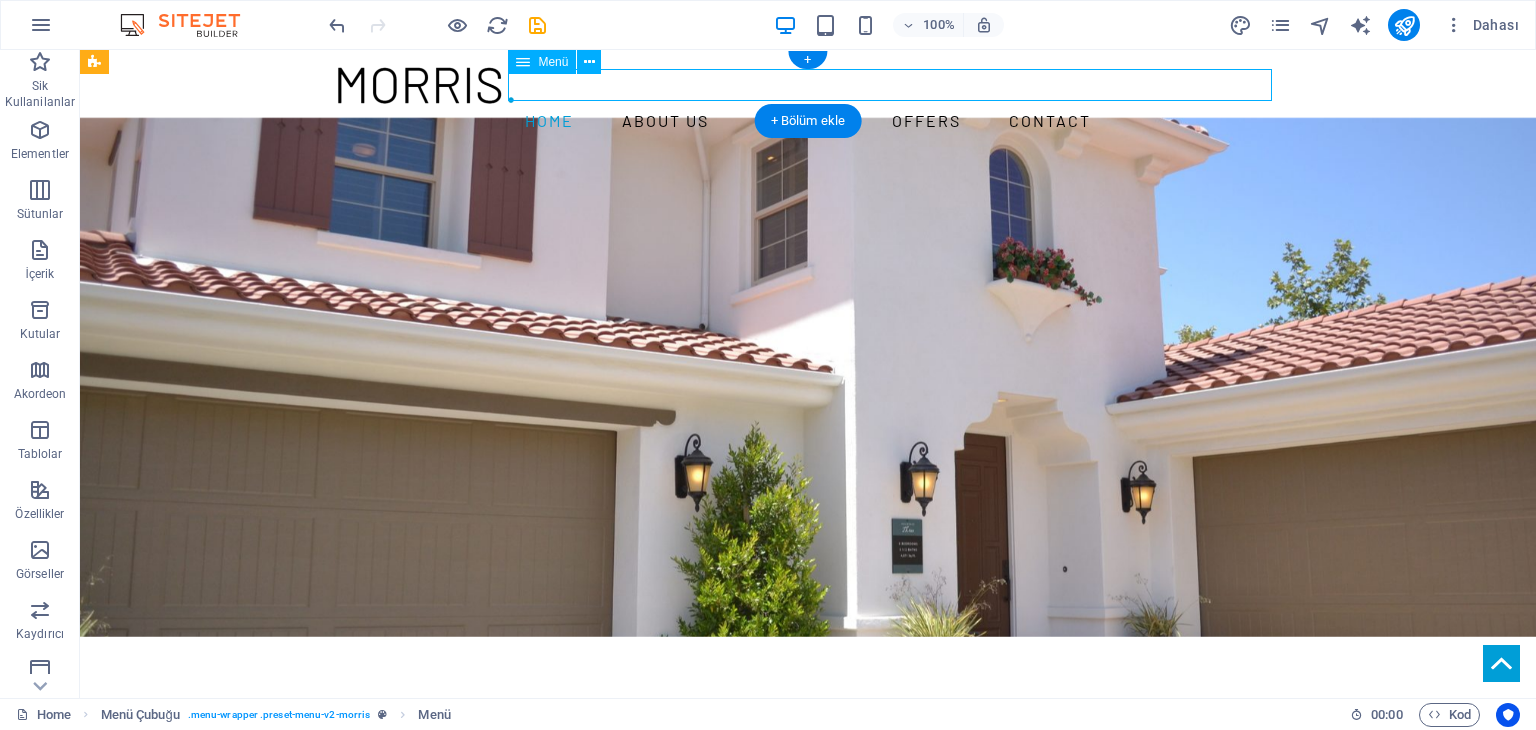 click on "Home About us Services Offers Contact" at bounding box center [808, 121] 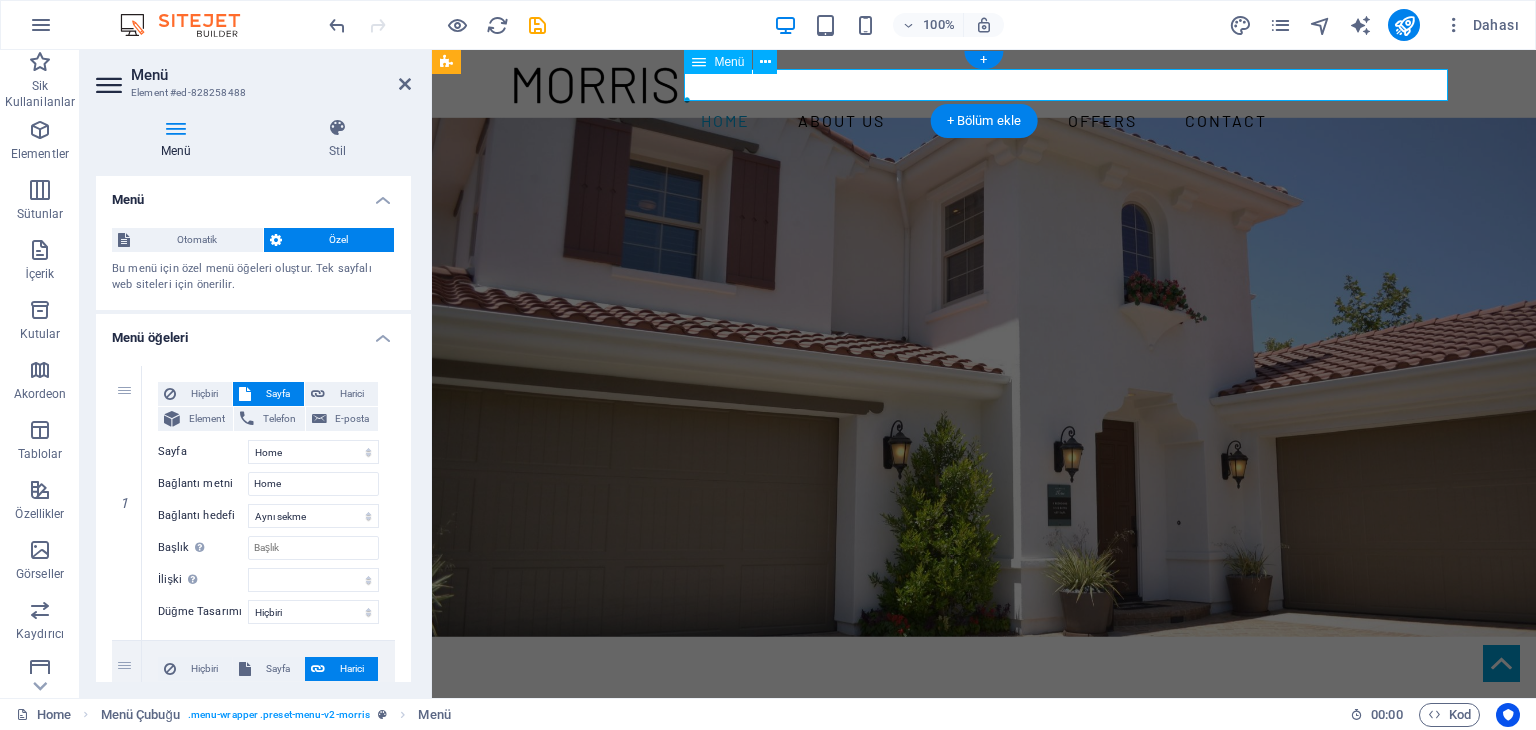 click on "Home About us Services Offers Contact" at bounding box center [984, 121] 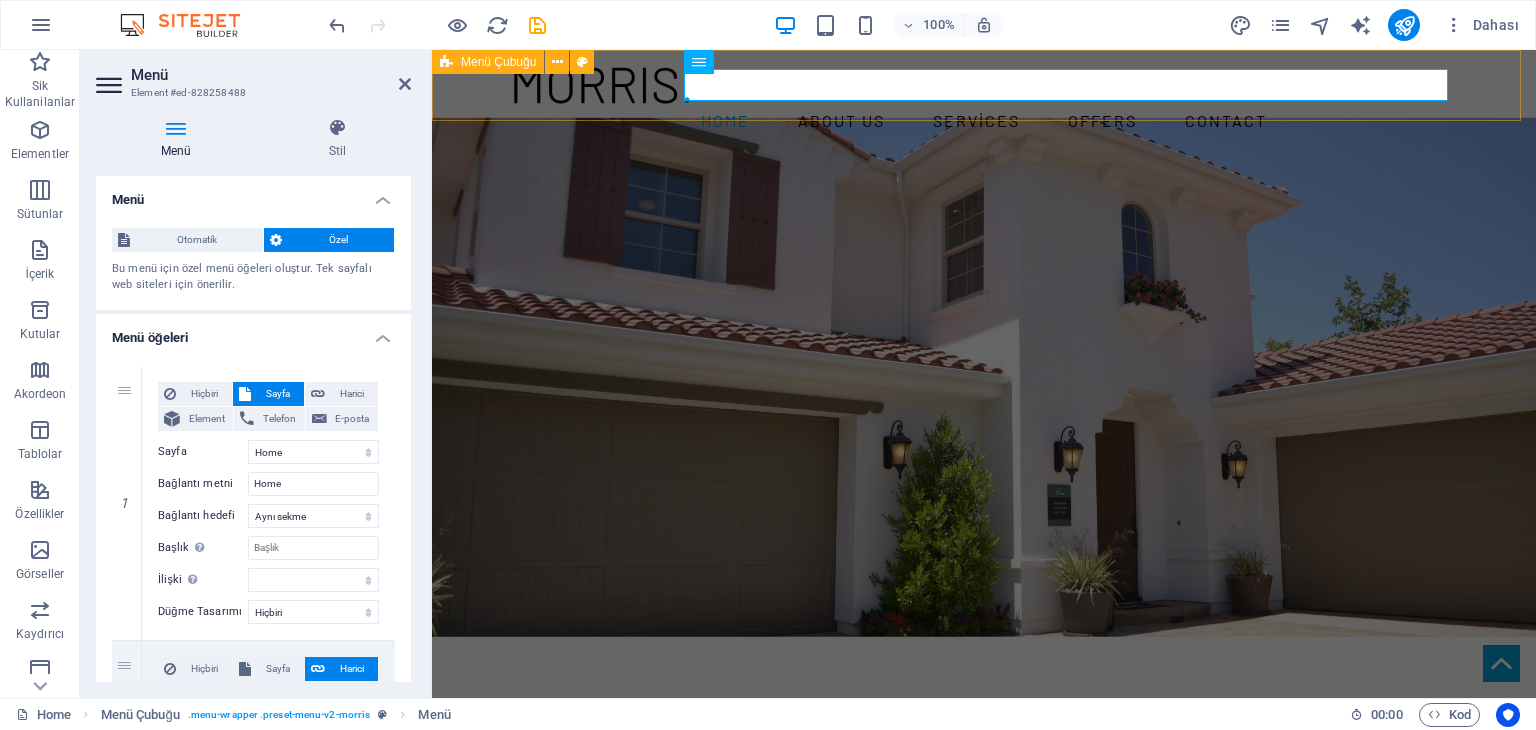click on "Home About us Services Offers Contact" at bounding box center (984, 101) 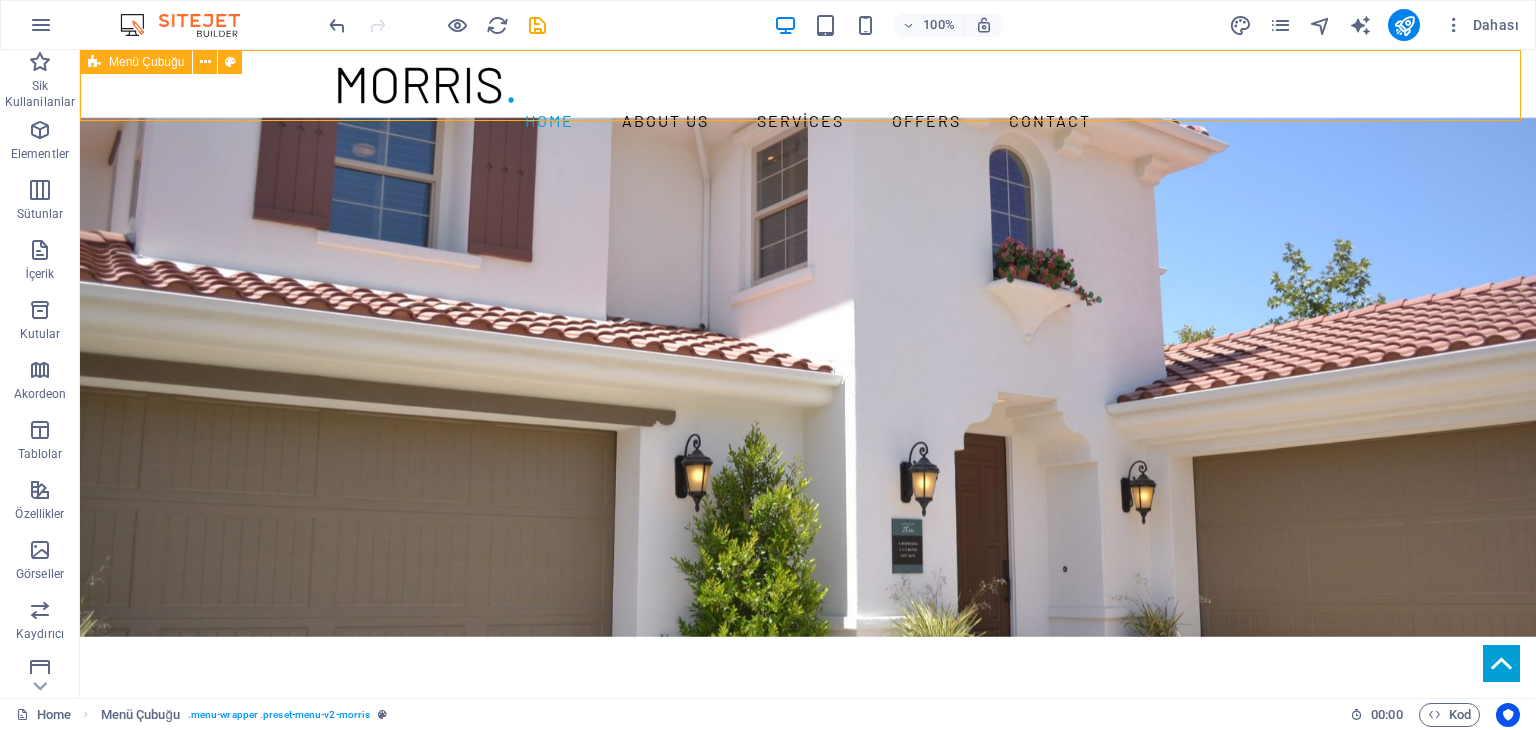click on "Home About us Services Offers Contact" at bounding box center (808, 101) 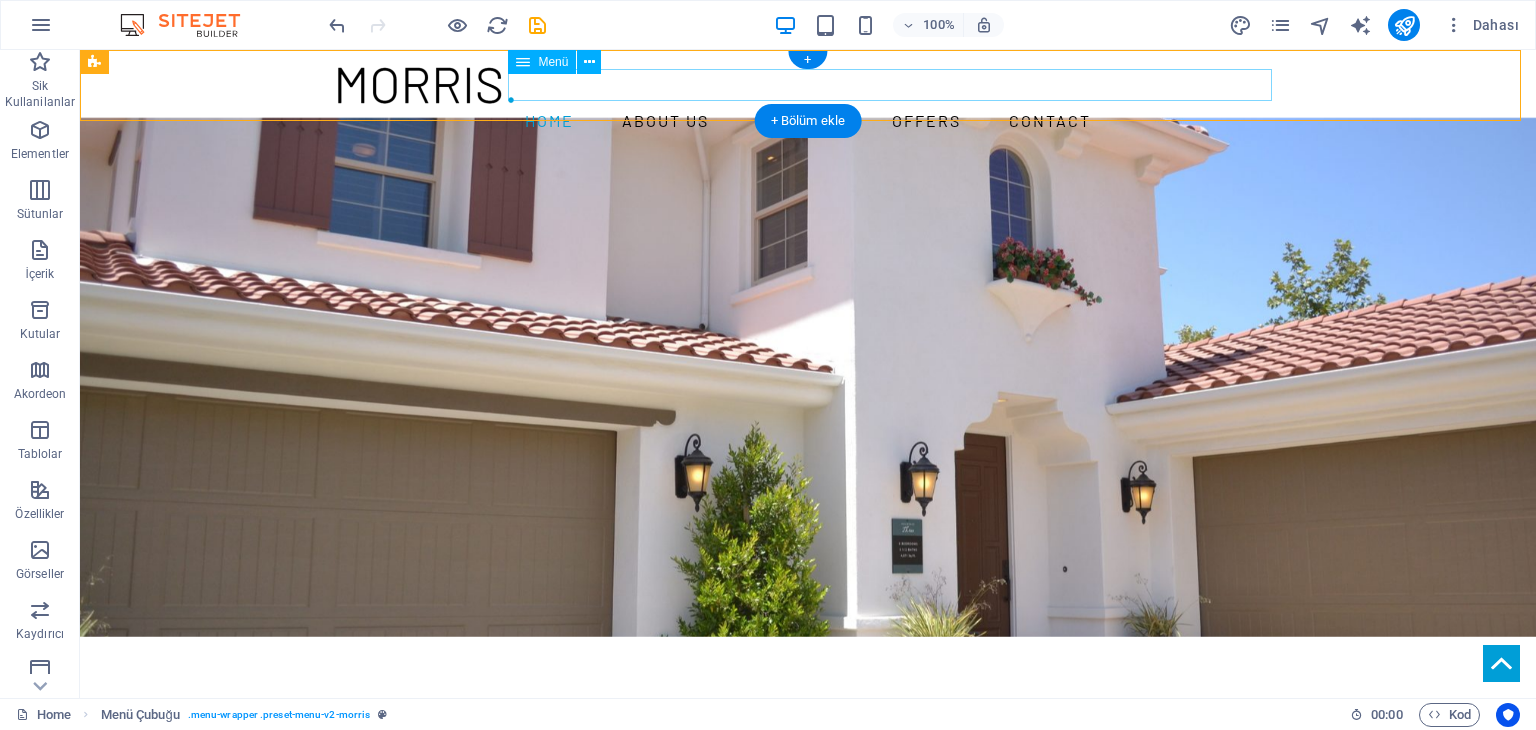 click on "Home About us Services Offers Contact" at bounding box center [808, 121] 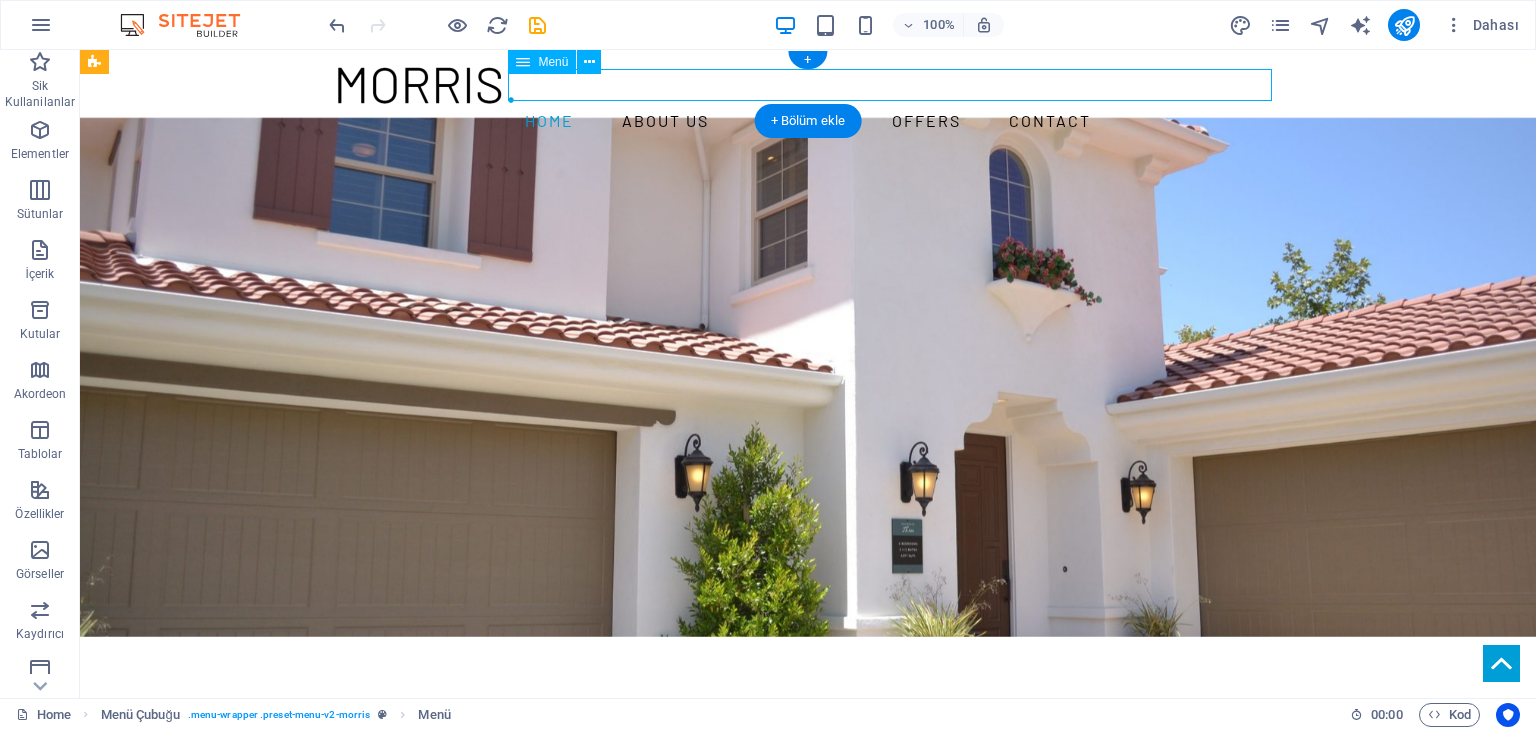 click on "Home About us Services Offers Contact" at bounding box center (808, 121) 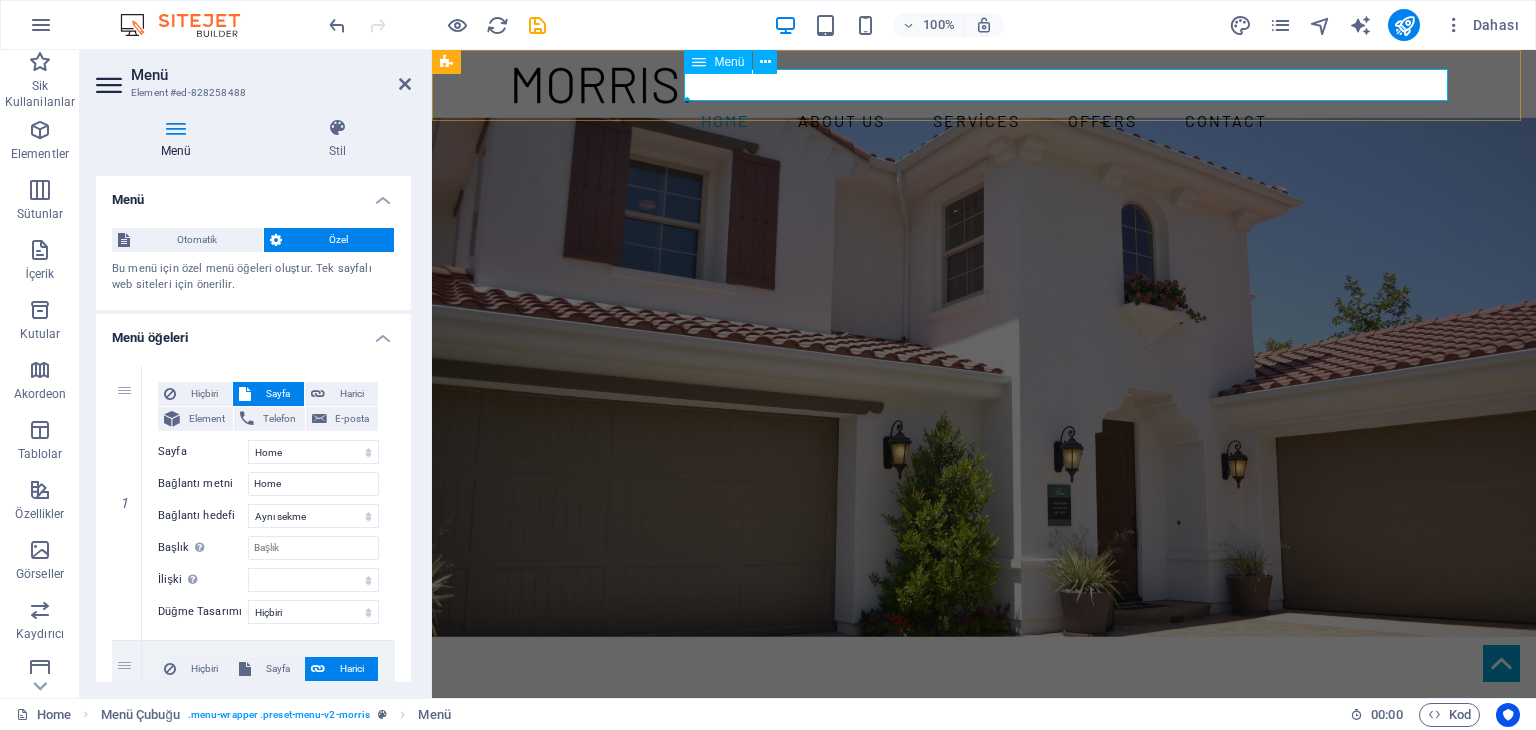 click on "Home About us Services Offers Contact" at bounding box center [984, 121] 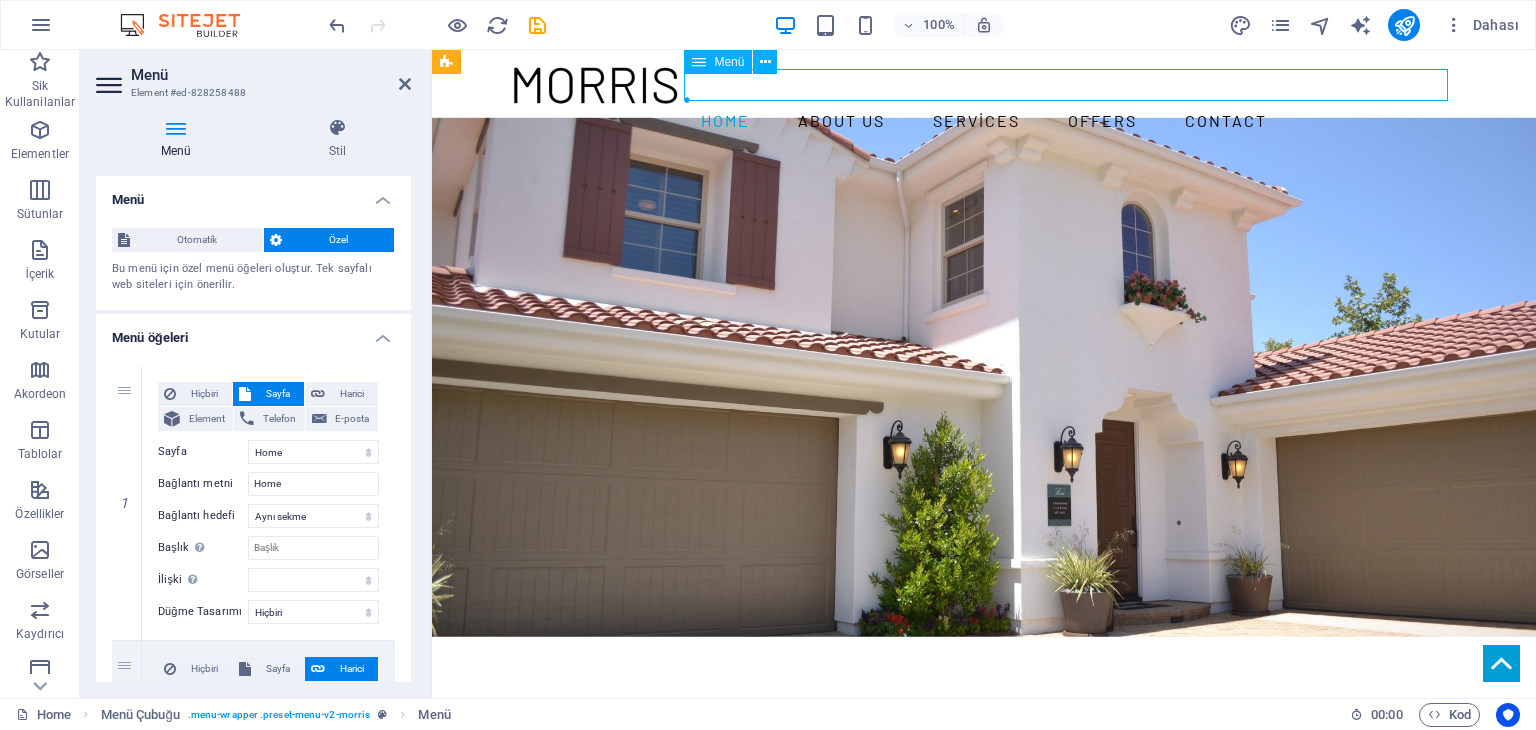 click on "Home About us Services Offers Contact" at bounding box center (984, 121) 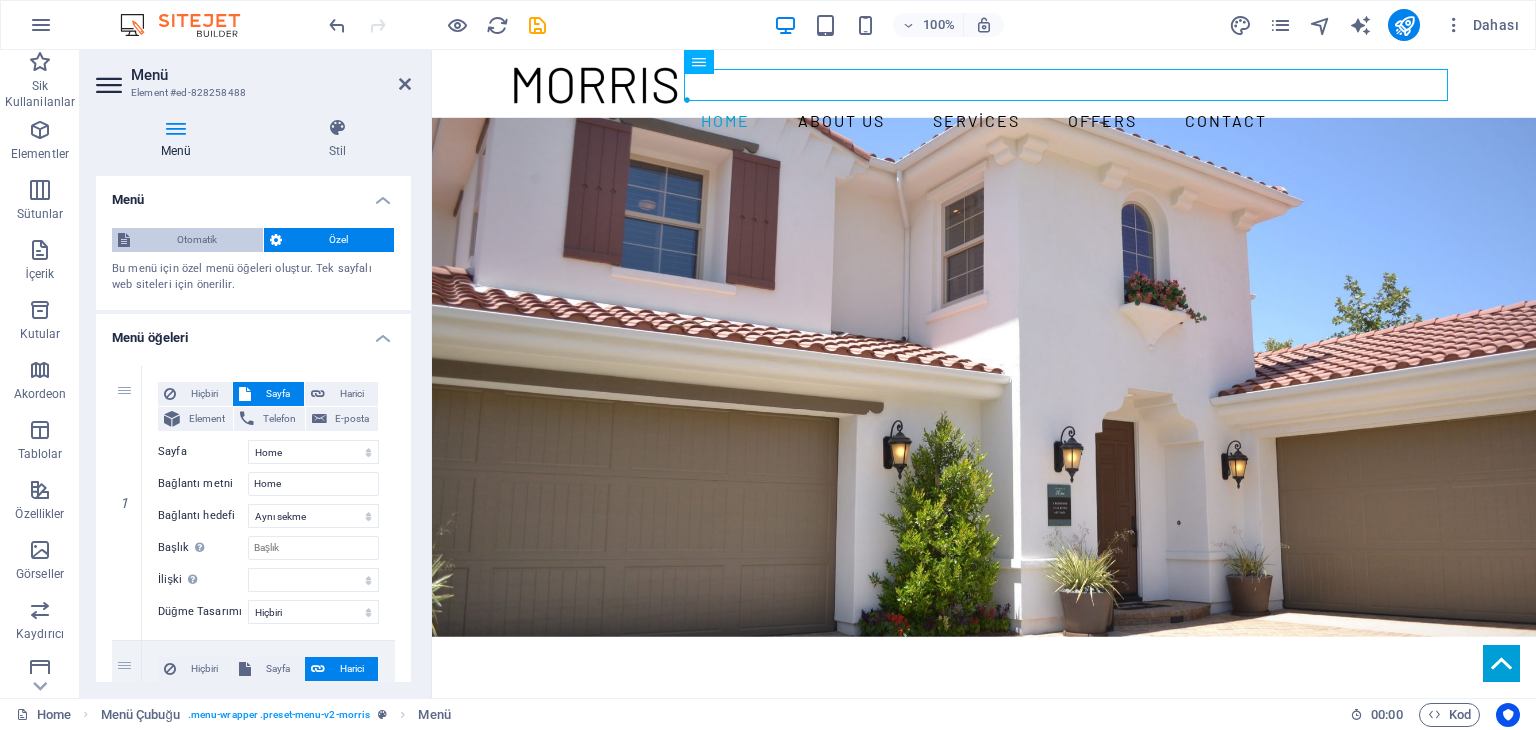 click on "Otomatik" at bounding box center [196, 240] 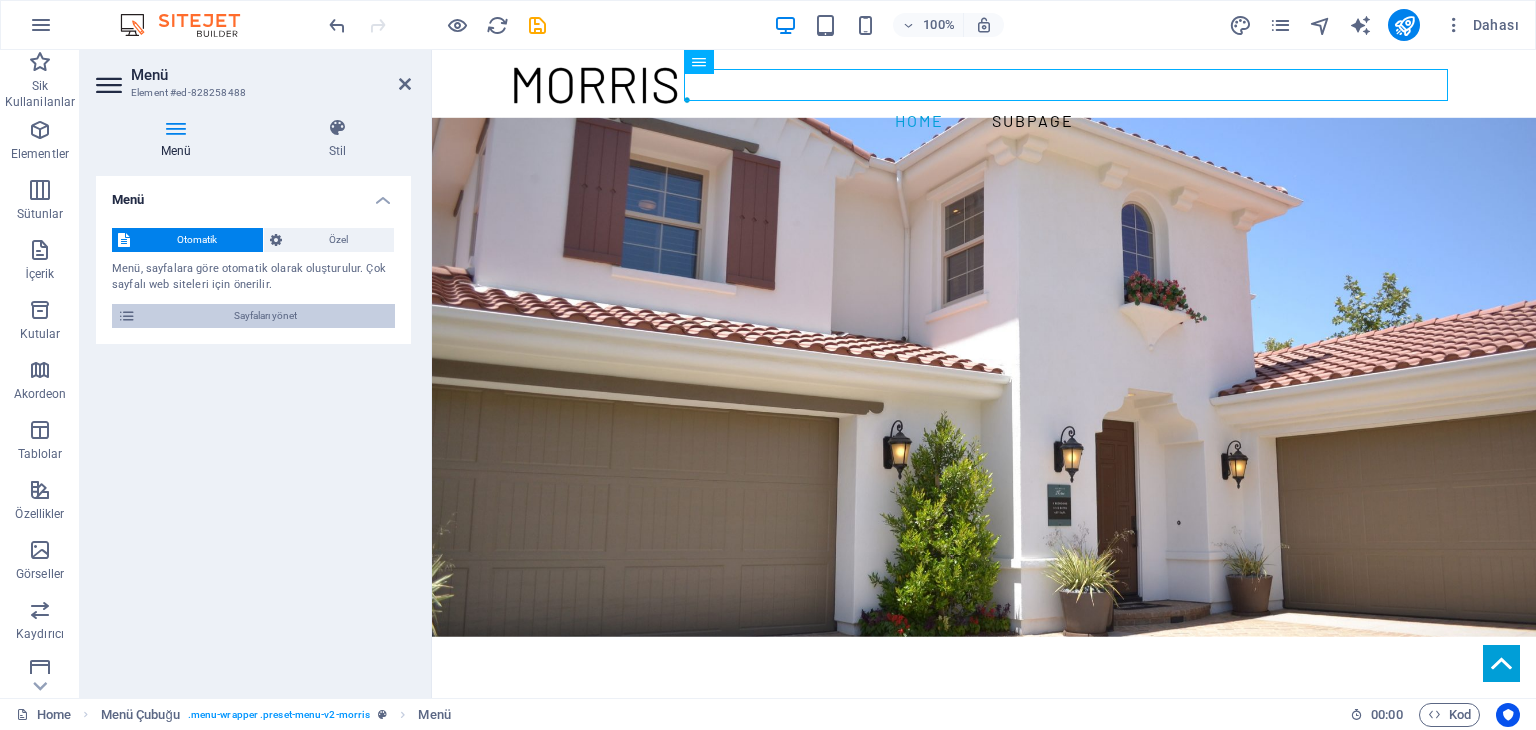 click on "Sayfaları yönet" at bounding box center (265, 316) 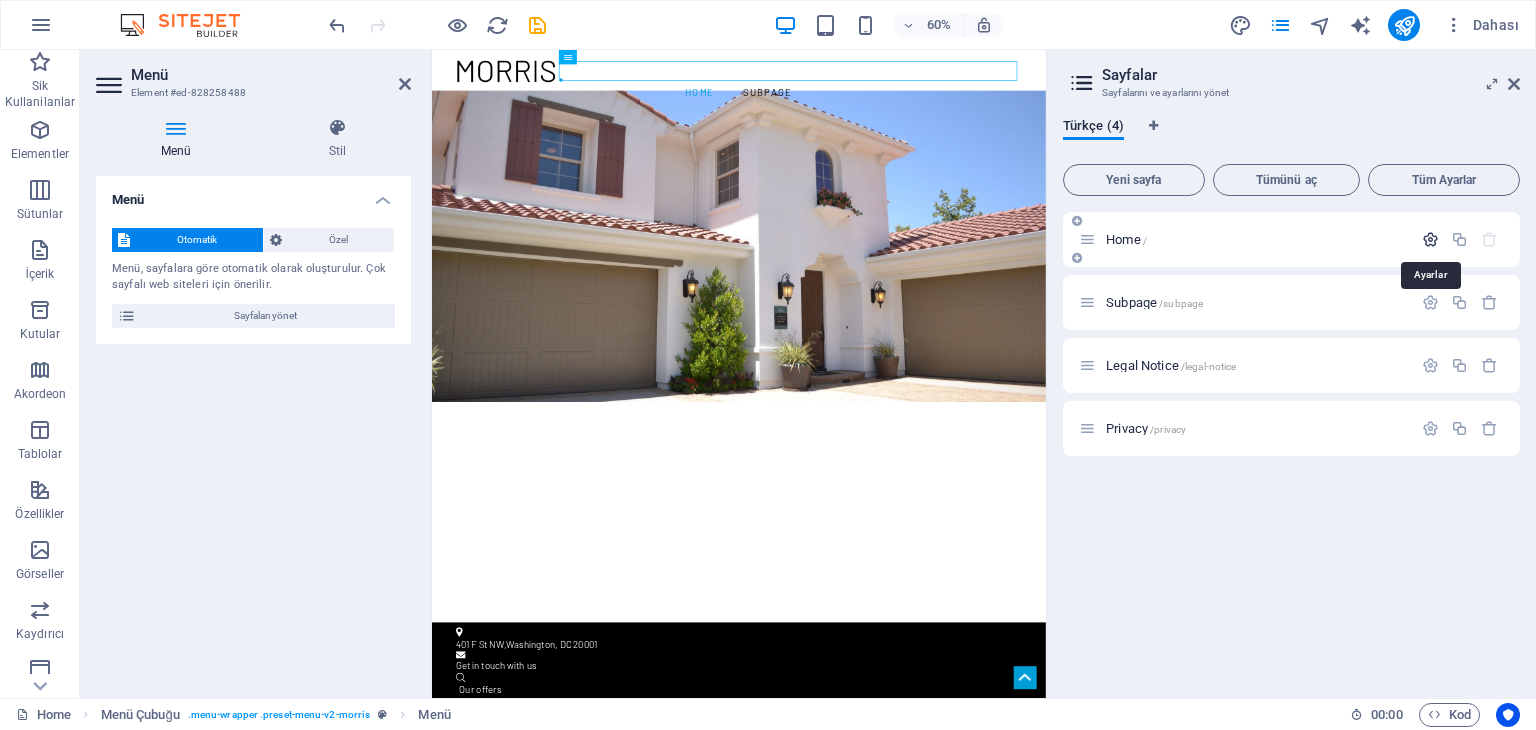click at bounding box center [1430, 239] 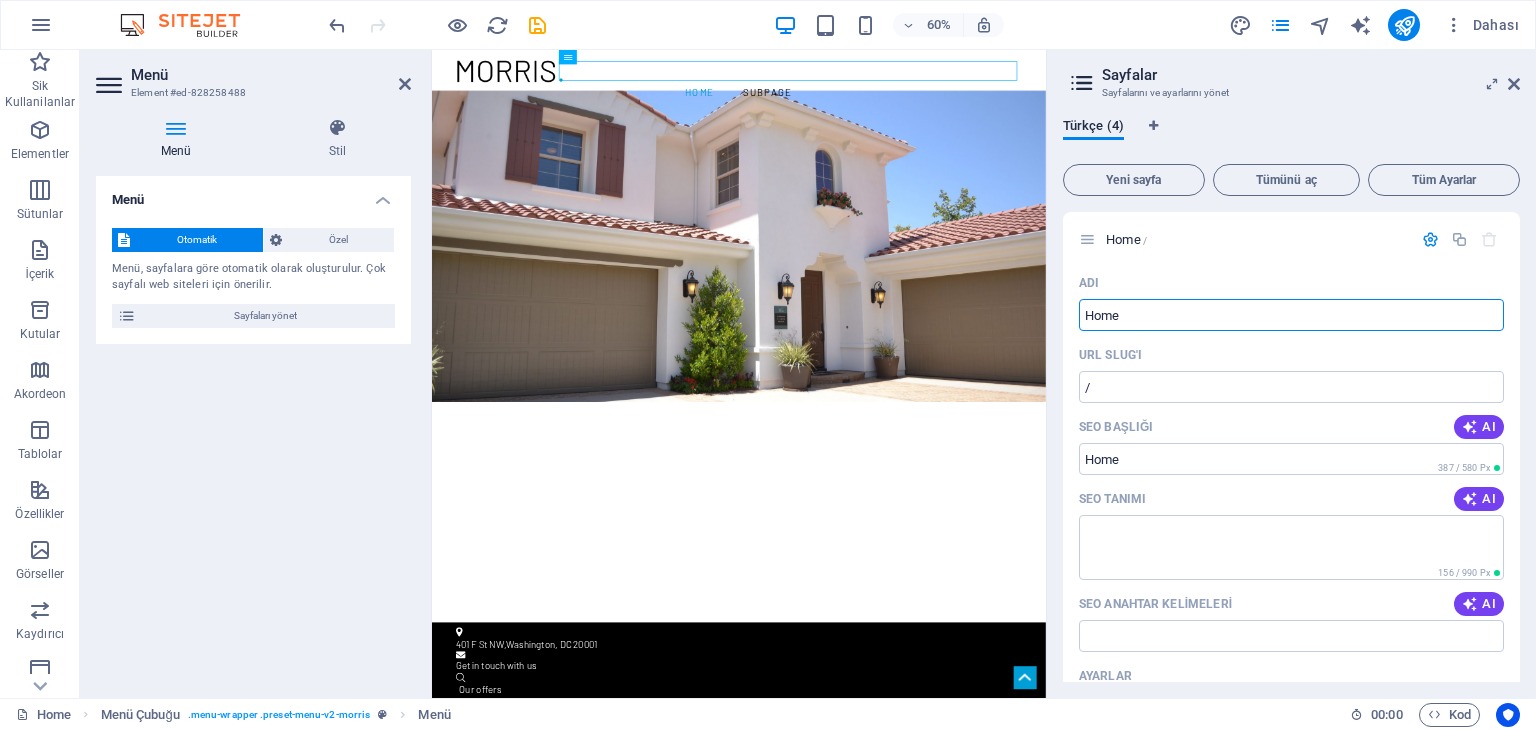 click at bounding box center [1082, 83] 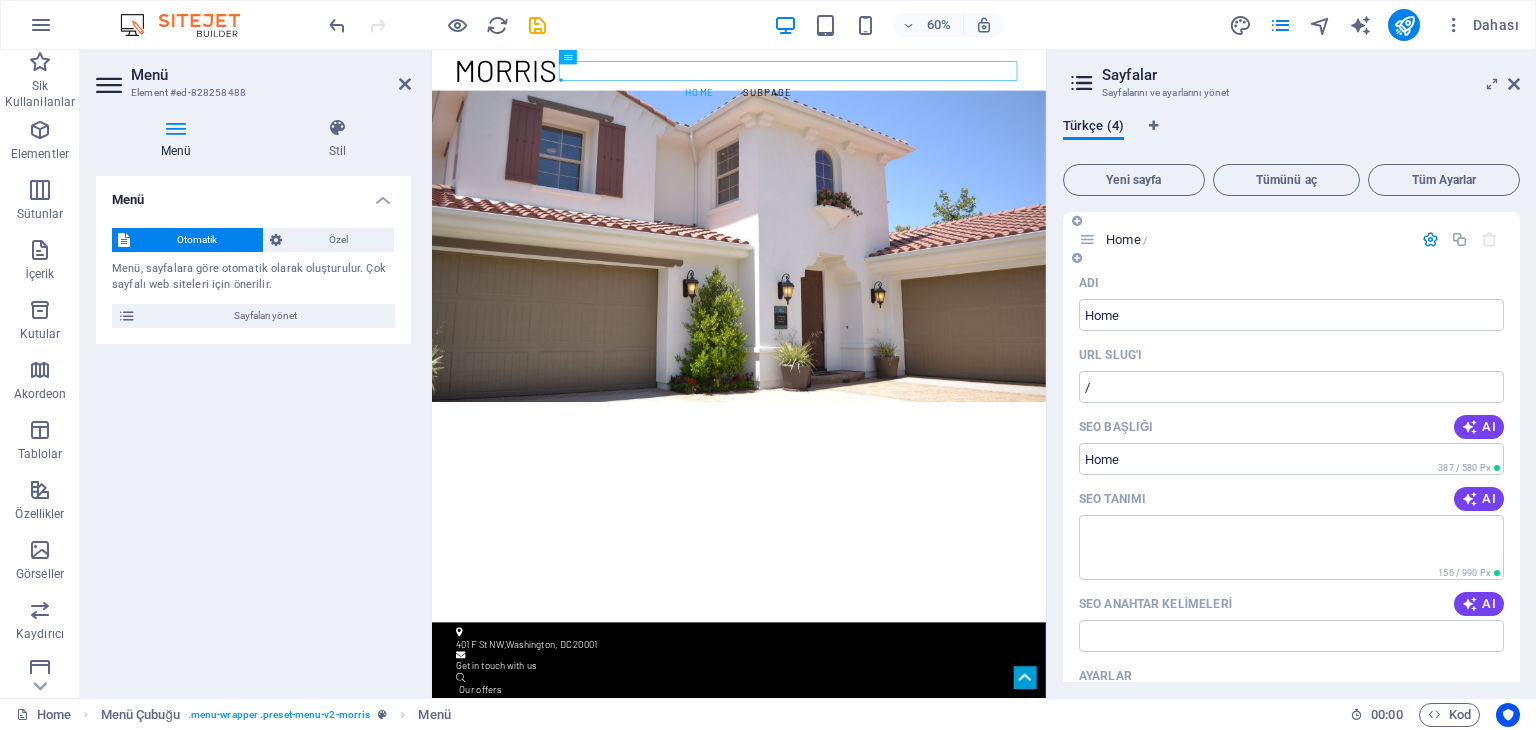 click at bounding box center [1087, 239] 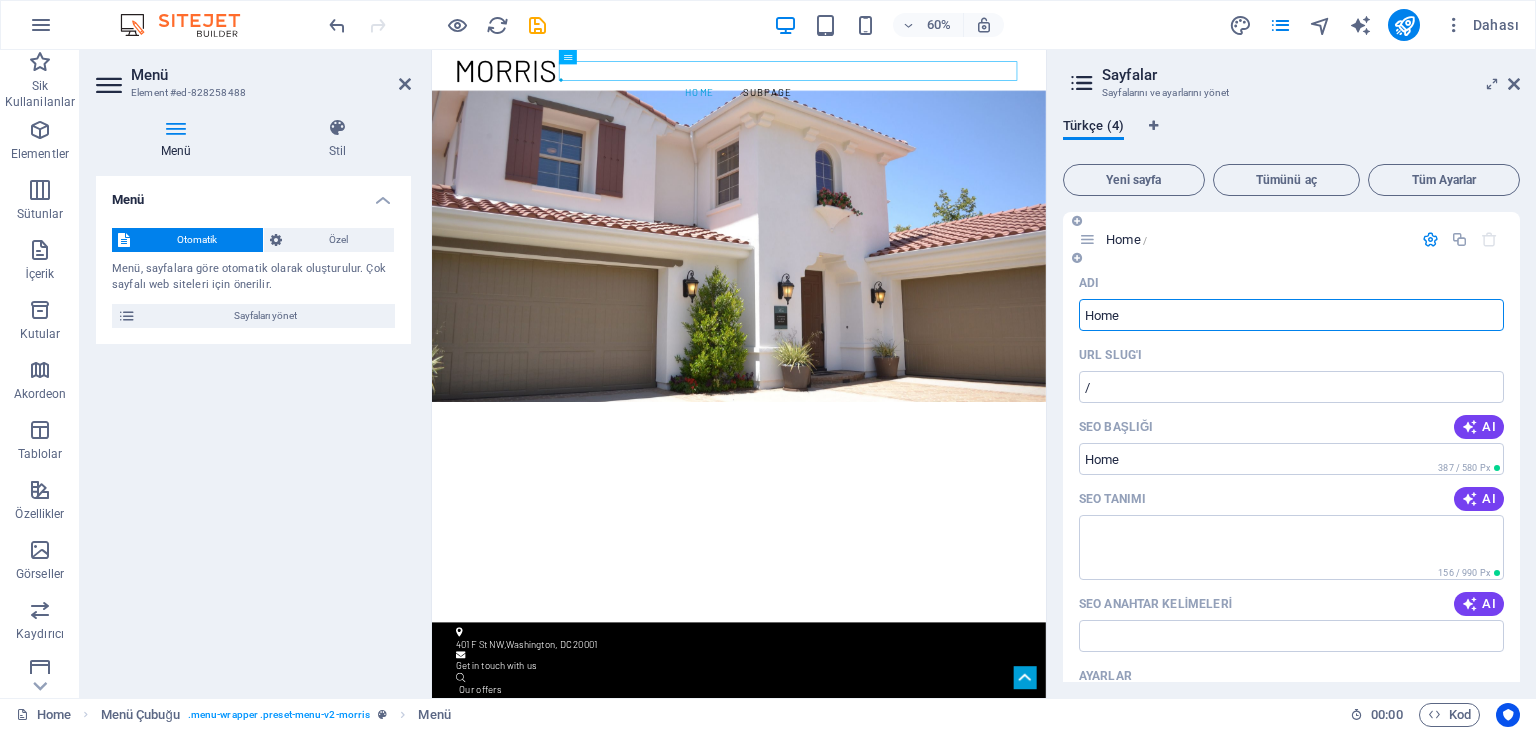 drag, startPoint x: 1135, startPoint y: 321, endPoint x: 1083, endPoint y: 317, distance: 52.153618 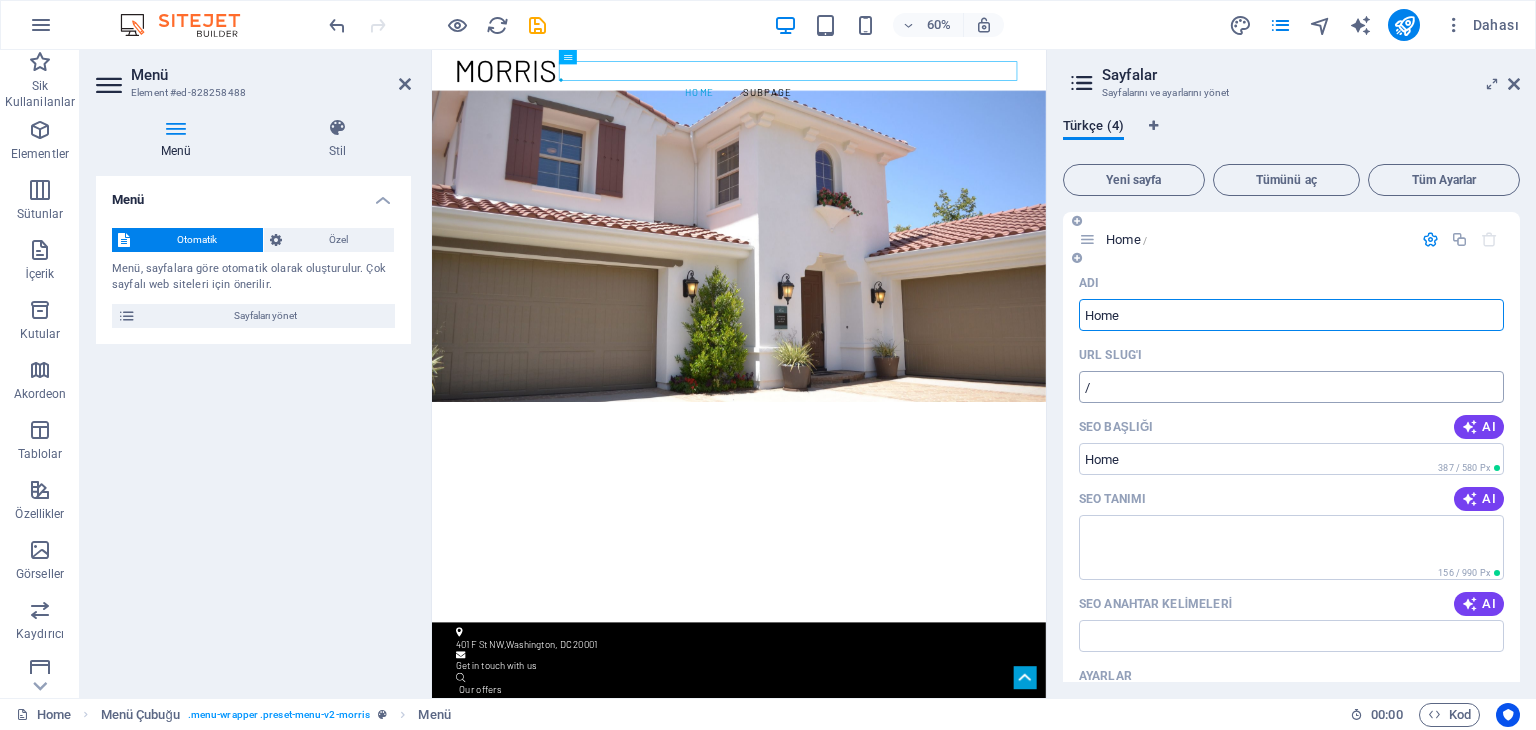 click on "/" at bounding box center (1291, 387) 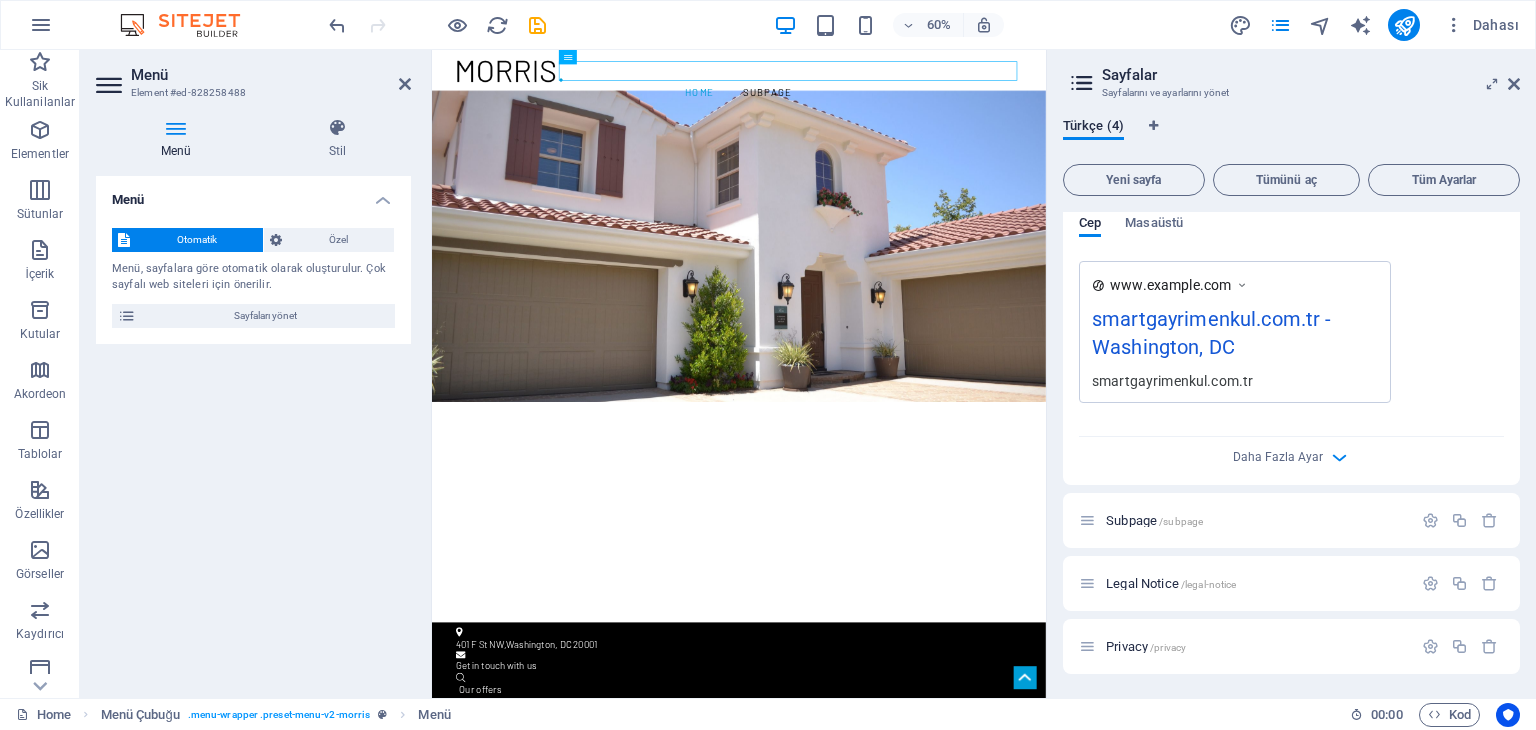 scroll, scrollTop: 455, scrollLeft: 0, axis: vertical 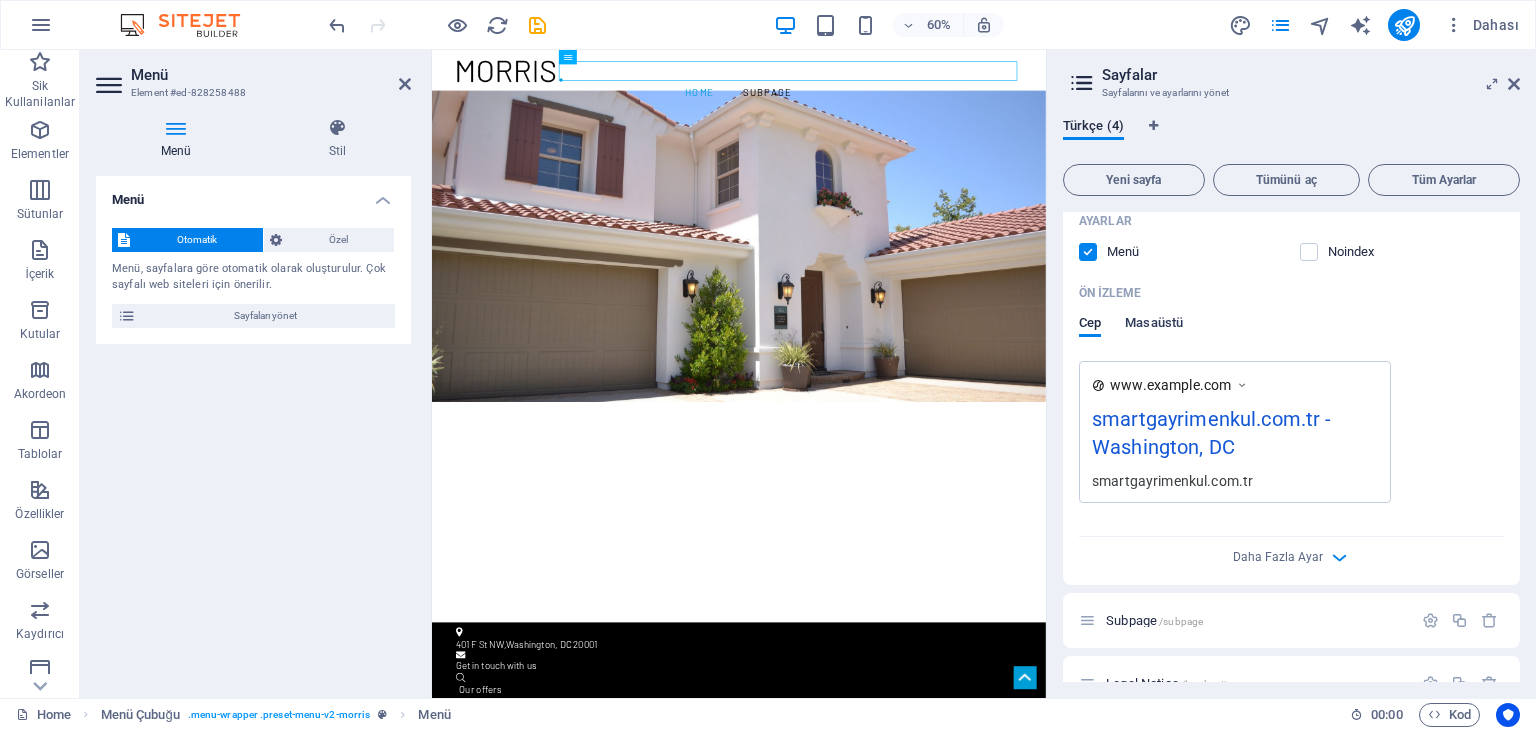 click on "Masaüstü" at bounding box center [1154, 325] 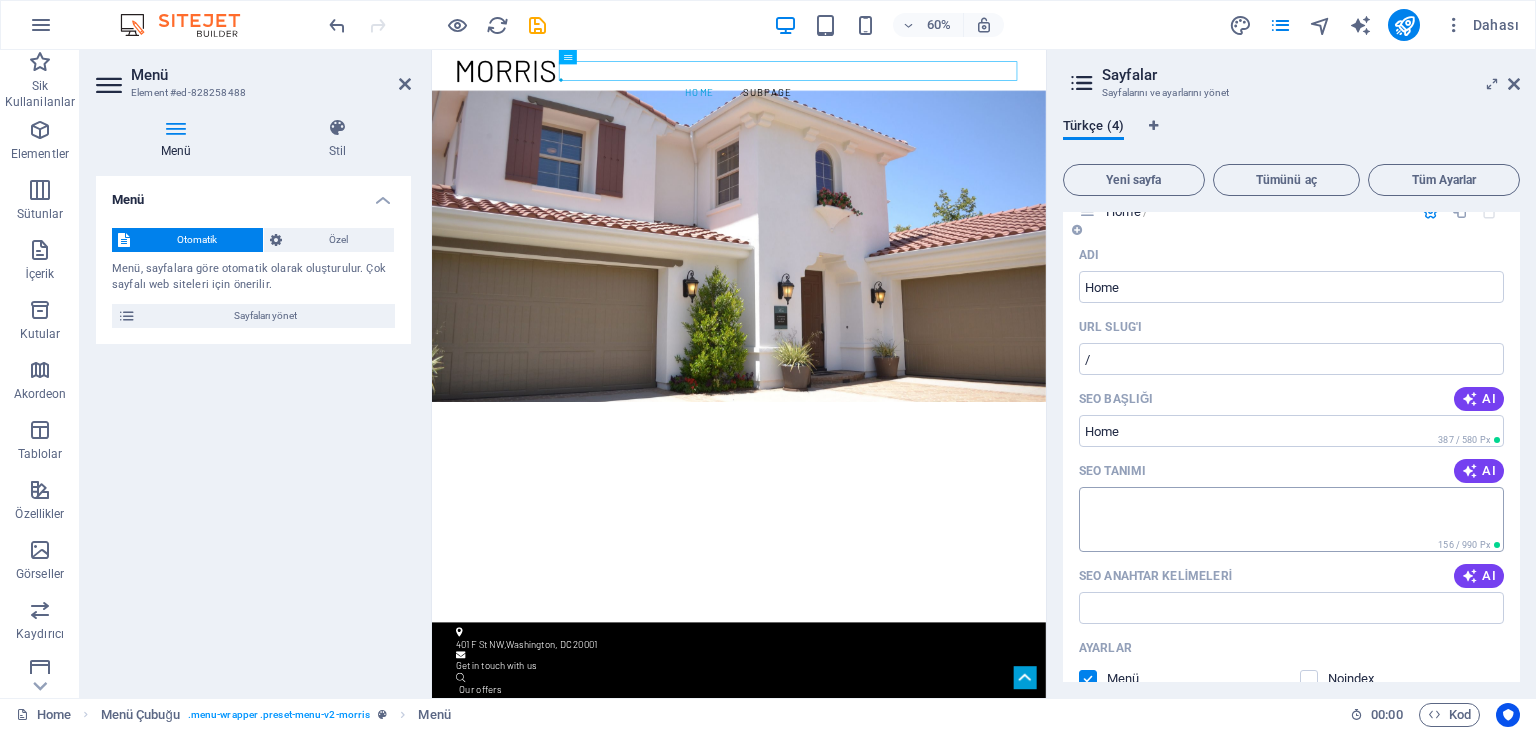 scroll, scrollTop: 0, scrollLeft: 0, axis: both 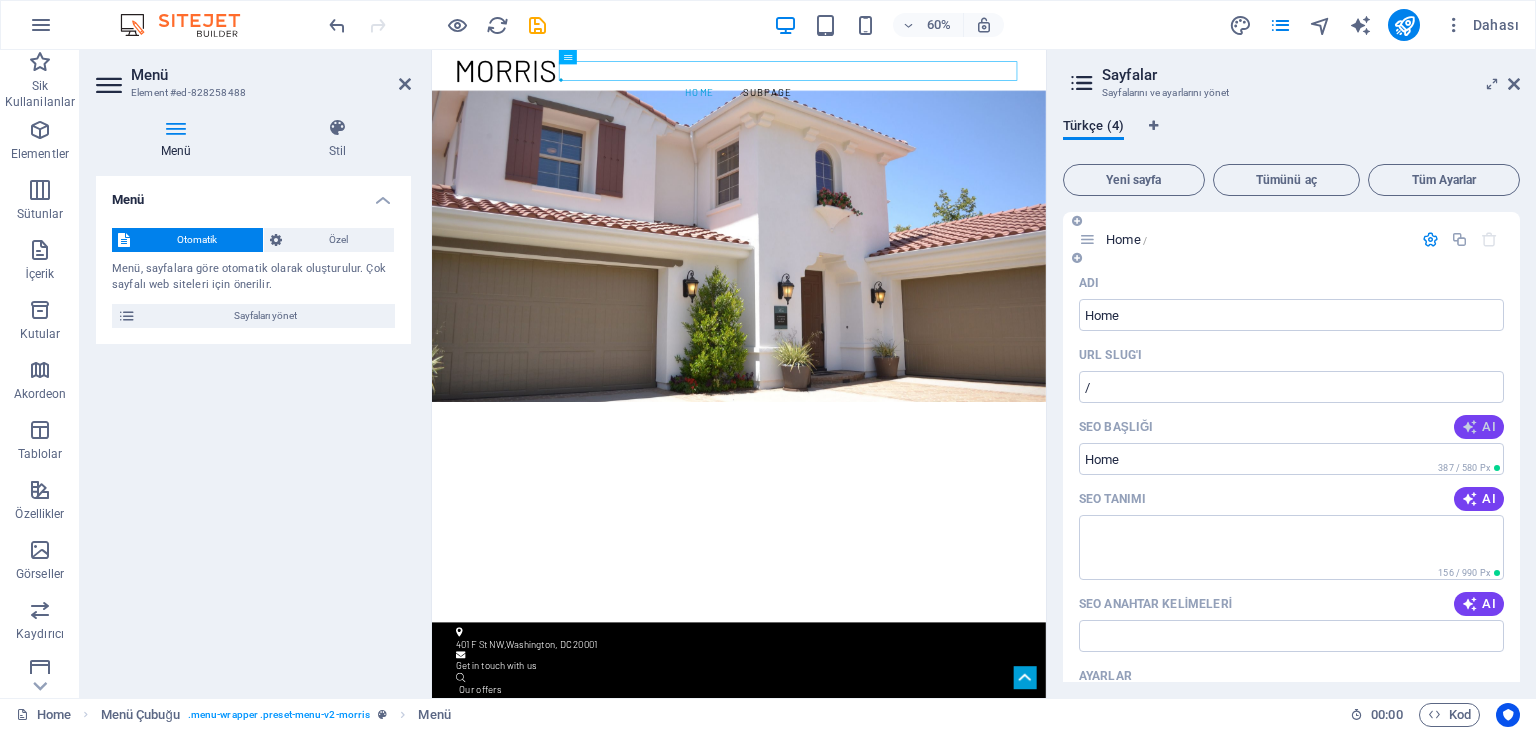 click on "AI" at bounding box center (1479, 427) 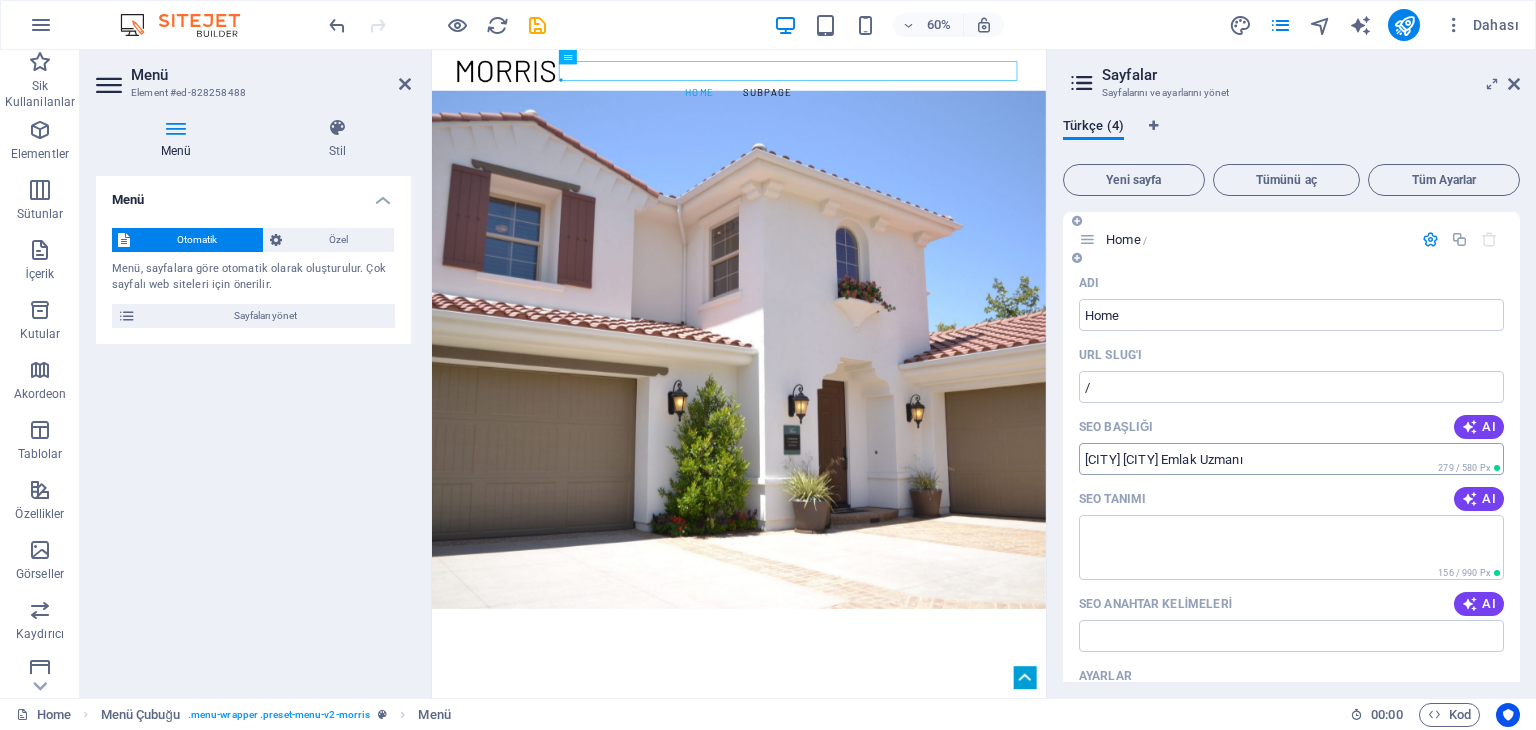click on "[CITY] [CITY] Emlak Uzmanı" at bounding box center (1291, 459) 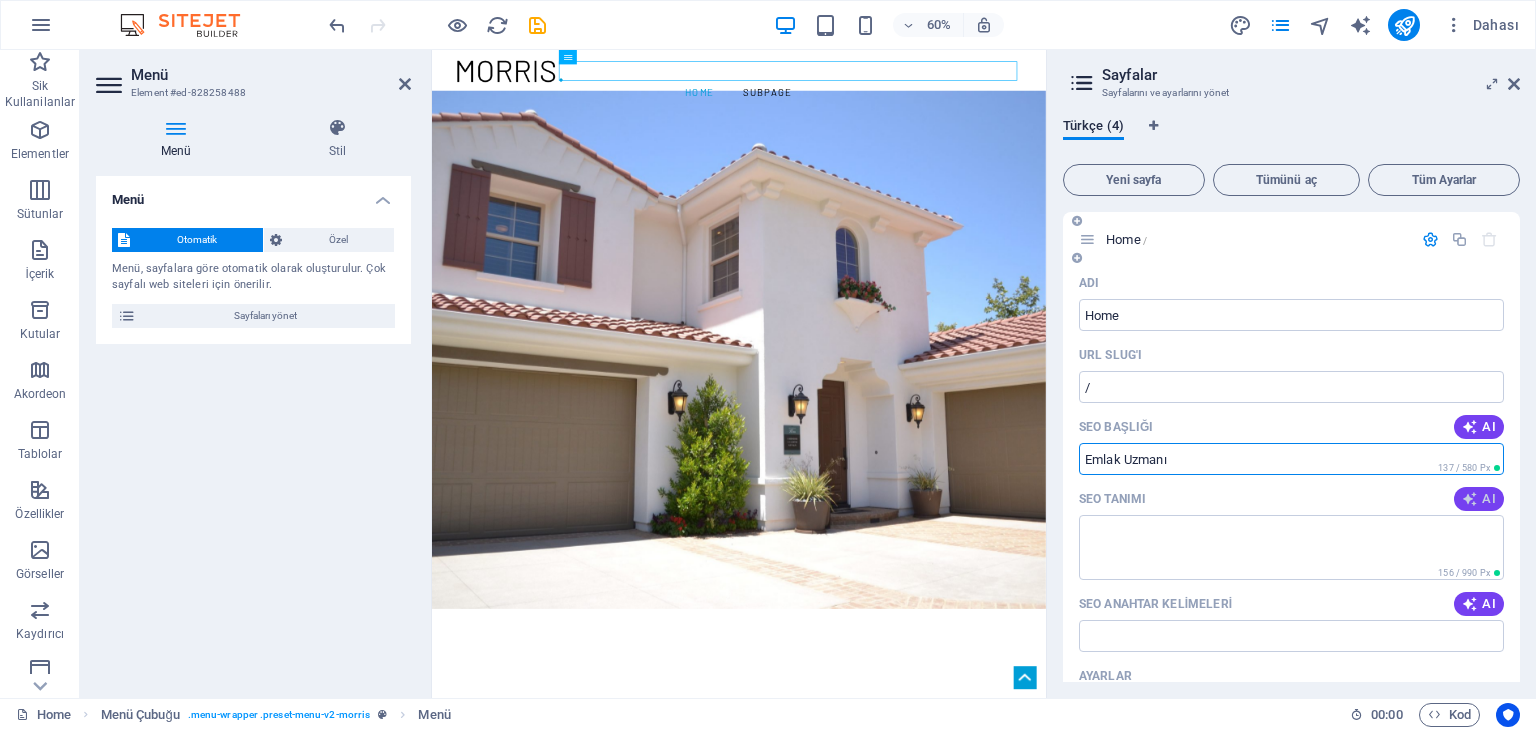 type on "Emlak Uzmanı" 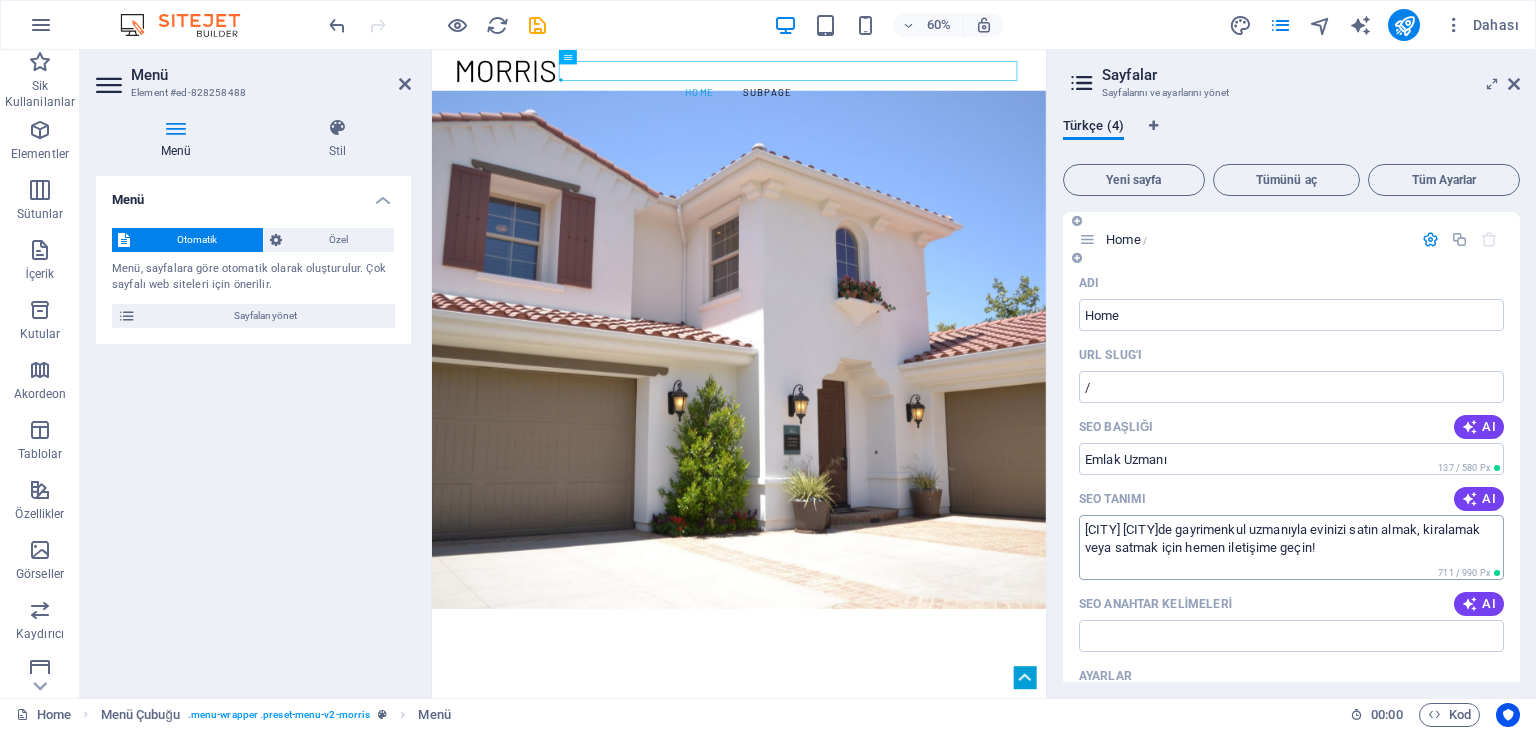 click on "[CITY] [CITY]de gayrimenkul uzmanıyla evinizi satın almak, kiralamak veya satmak için hemen iletişime geçin!" at bounding box center (1291, 547) 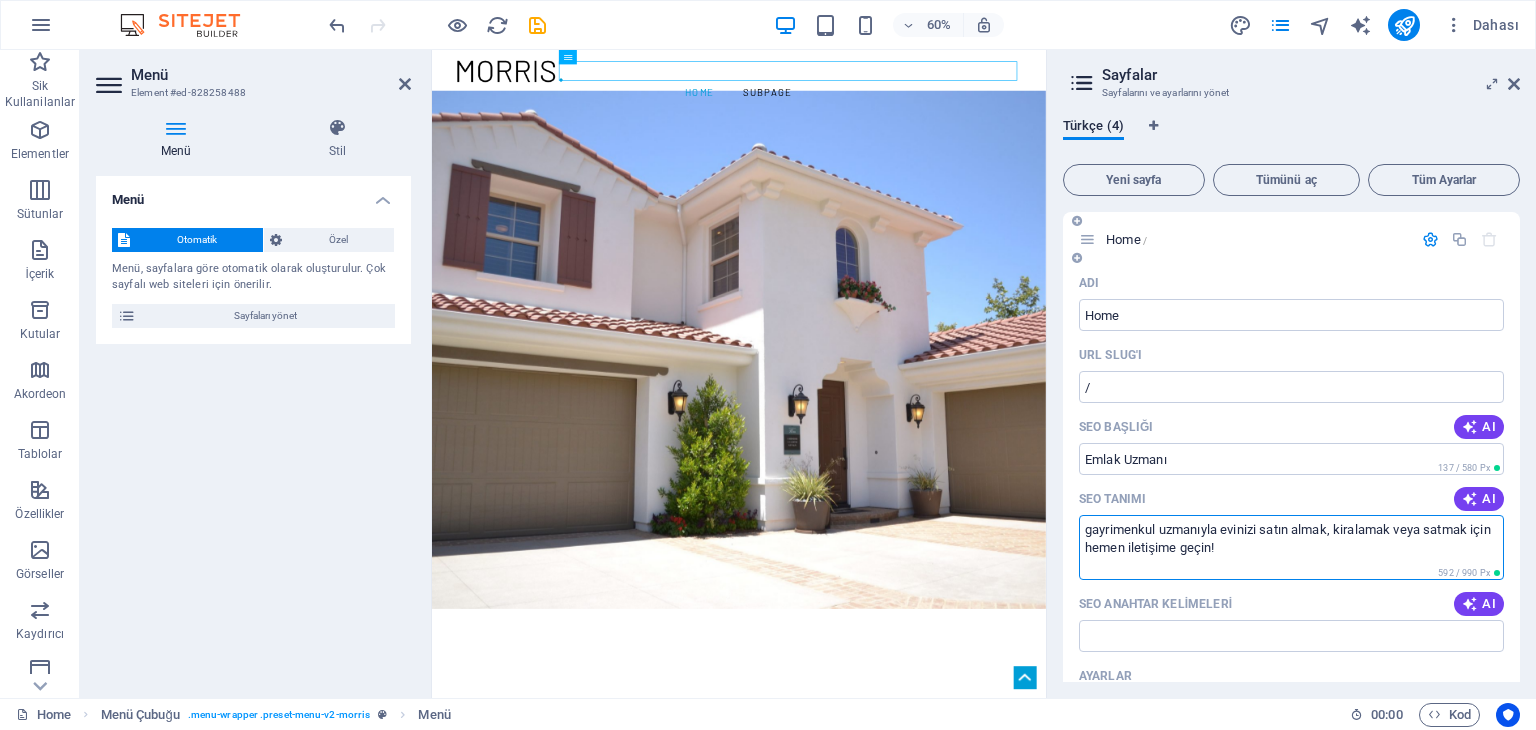 click on "gayrimenkul uzmanıyla evinizi satın almak, kiralamak veya satmak için hemen iletişime geçin!" at bounding box center [1291, 547] 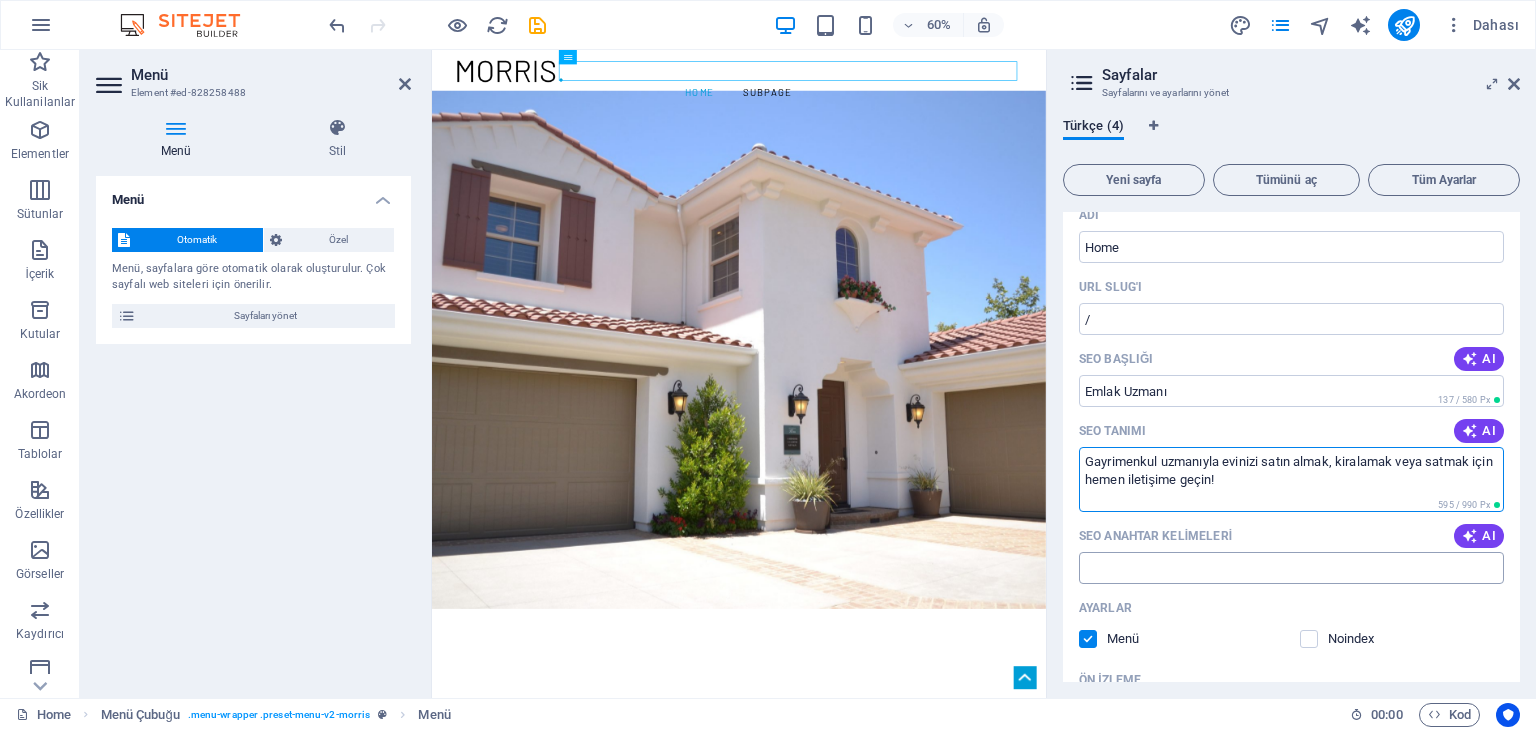 scroll, scrollTop: 100, scrollLeft: 0, axis: vertical 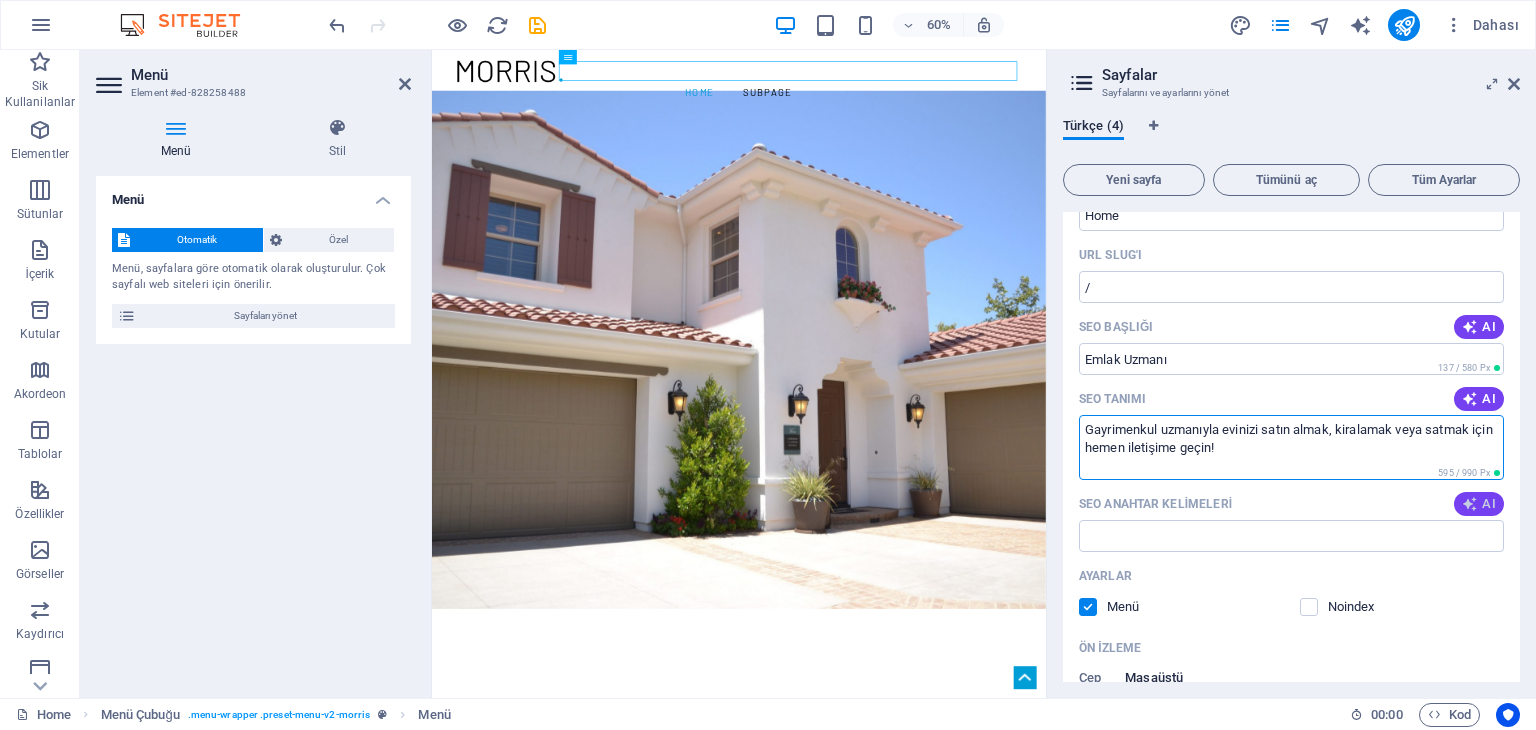 type on "Gayrimenkul uzmanıyla evinizi satın almak, kiralamak veya satmak için hemen iletişime geçin!" 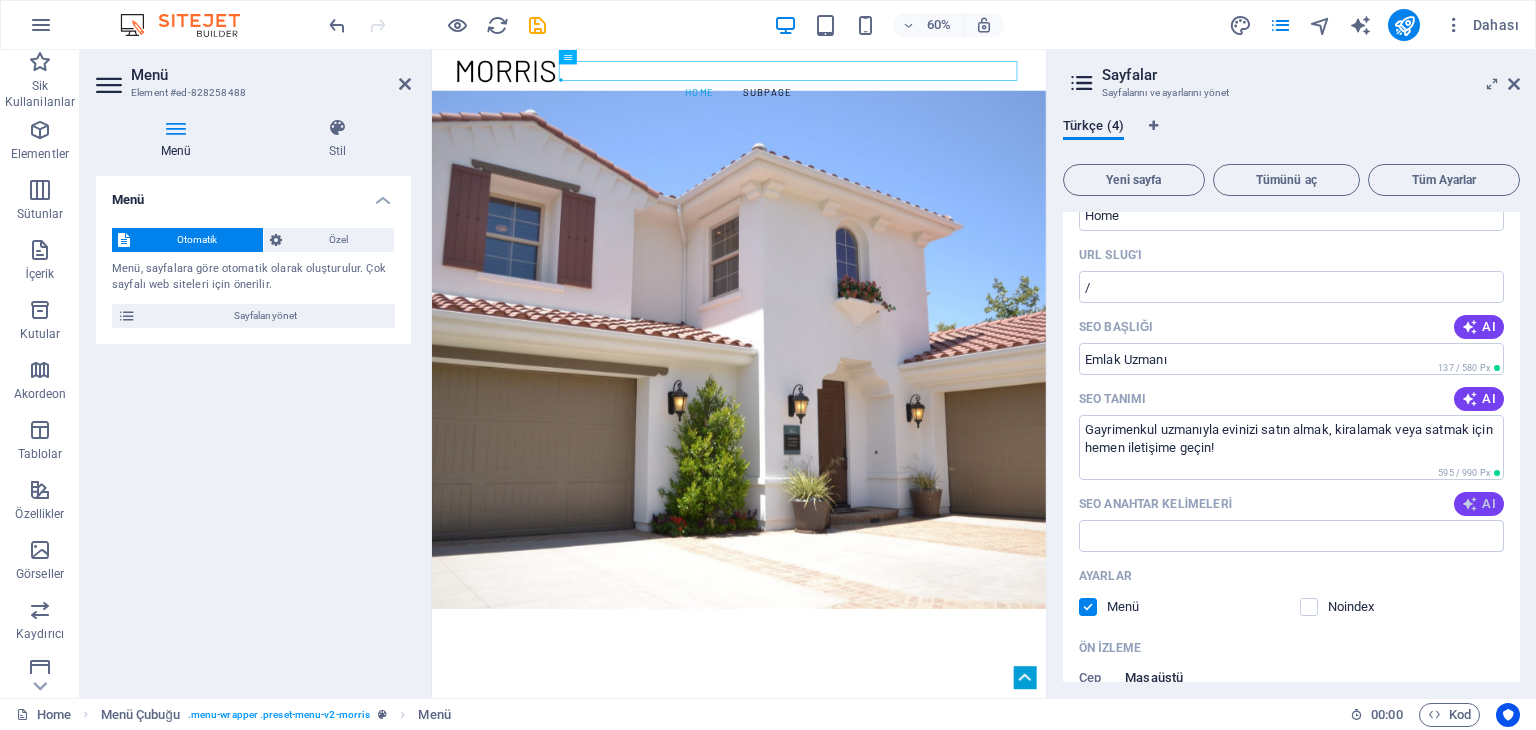 click on "AI" at bounding box center (1479, 504) 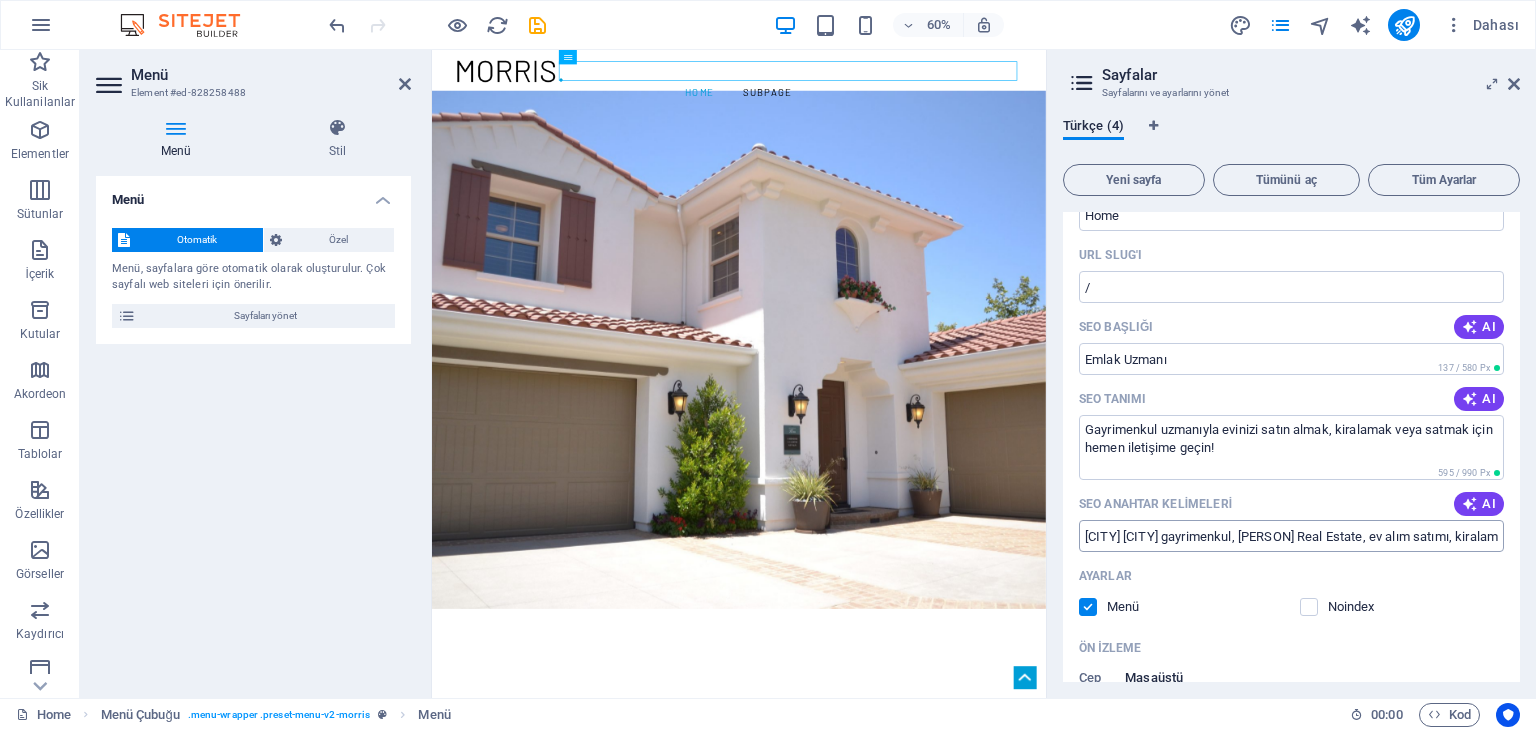 click on "[CITY] [CITY] gayrimenkul, [PERSON] Real Estate, ev alım satımı, kiralama hizmetleri, gayrimenkul uzmanı, finansal danışmanlık" at bounding box center [1291, 536] 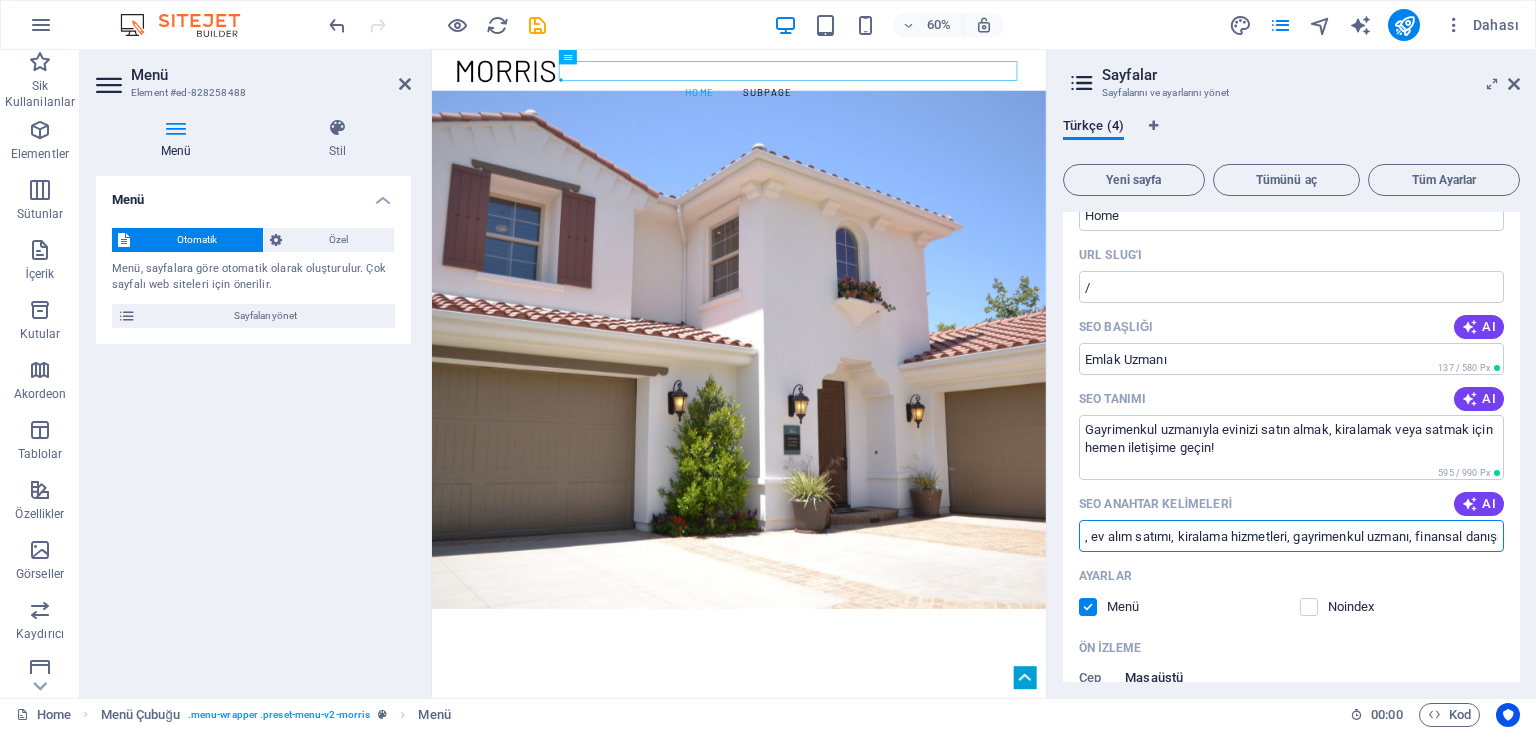 click on ", ev alım satımı, kiralama hizmetleri, gayrimenkul uzmanı, finansal danışmanlık" at bounding box center (1291, 536) 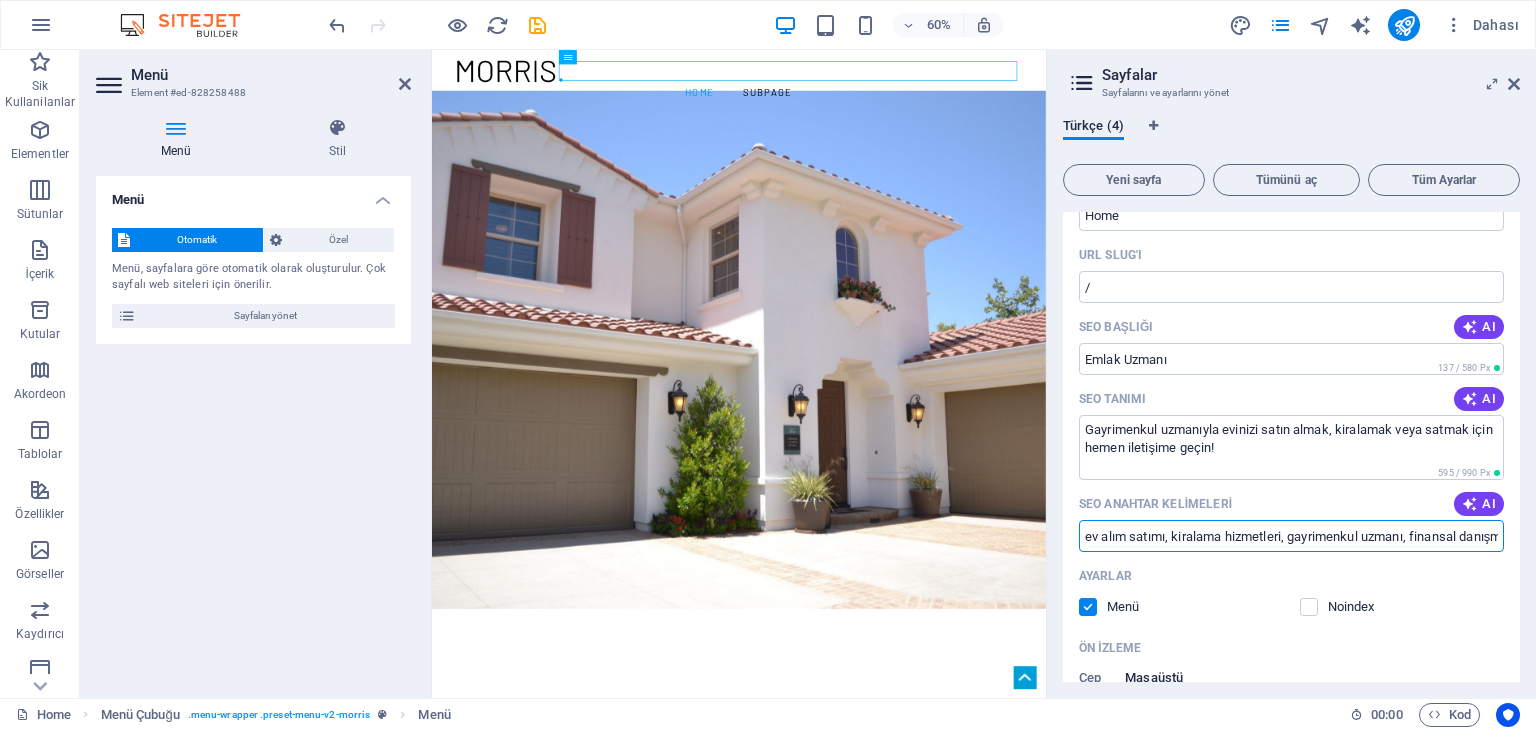click on "ev alım satımı, kiralama hizmetleri, gayrimenkul uzmanı, finansal danışmanlık" at bounding box center (1291, 536) 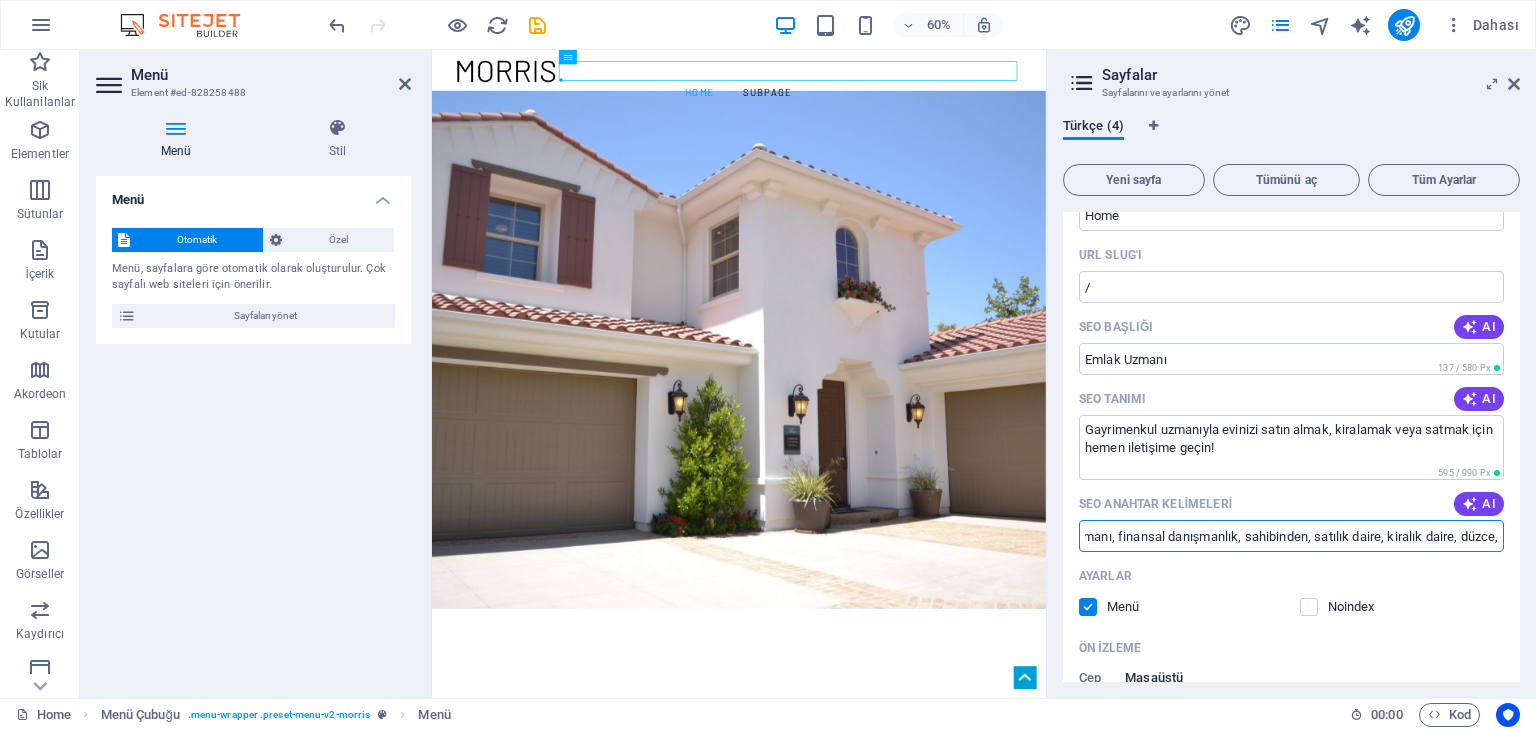 scroll, scrollTop: 0, scrollLeft: 306, axis: horizontal 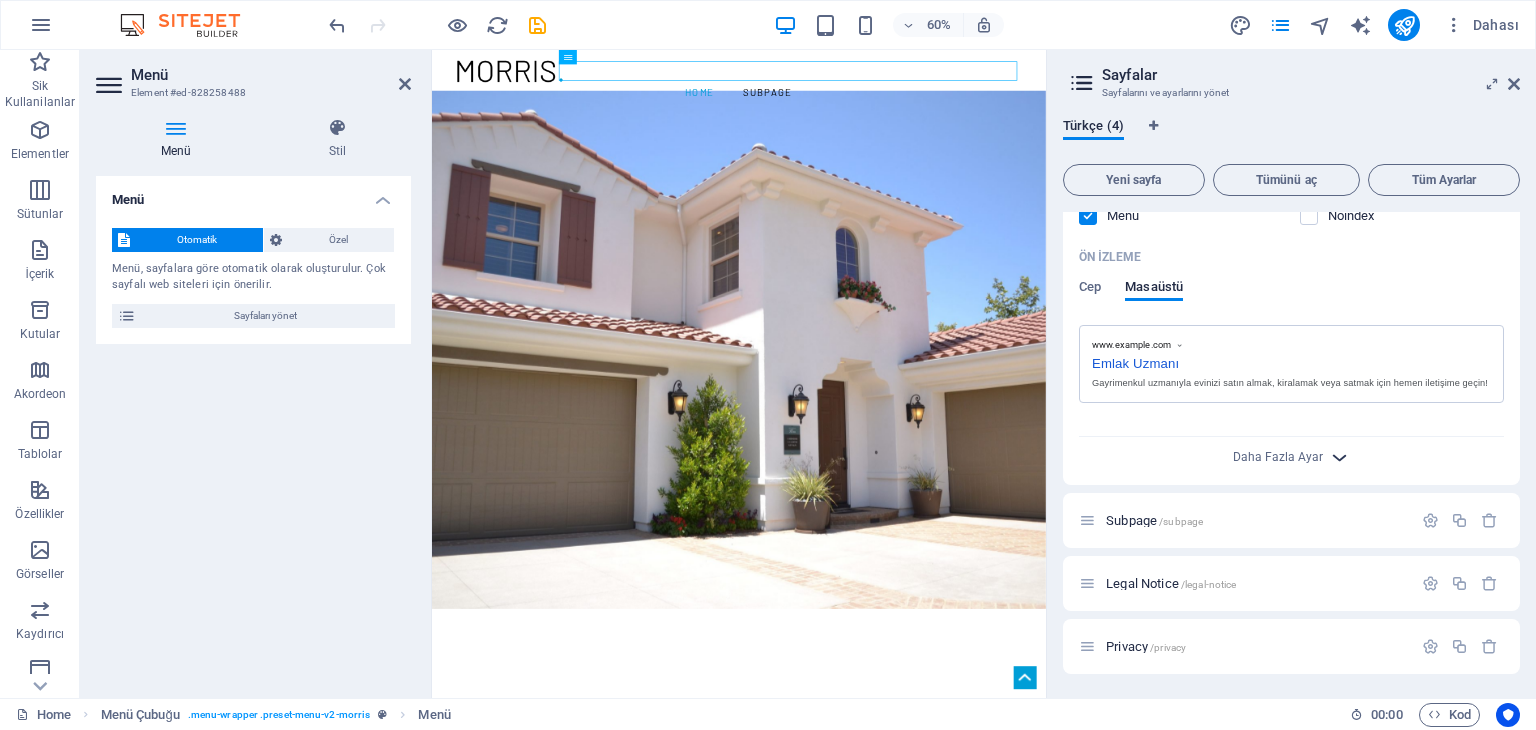 type on "ev alım satımı, kiralama hizmetleri, gayrimenkul uzmanı, finansal danışmanlık, sahibinden, satılık daire, kiralık daire, düzce," 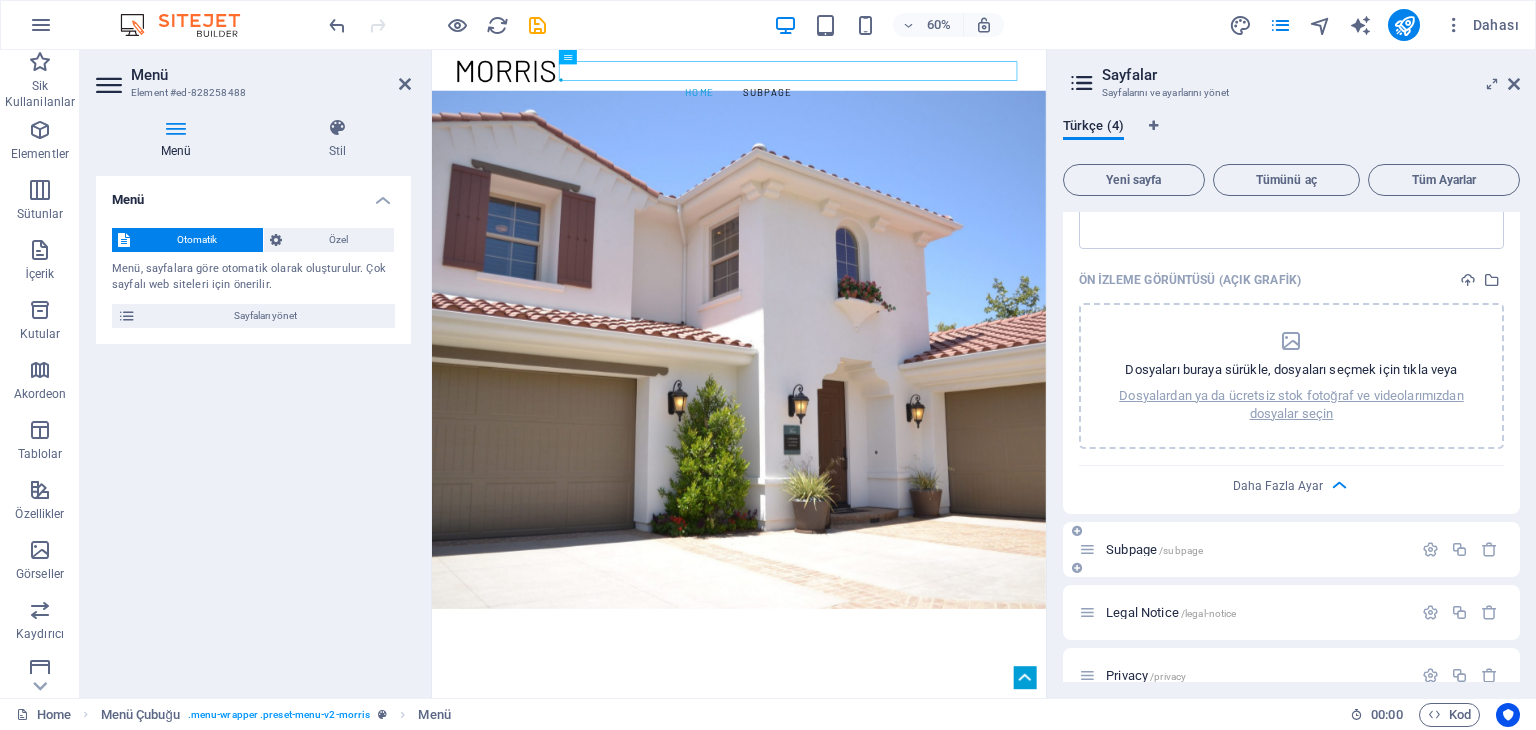 scroll, scrollTop: 800, scrollLeft: 0, axis: vertical 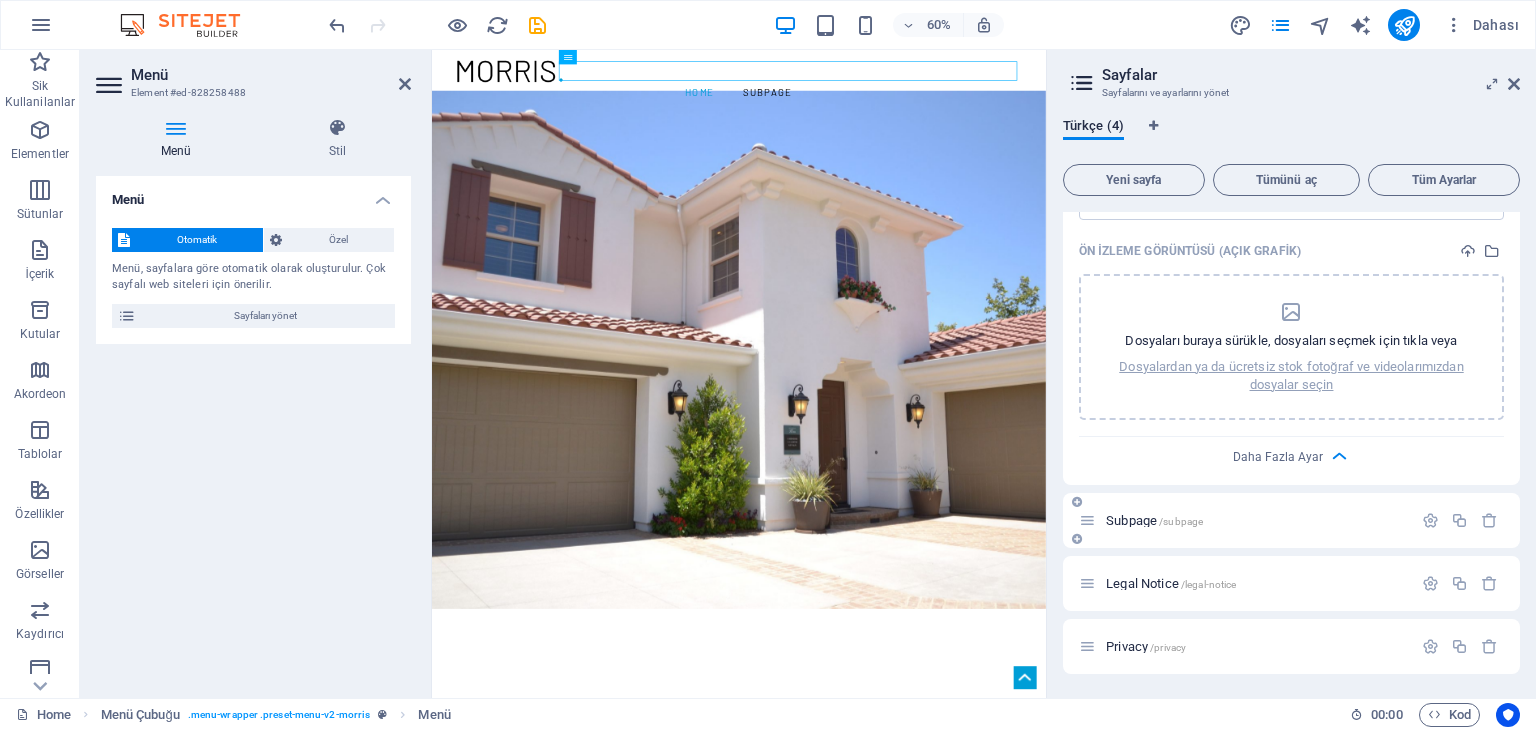 click on "Subpage /subpage" at bounding box center [1256, 520] 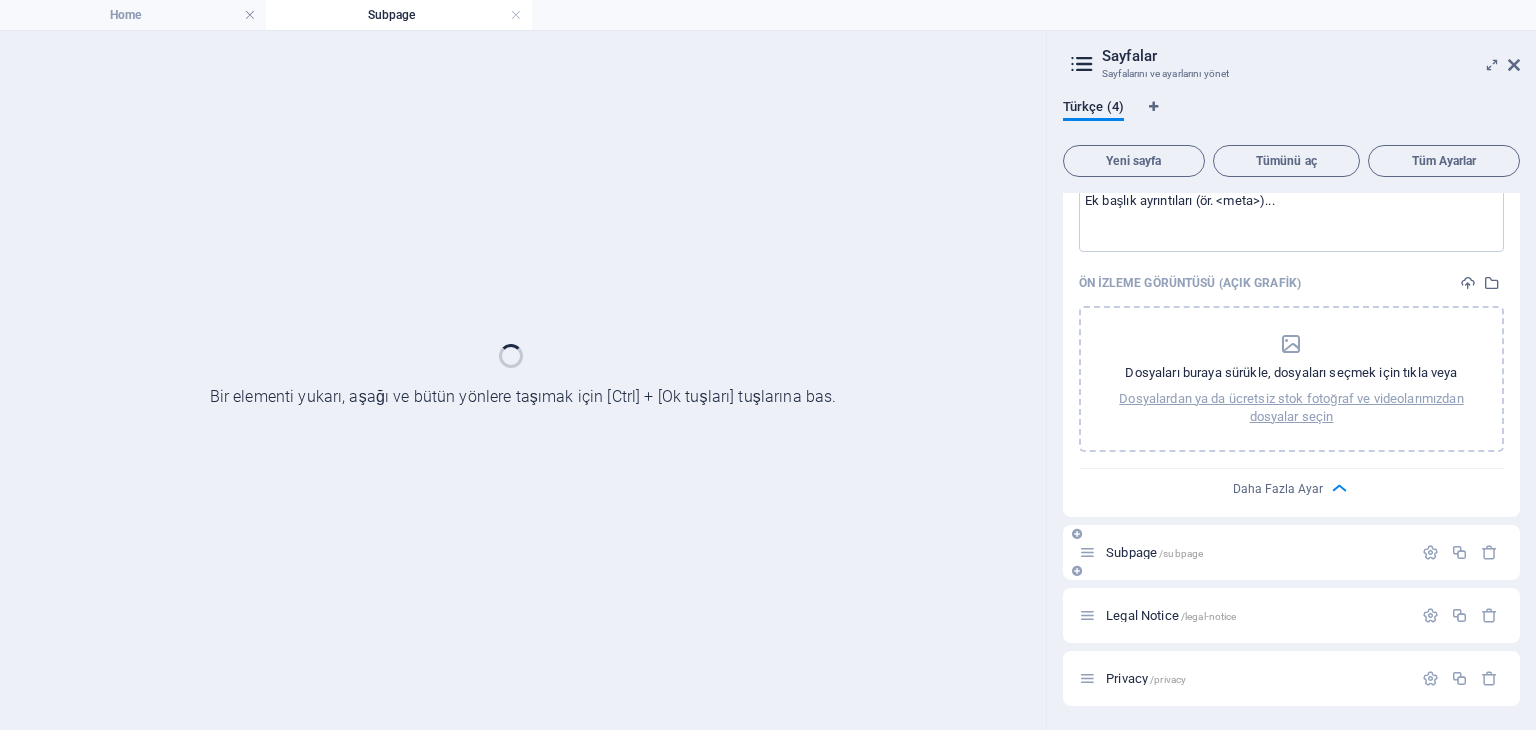 scroll, scrollTop: 759, scrollLeft: 0, axis: vertical 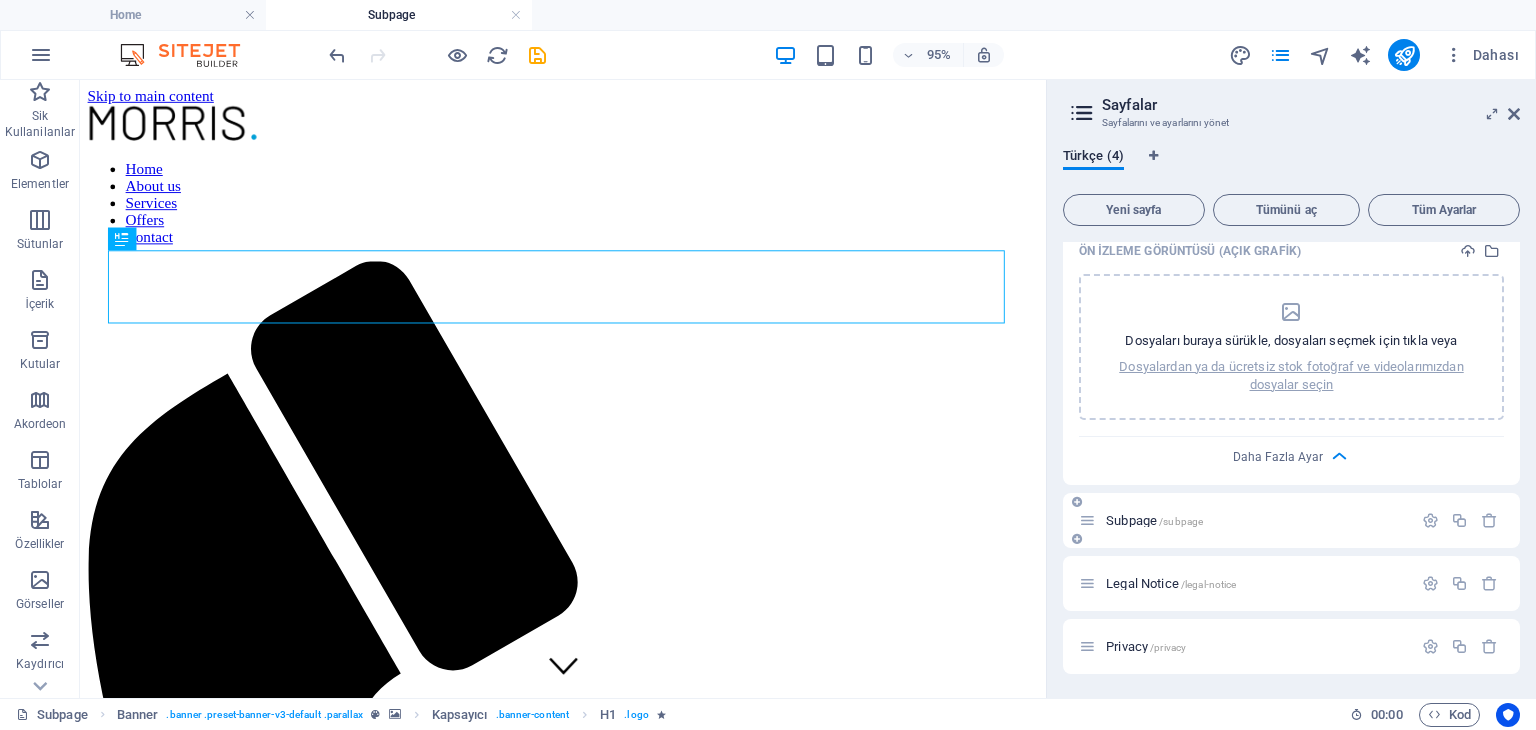 click on "Subpage /subpage" at bounding box center (1256, 520) 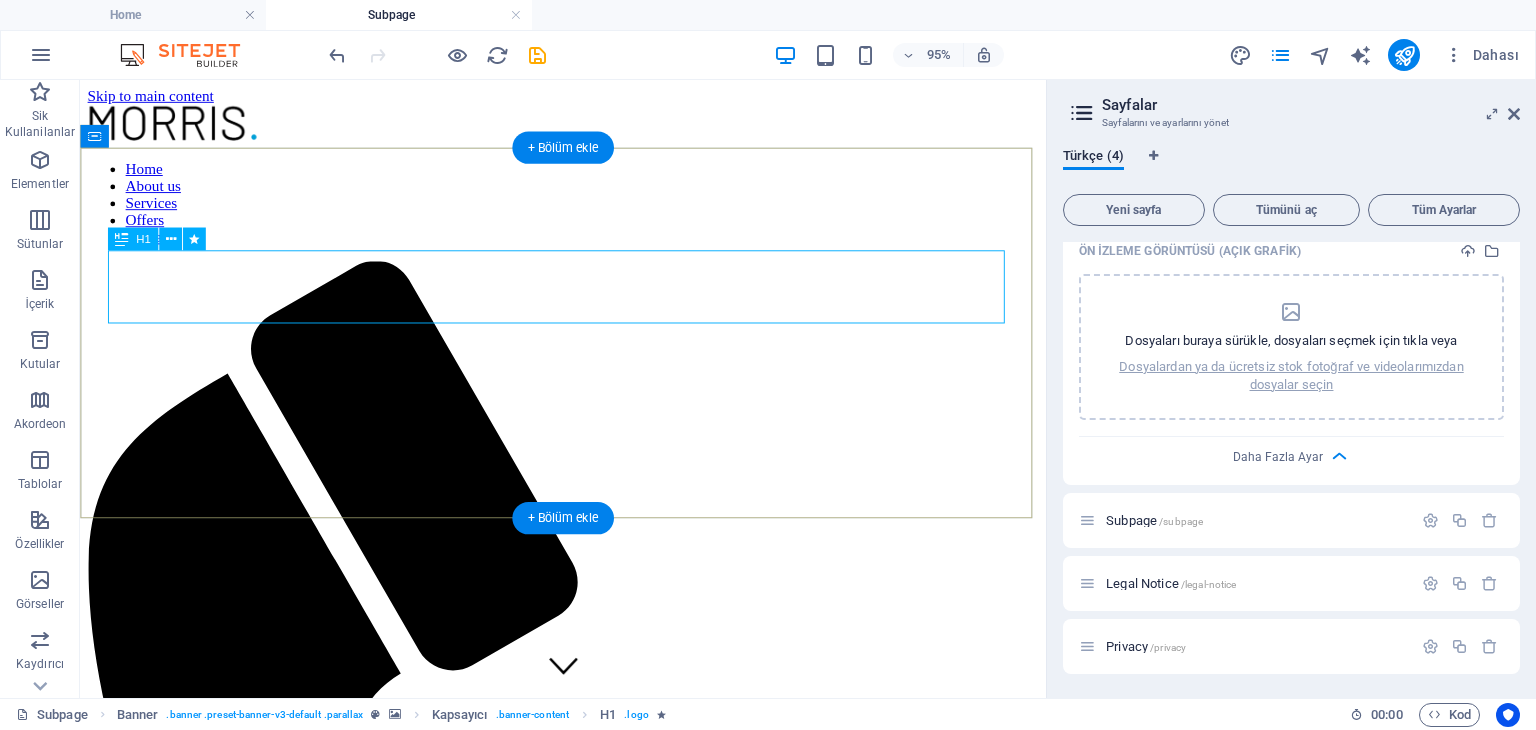 click on "Subpage" at bounding box center (588, 2160) 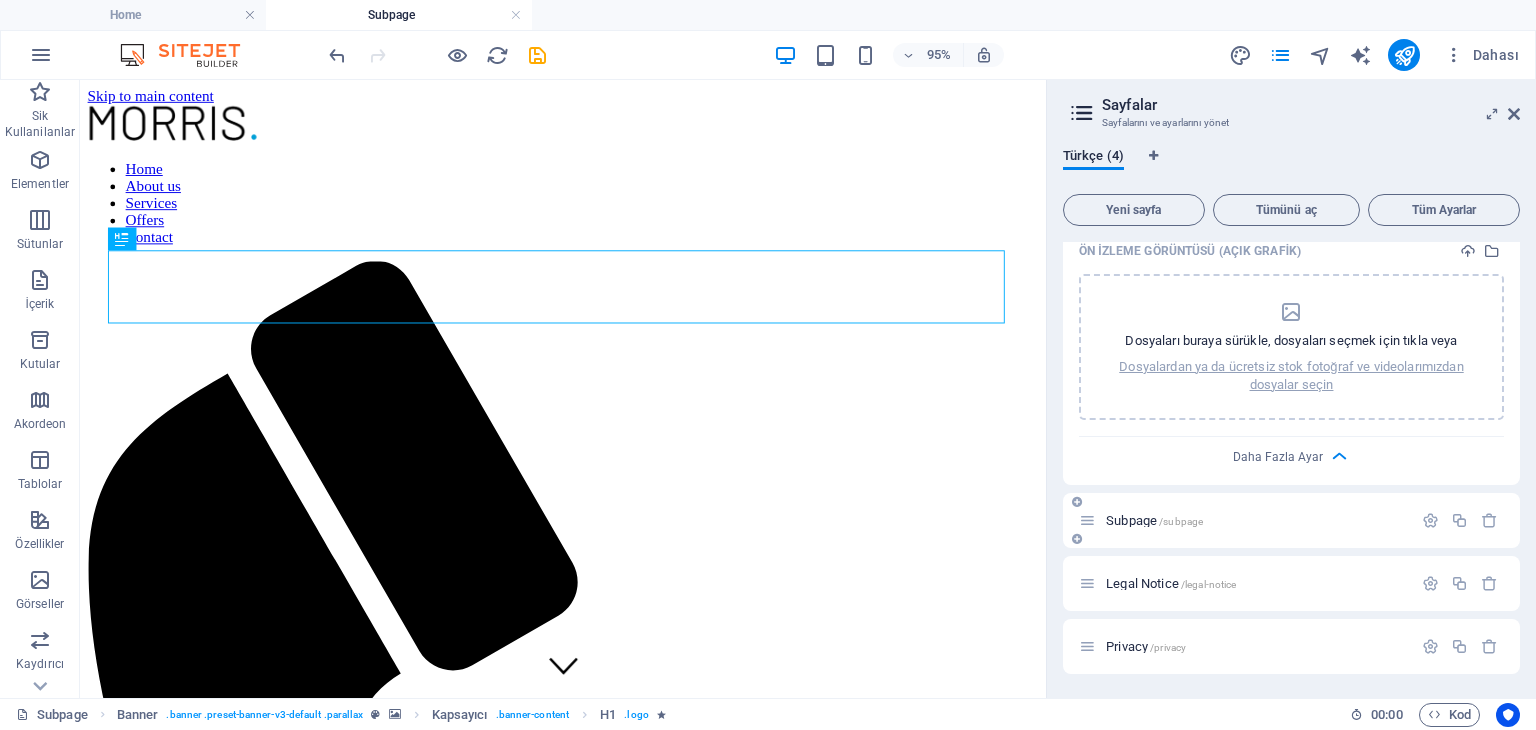 click at bounding box center (1087, 520) 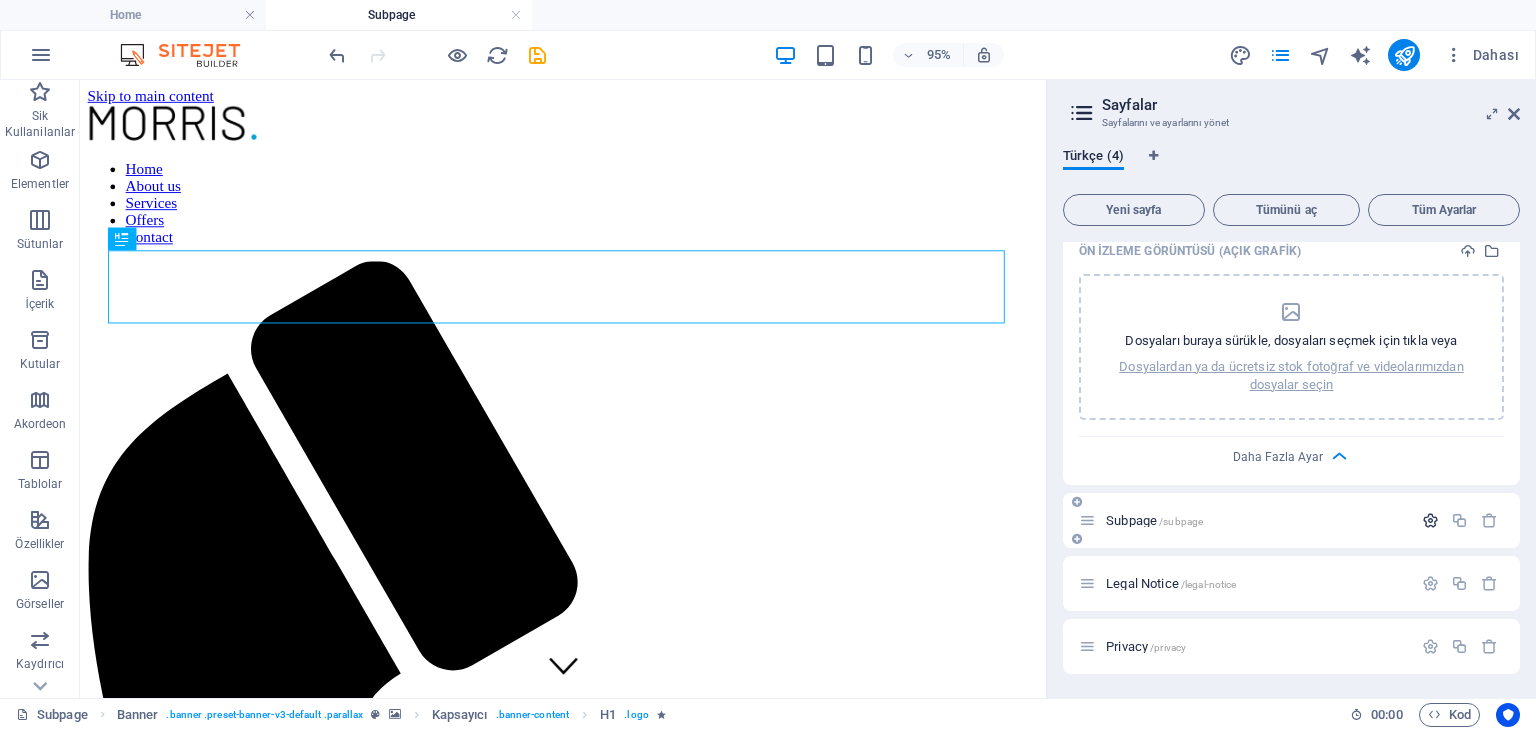 click at bounding box center (1430, 520) 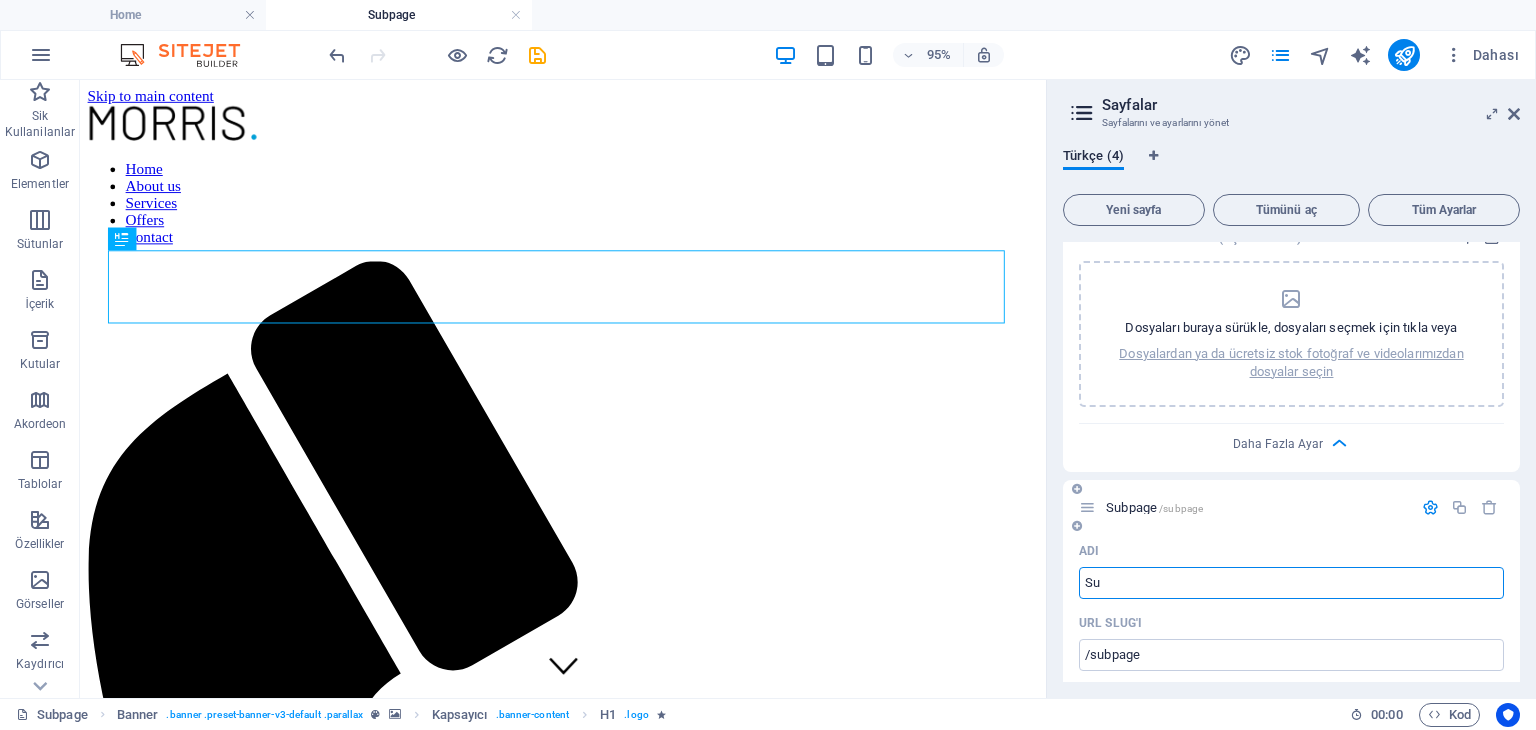 type on "S" 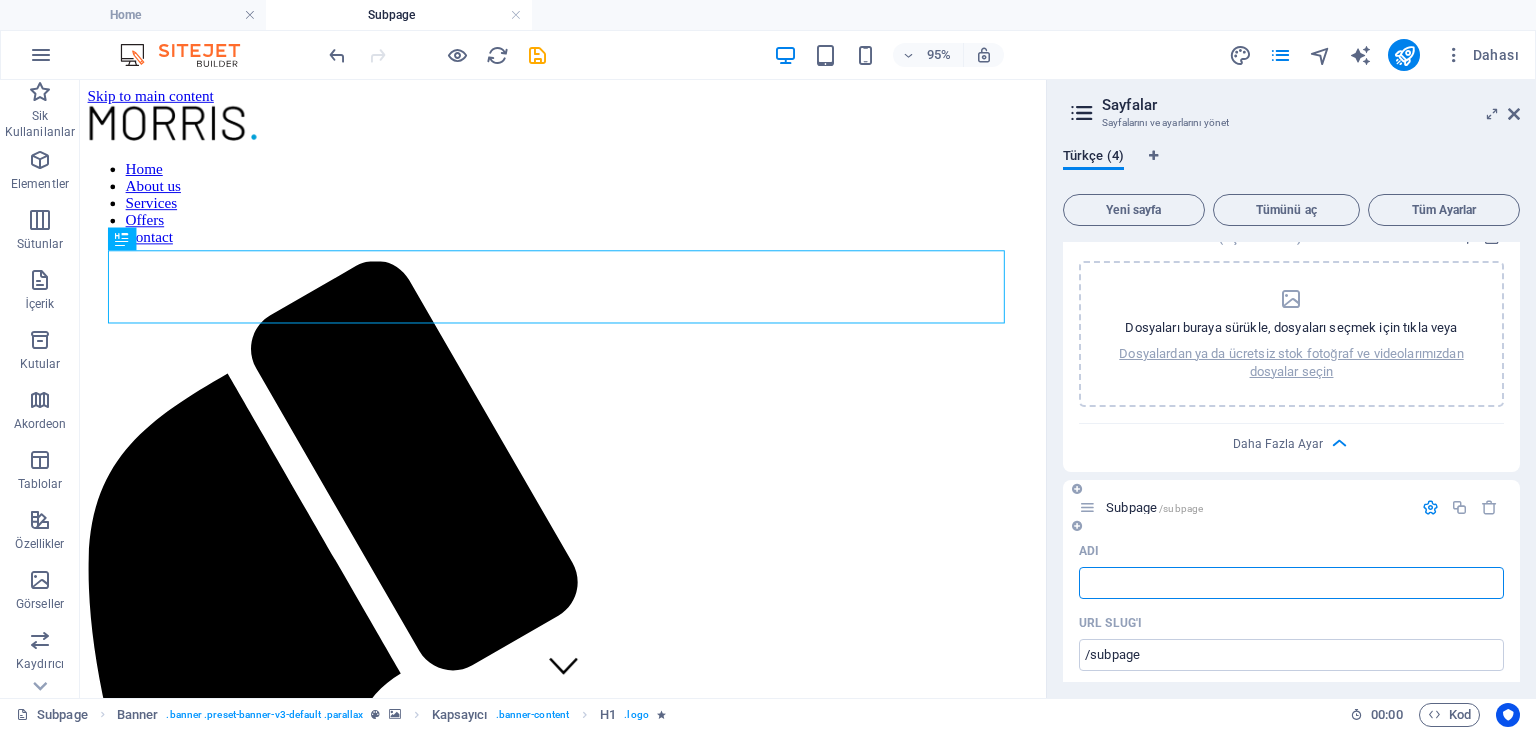 type 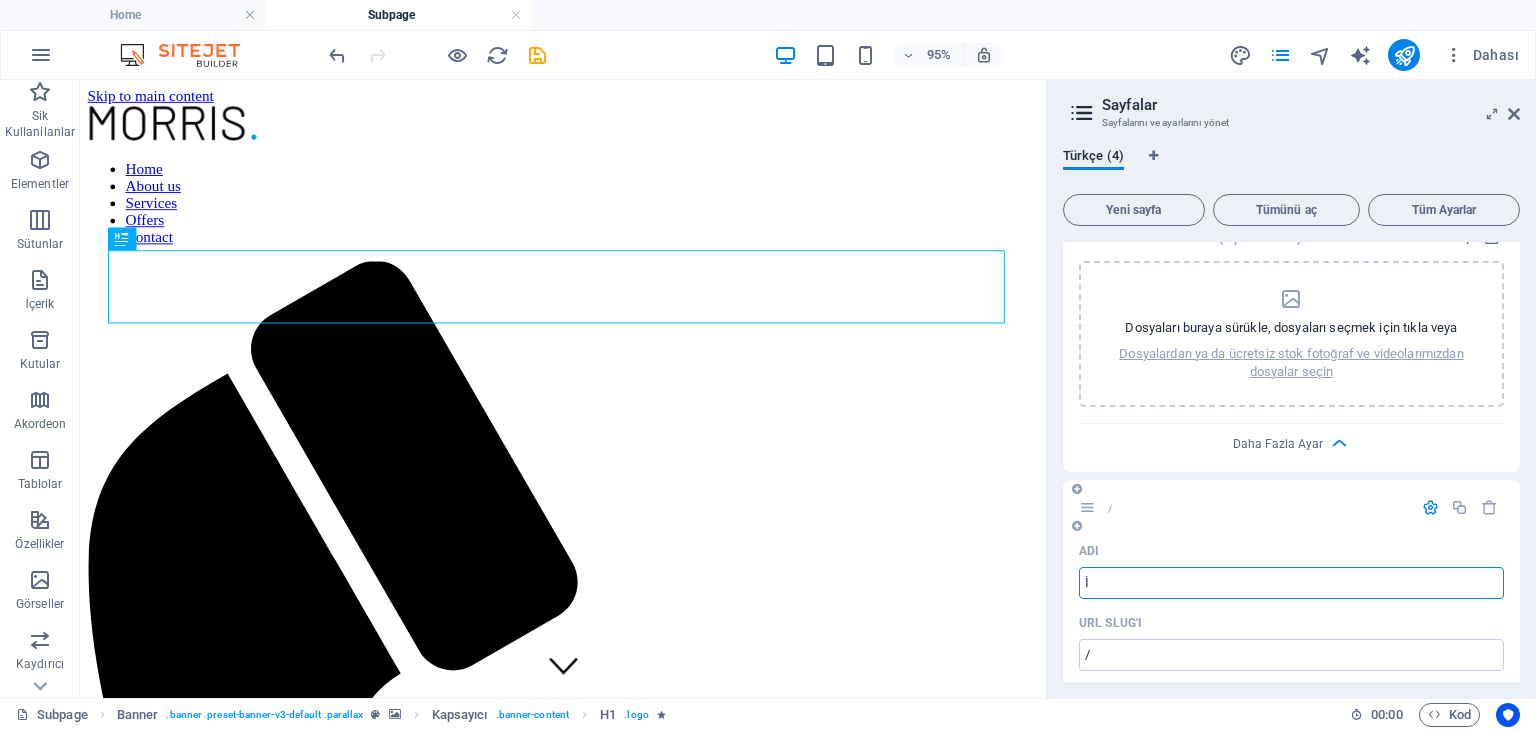 type on "İ" 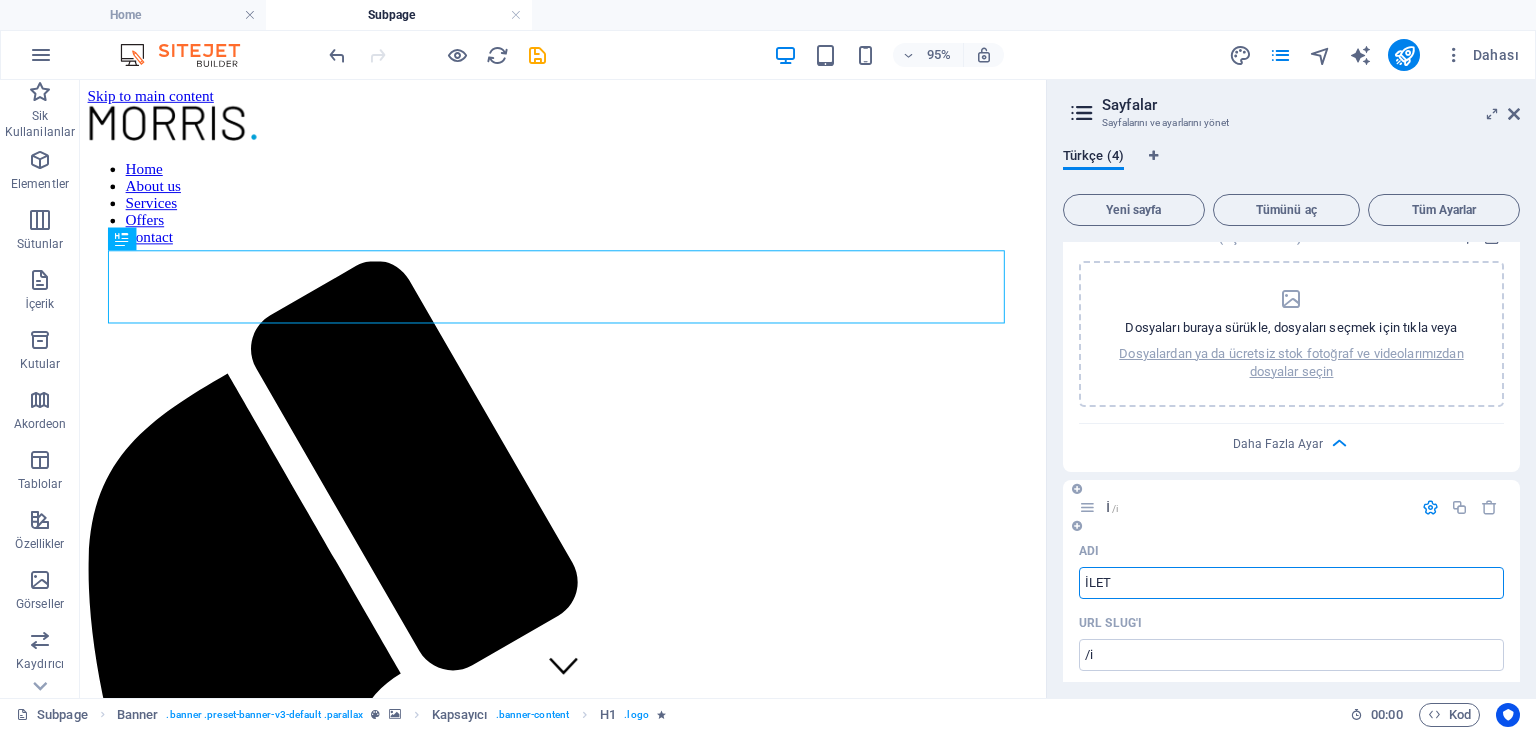 type on "İLET" 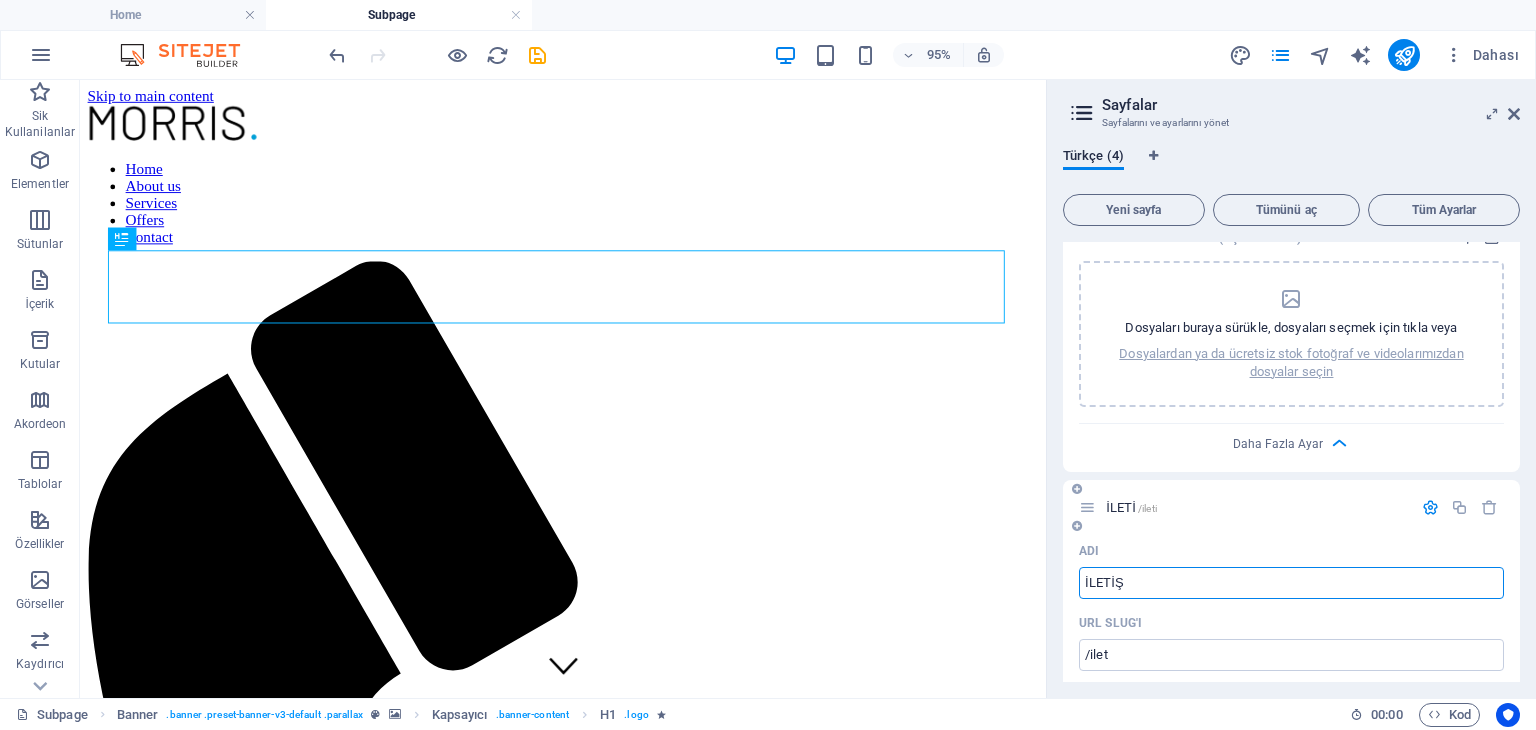 type on "İLETİŞİ" 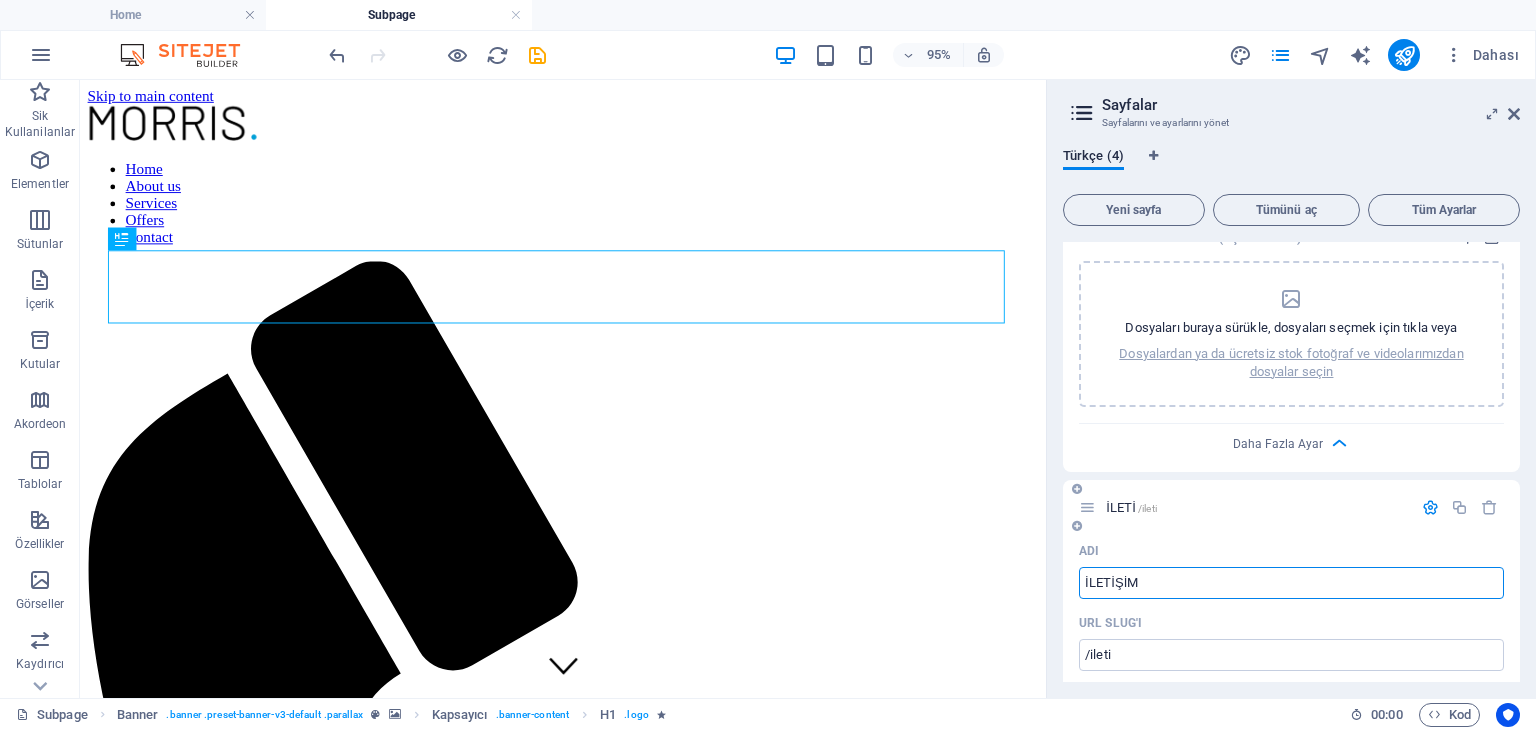 type on "İLETİŞİM" 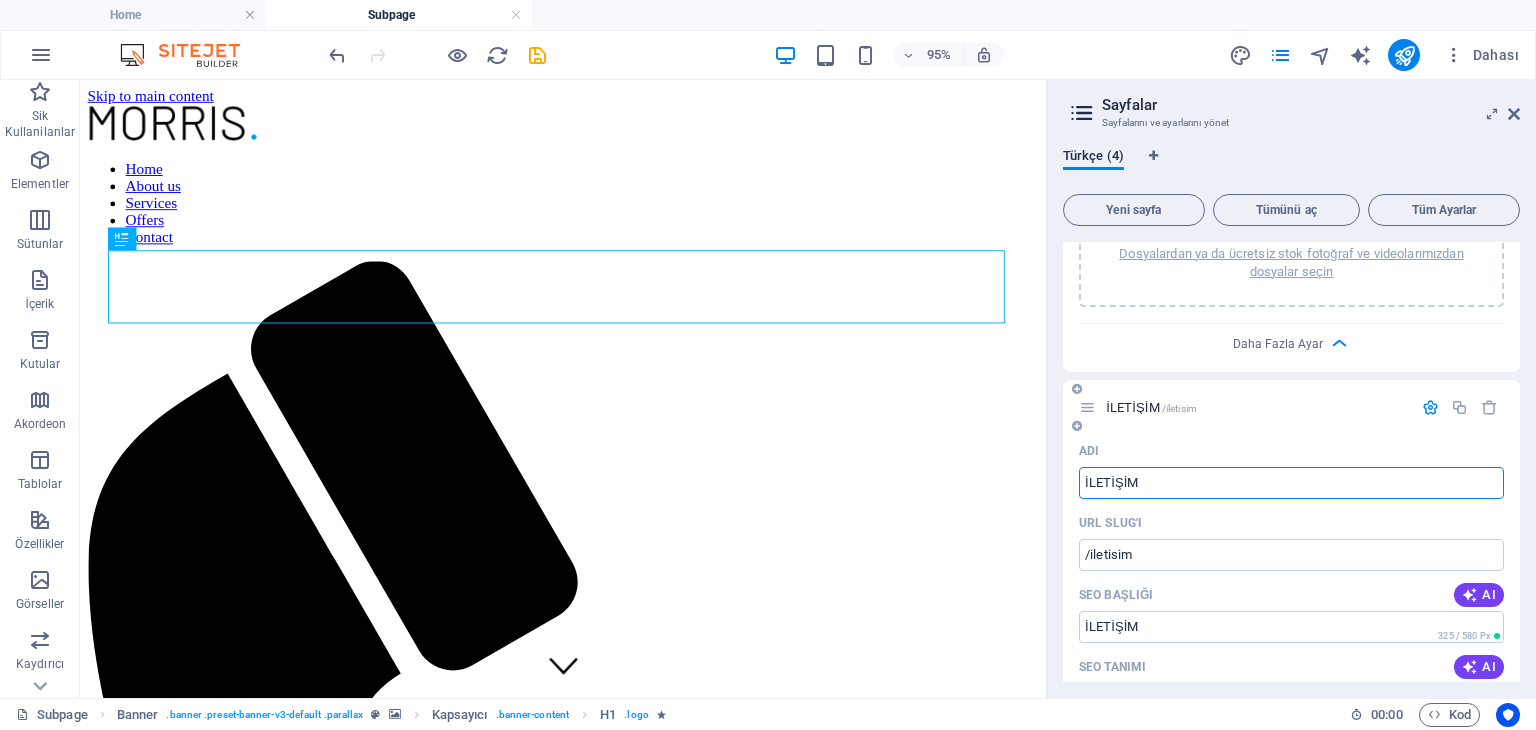 scroll, scrollTop: 1040, scrollLeft: 0, axis: vertical 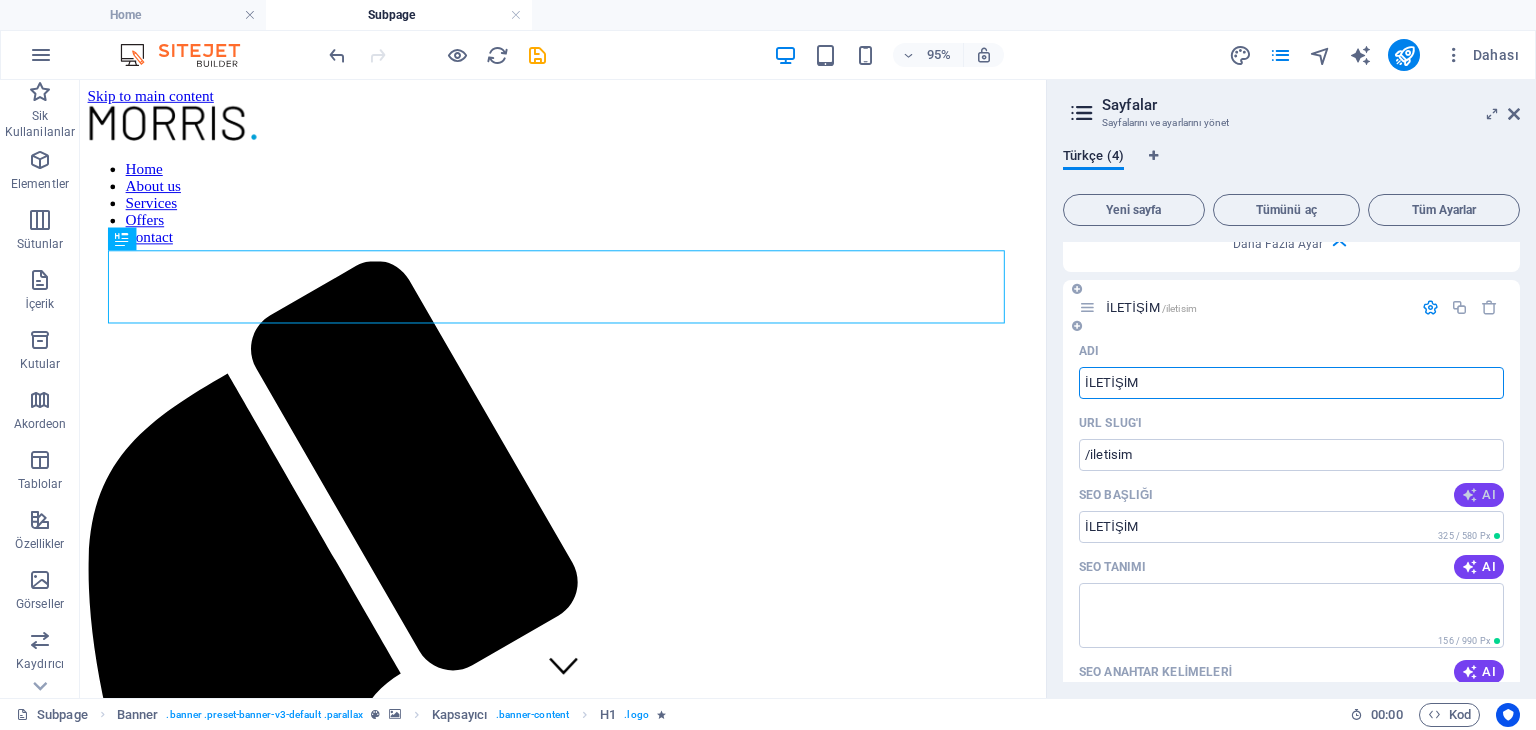 type on "İLETİŞİM" 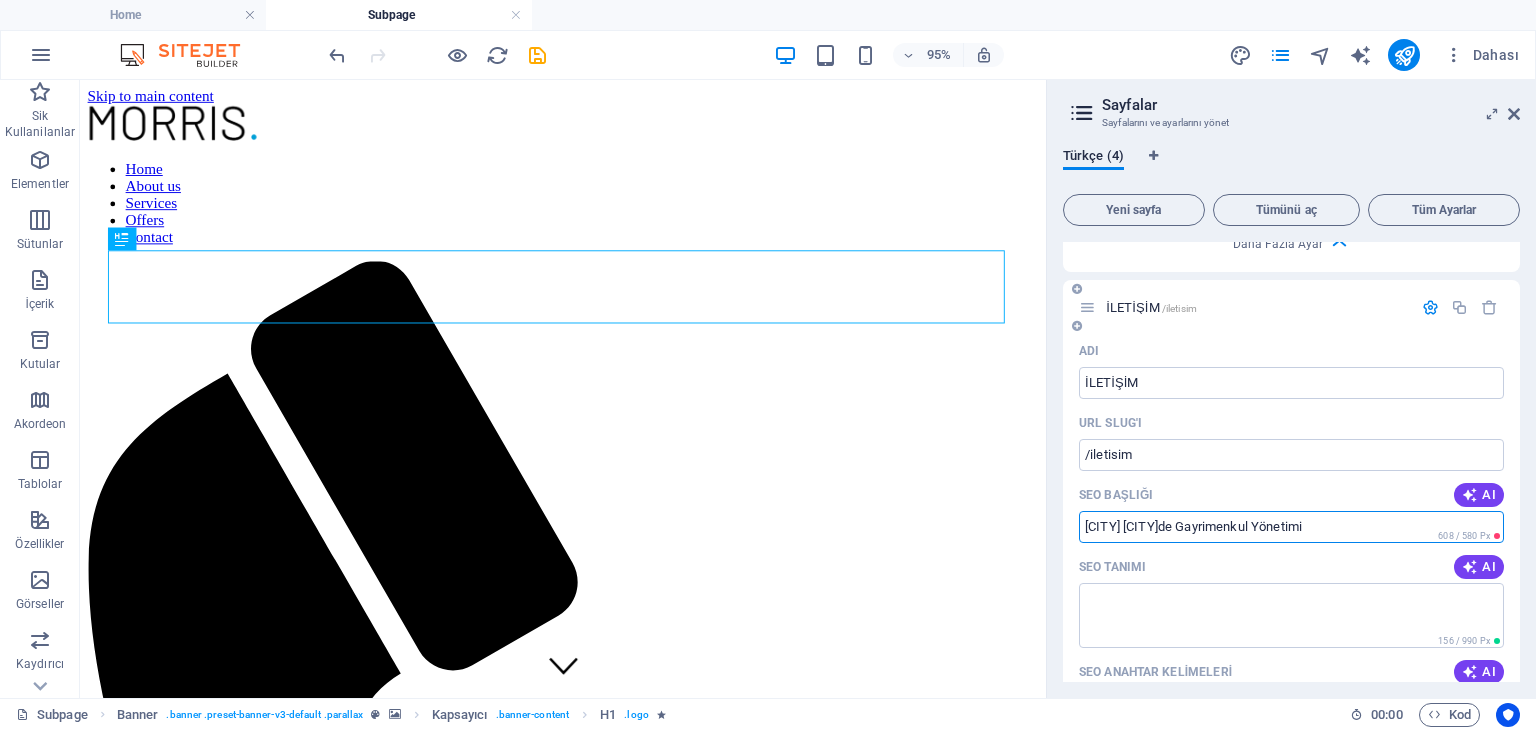 click on "[CITY] [CITY]de Gayrimenkul Yönetimi" at bounding box center (1291, 527) 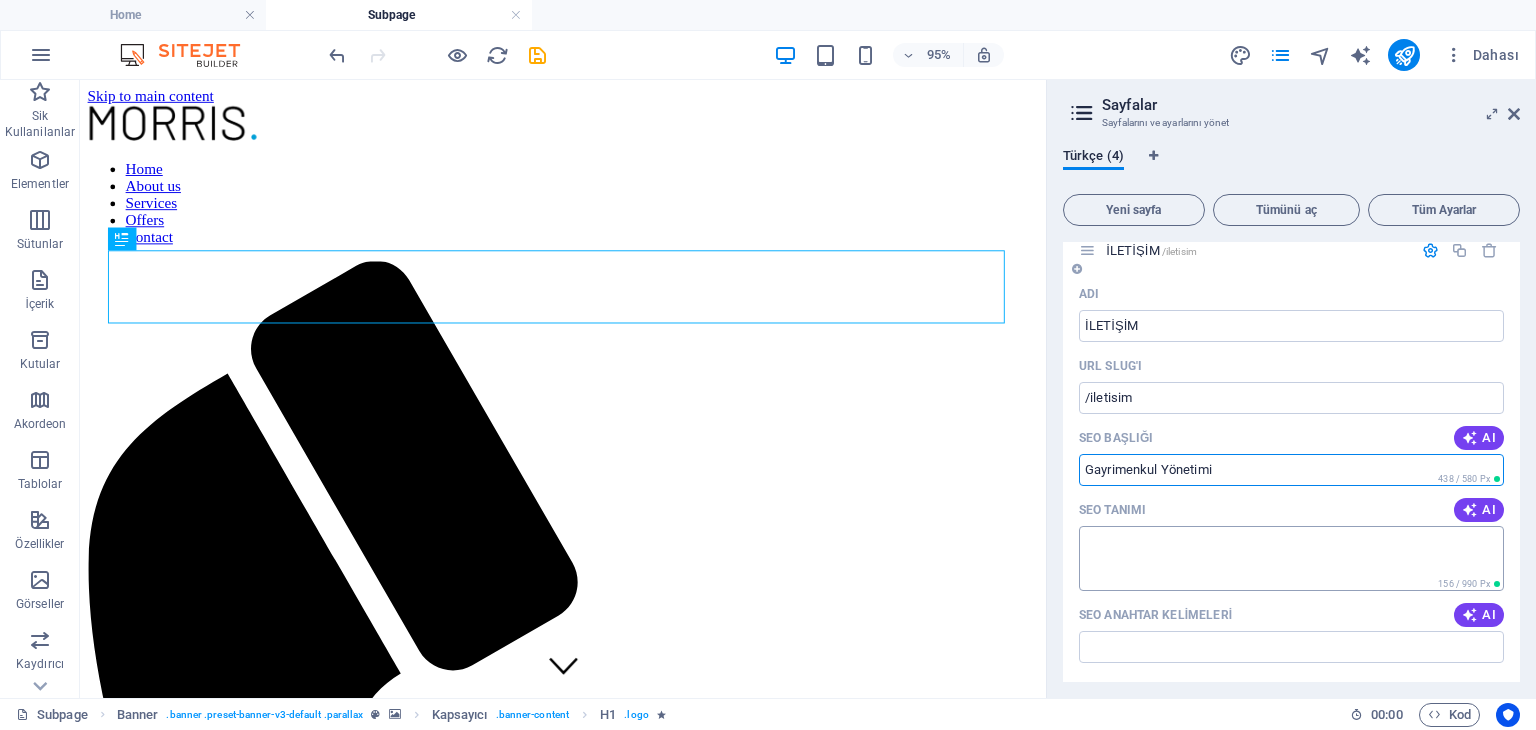 scroll, scrollTop: 1140, scrollLeft: 0, axis: vertical 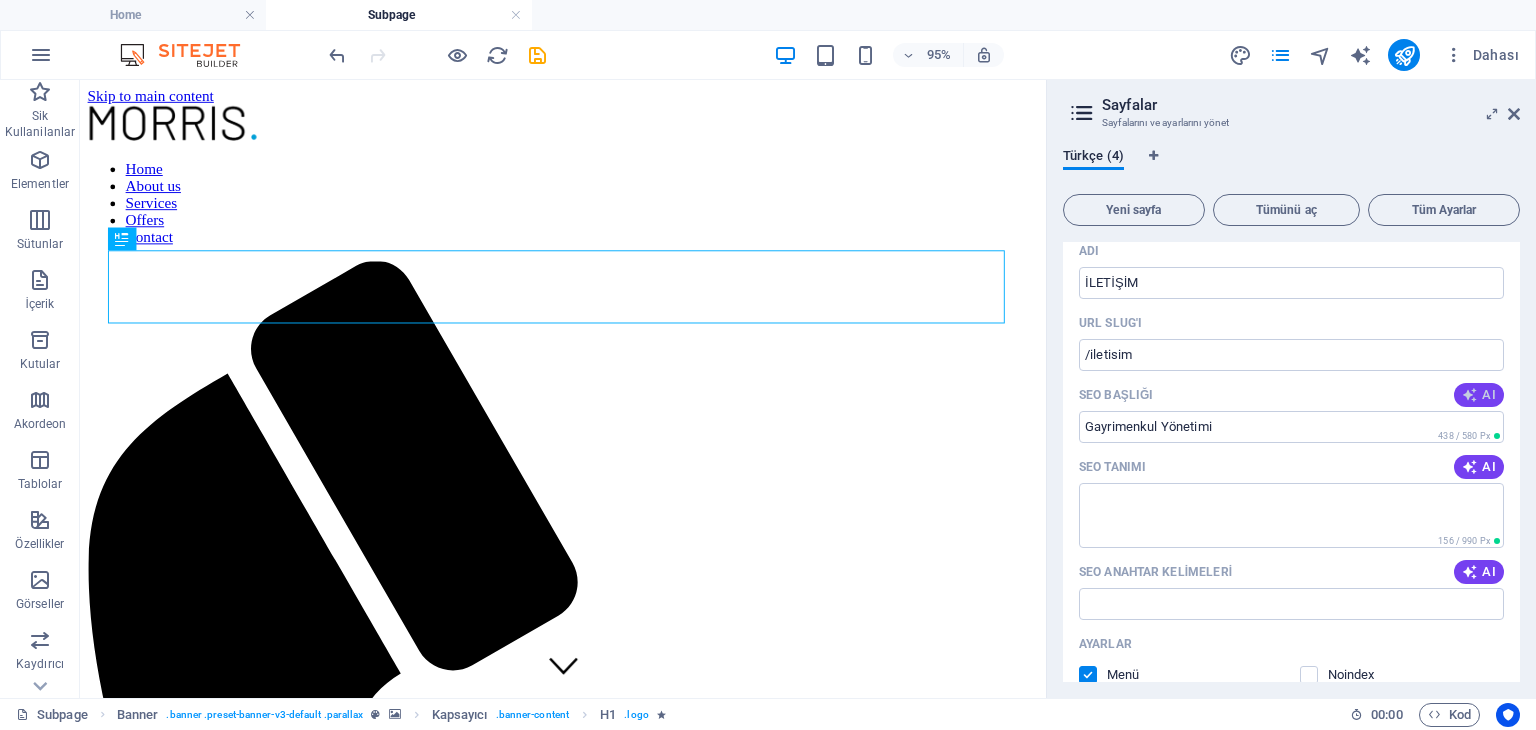 click on "AI" at bounding box center [1479, 395] 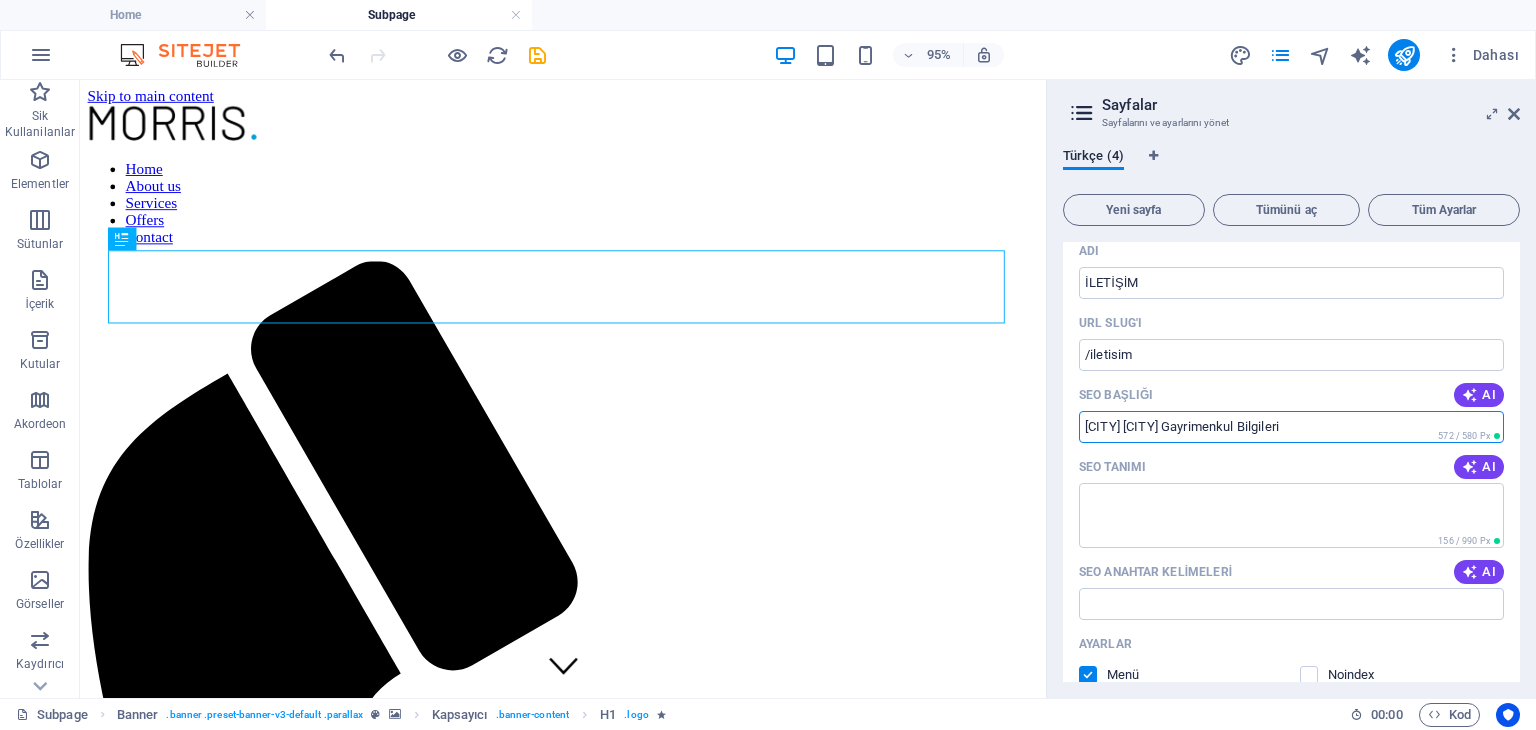 click on "[CITY] [CITY] Gayrimenkul Bilgileri" at bounding box center [1291, 427] 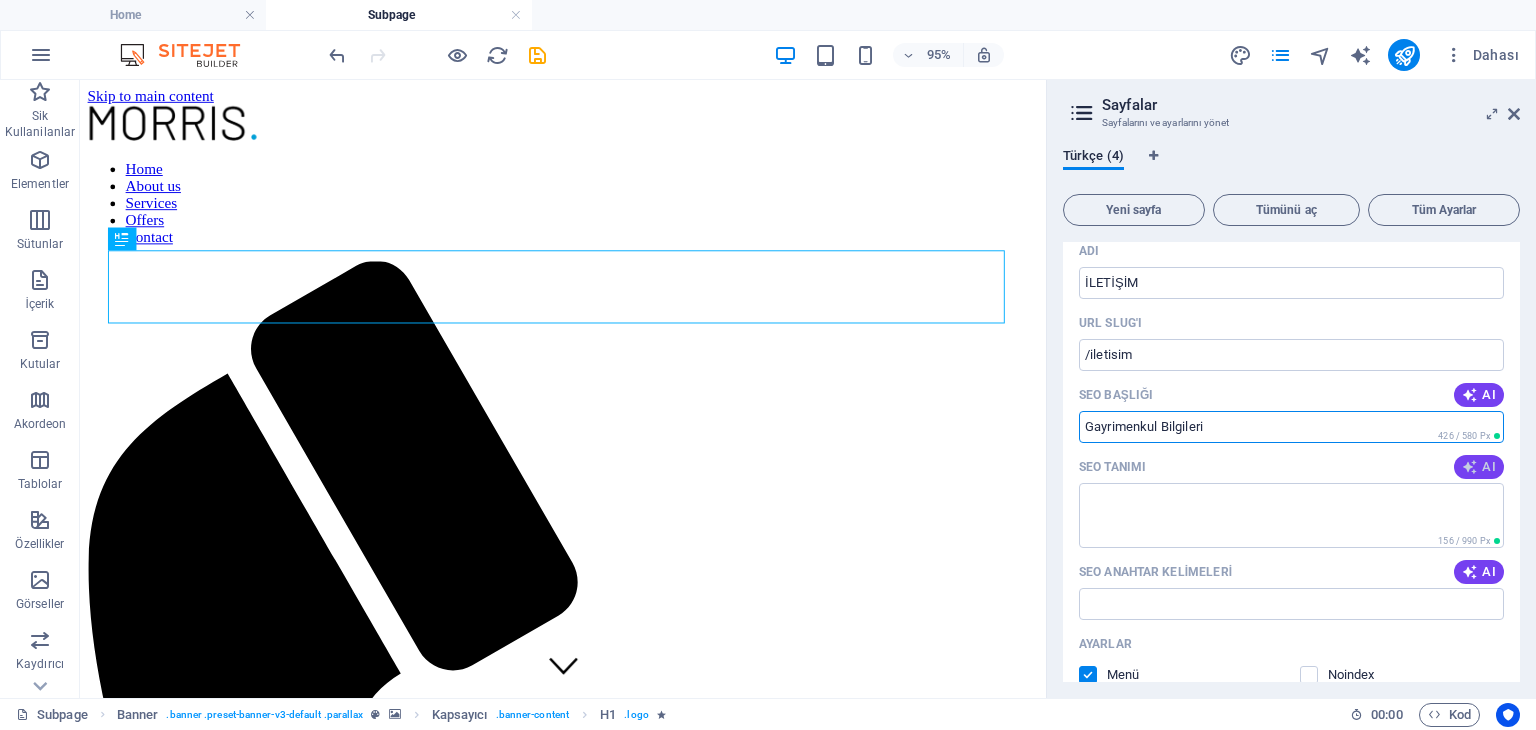 type on "Gayrimenkul Bilgileri" 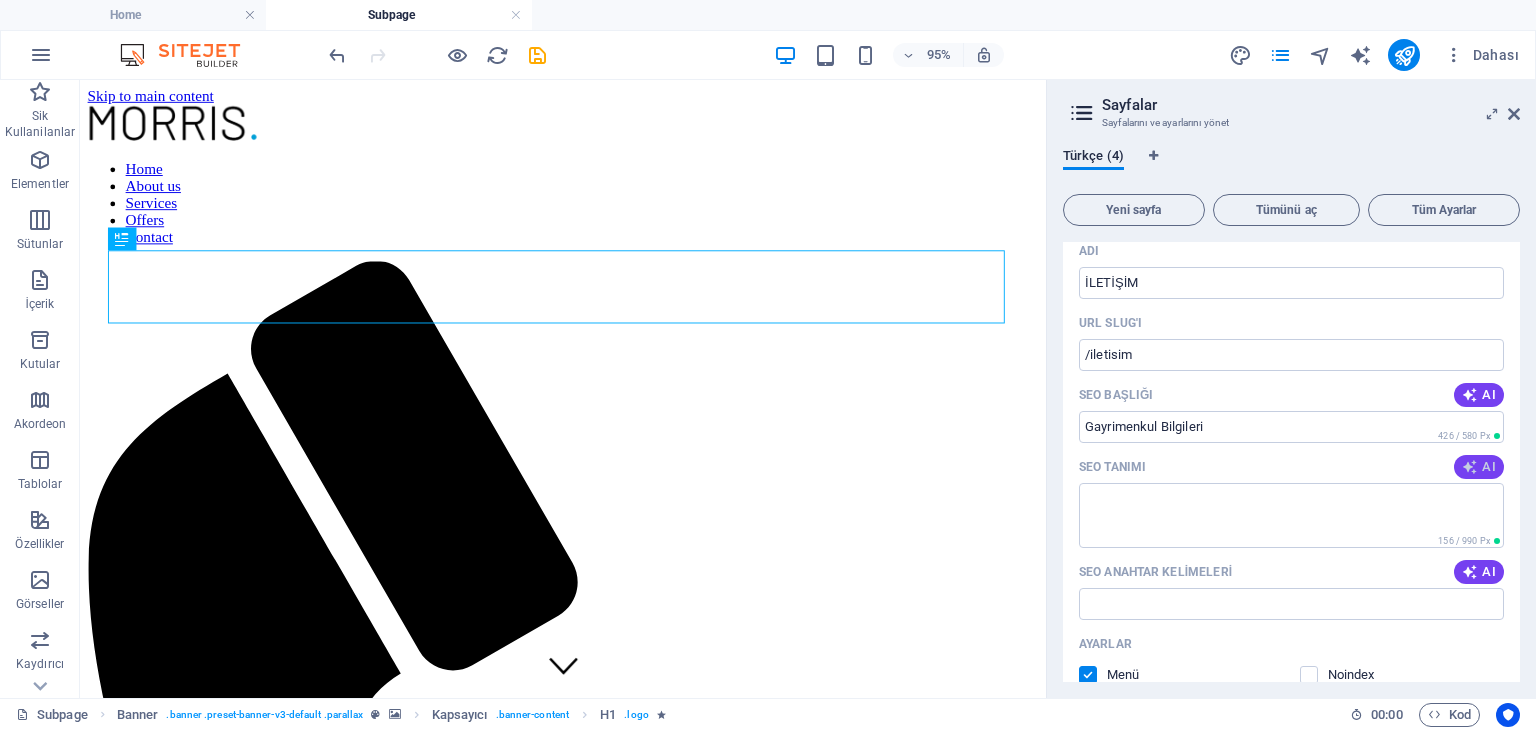 click at bounding box center (1470, 467) 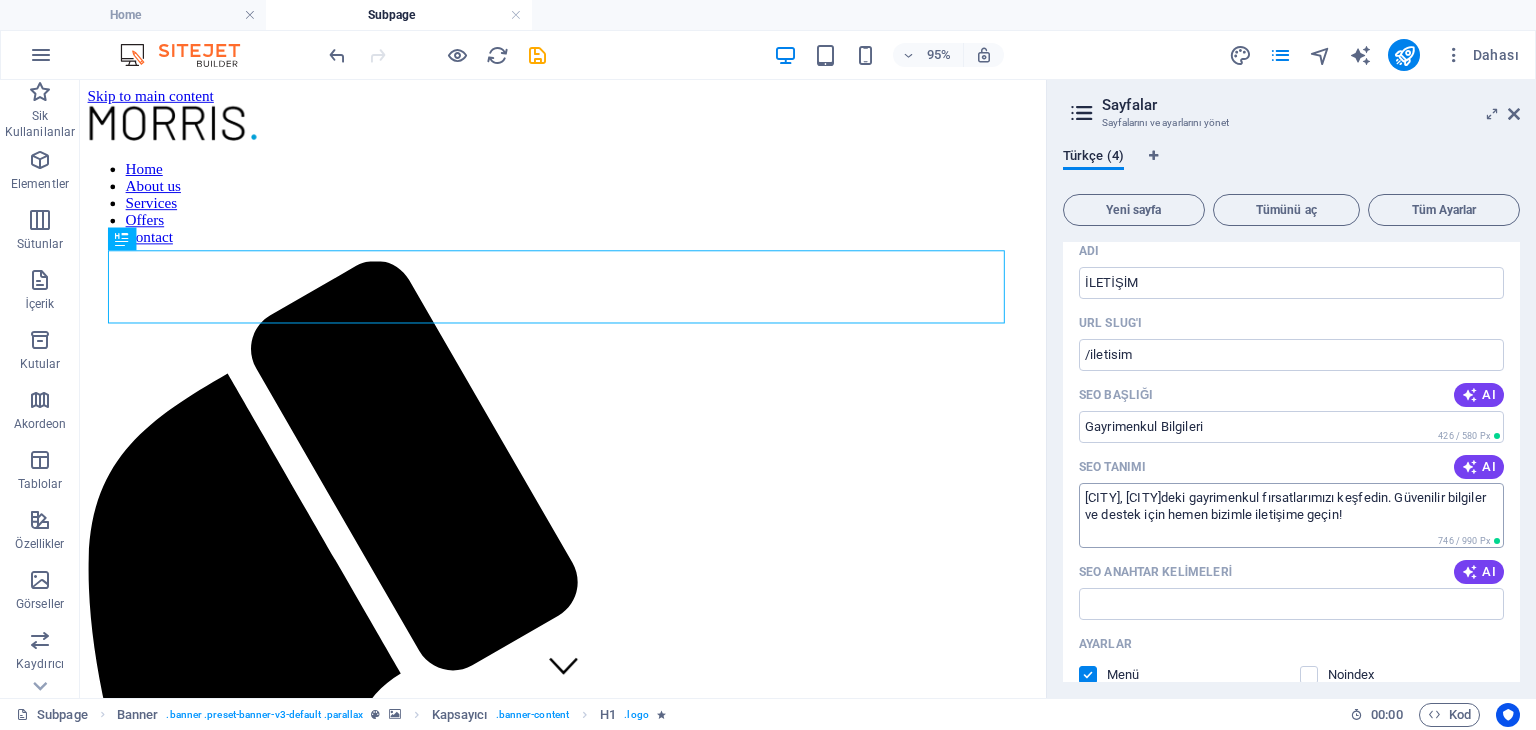 click on "[CITY], [CITY]deki gayrimenkul fırsatlarımızı keşfedin. Güvenilir bilgiler ve destek için hemen bizimle iletişime geçin!" at bounding box center [1291, 515] 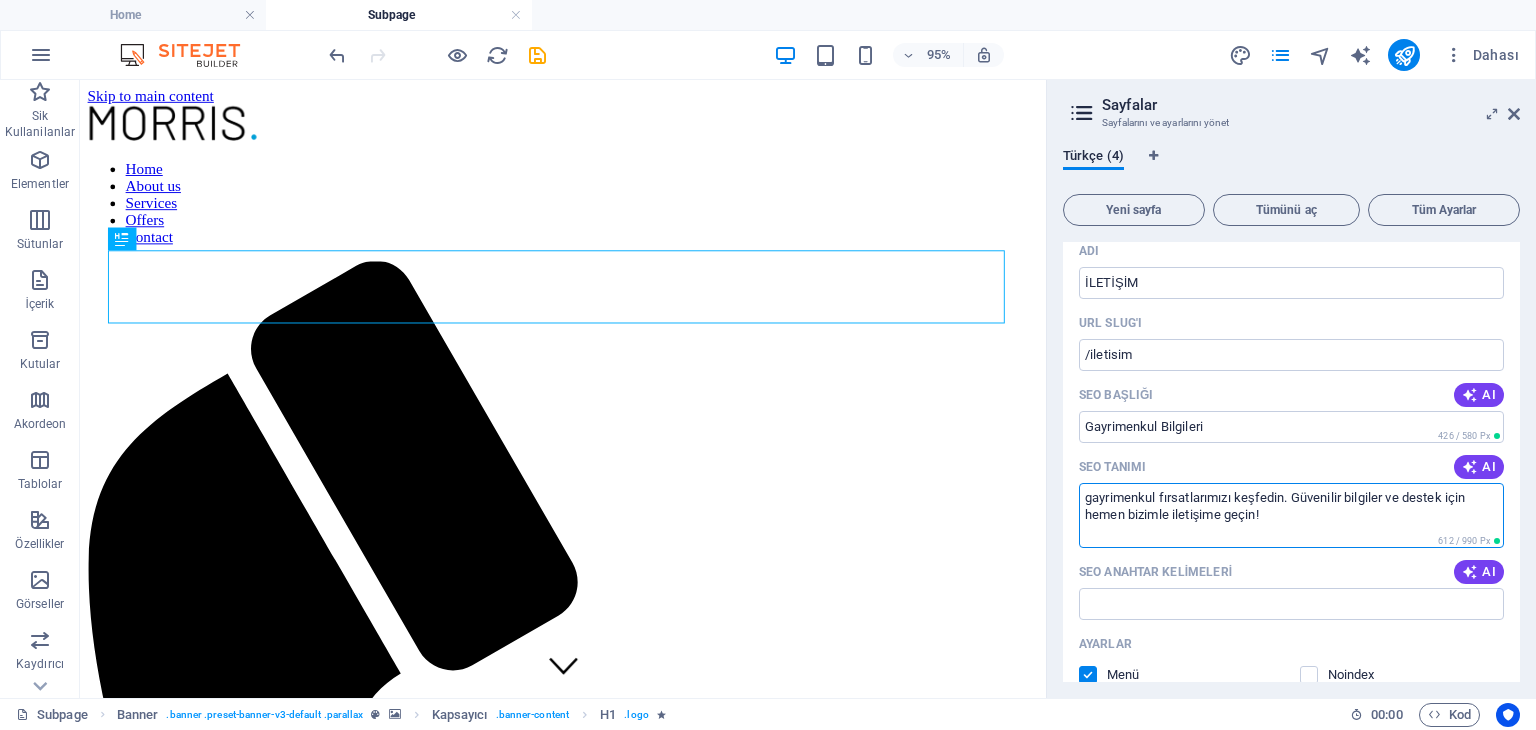 click on "gayrimenkul fırsatlarımızı keşfedin. Güvenilir bilgiler ve destek için hemen bizimle iletişime geçin!" at bounding box center [1291, 515] 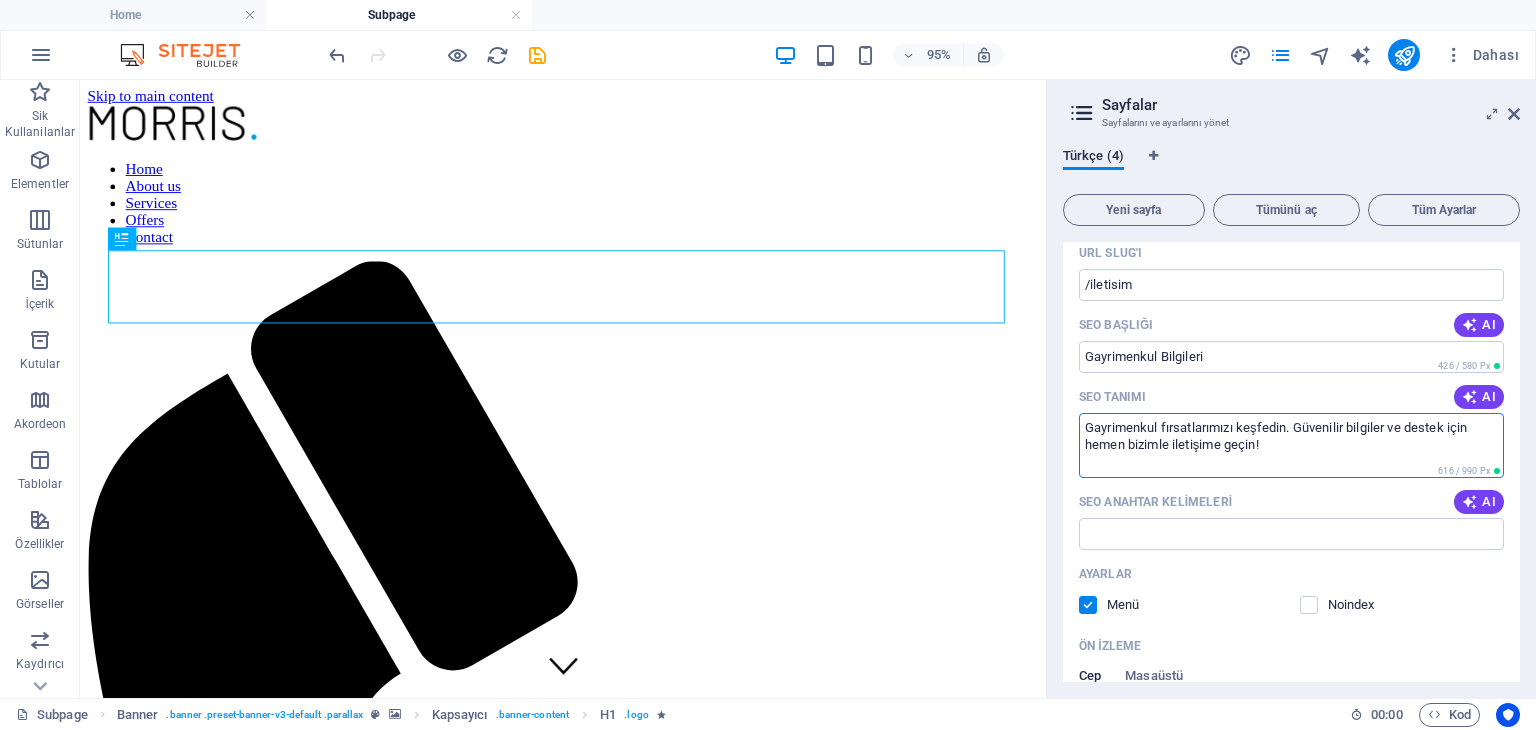 scroll, scrollTop: 1240, scrollLeft: 0, axis: vertical 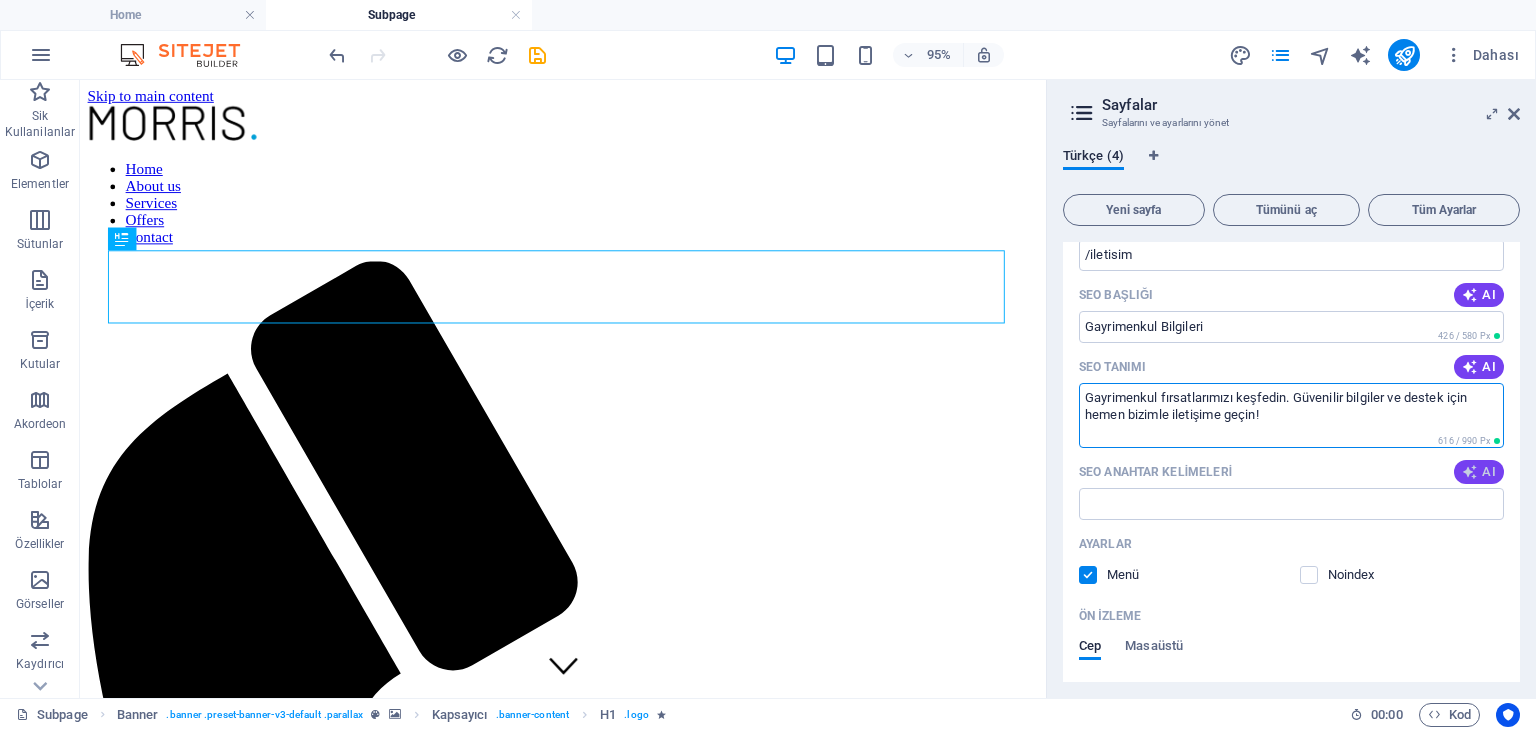 type on "Gayrimenkul fırsatlarımızı keşfedin. Güvenilir bilgiler ve destek için hemen bizimle iletişime geçin!" 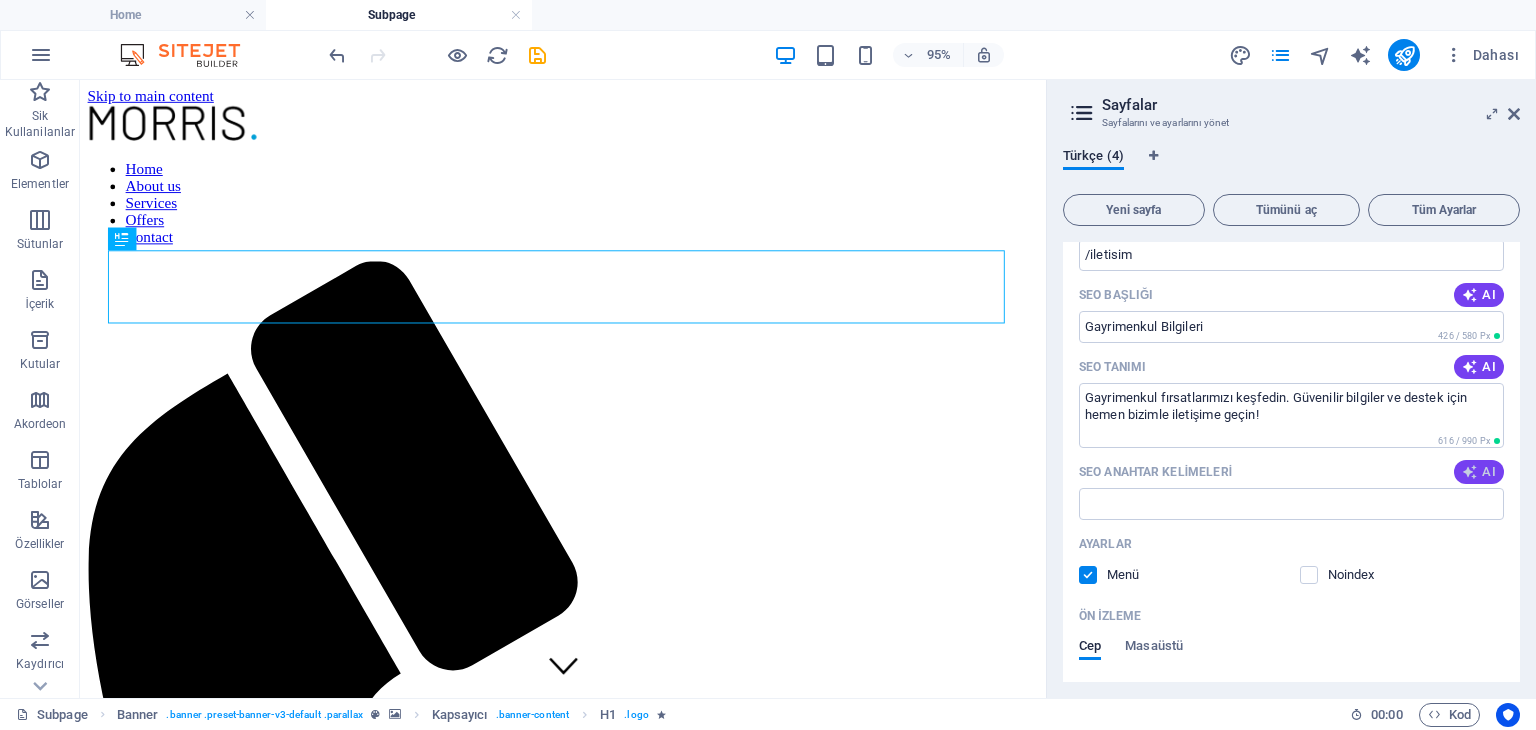 click on "AI" at bounding box center [1479, 472] 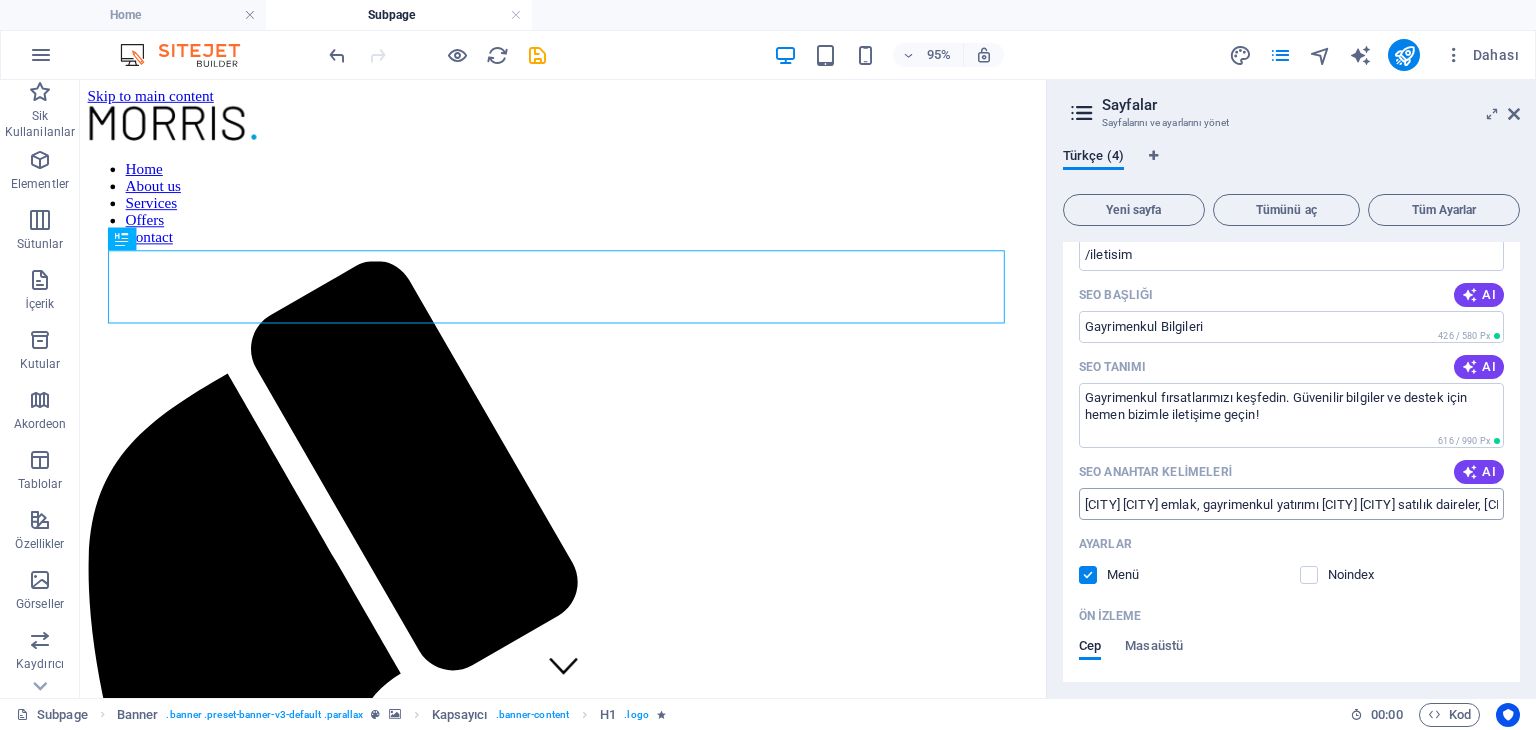 click on "[CITY] [CITY] emlak, gayrimenkul yatırımı [CITY] [CITY] satılık daireler, [CITY] [CITY] kiralık ofisler, [CITY] [CITY] gayrimenkul danışmanlığı, akıllı gayrimenkul hizmetleri" at bounding box center [1291, 504] 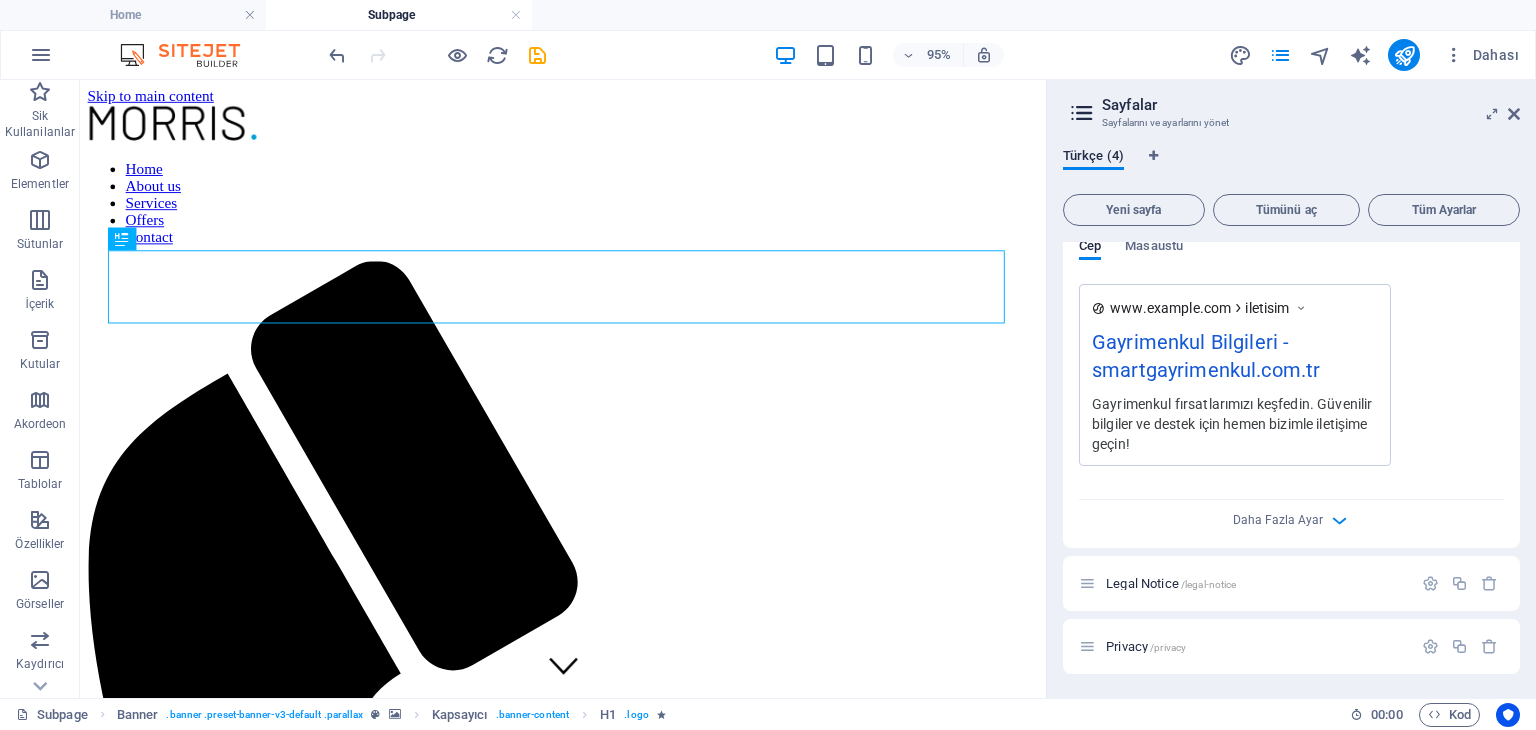 scroll, scrollTop: 1652, scrollLeft: 0, axis: vertical 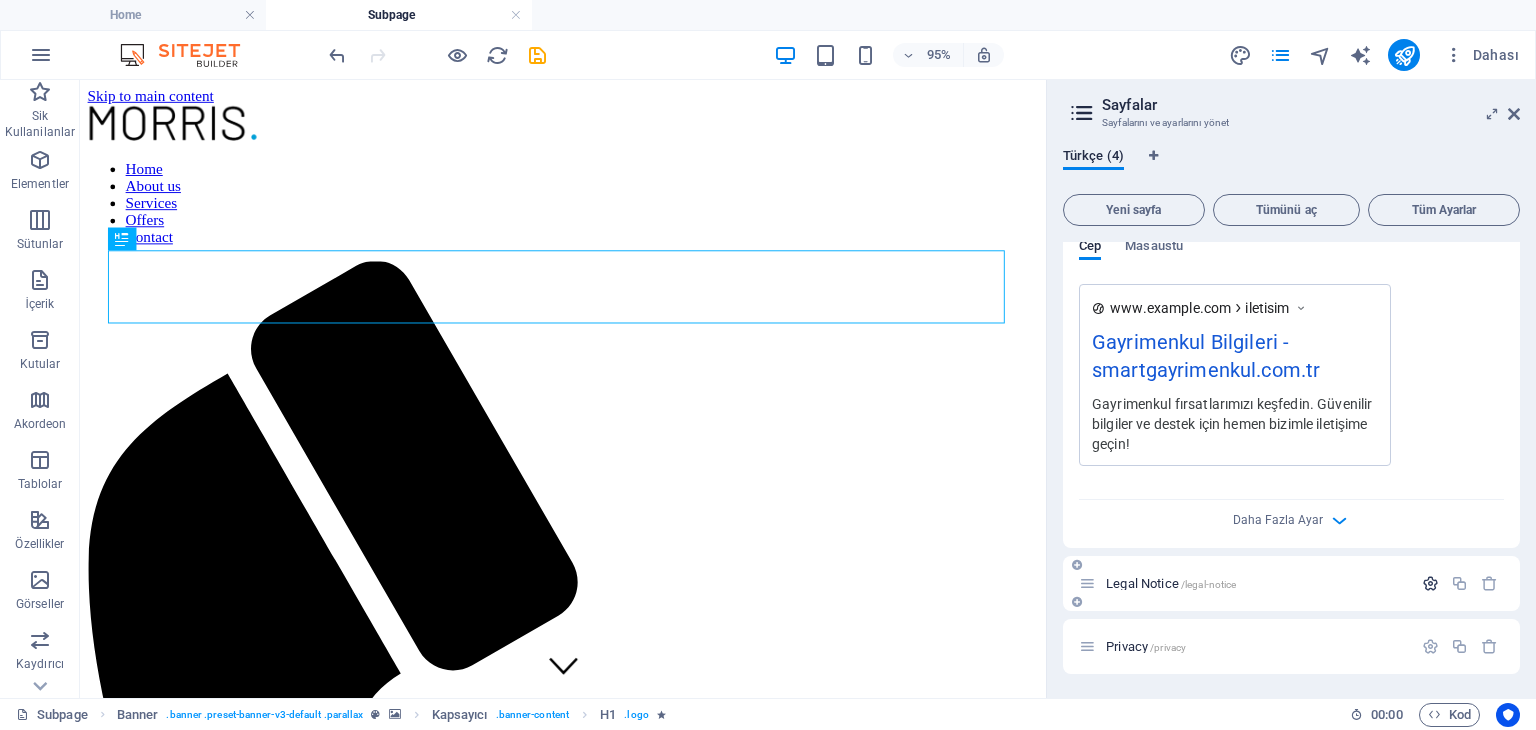 type on "emlak, gayrimenkul yatırımı Washington DC, Washington DC satılık daireler, Washington DC kiralık ofisler, Washington DC gayrimenkul danışmanlığı, akıllı gayrimenkul hizmetleri" 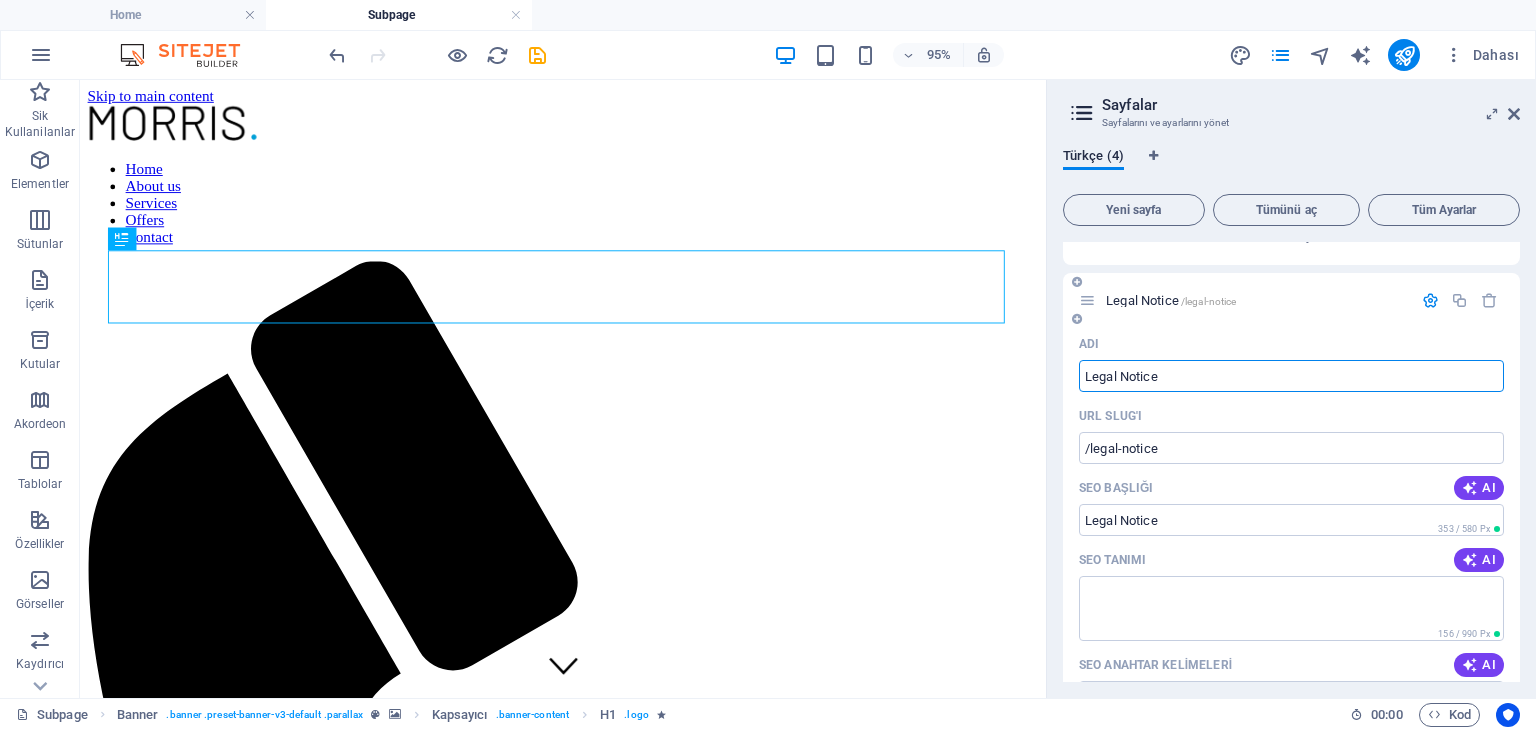 scroll, scrollTop: 1952, scrollLeft: 0, axis: vertical 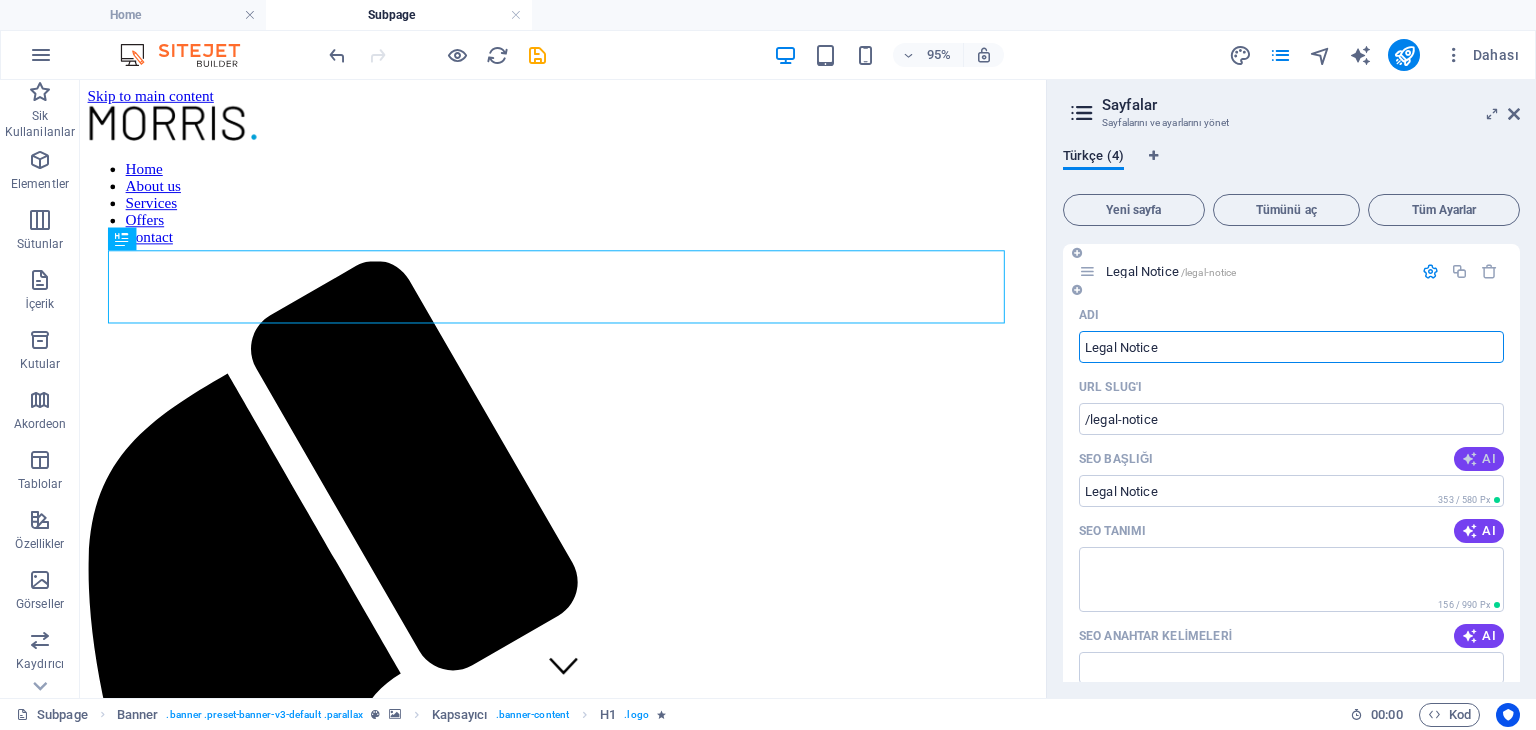 click at bounding box center [1470, 459] 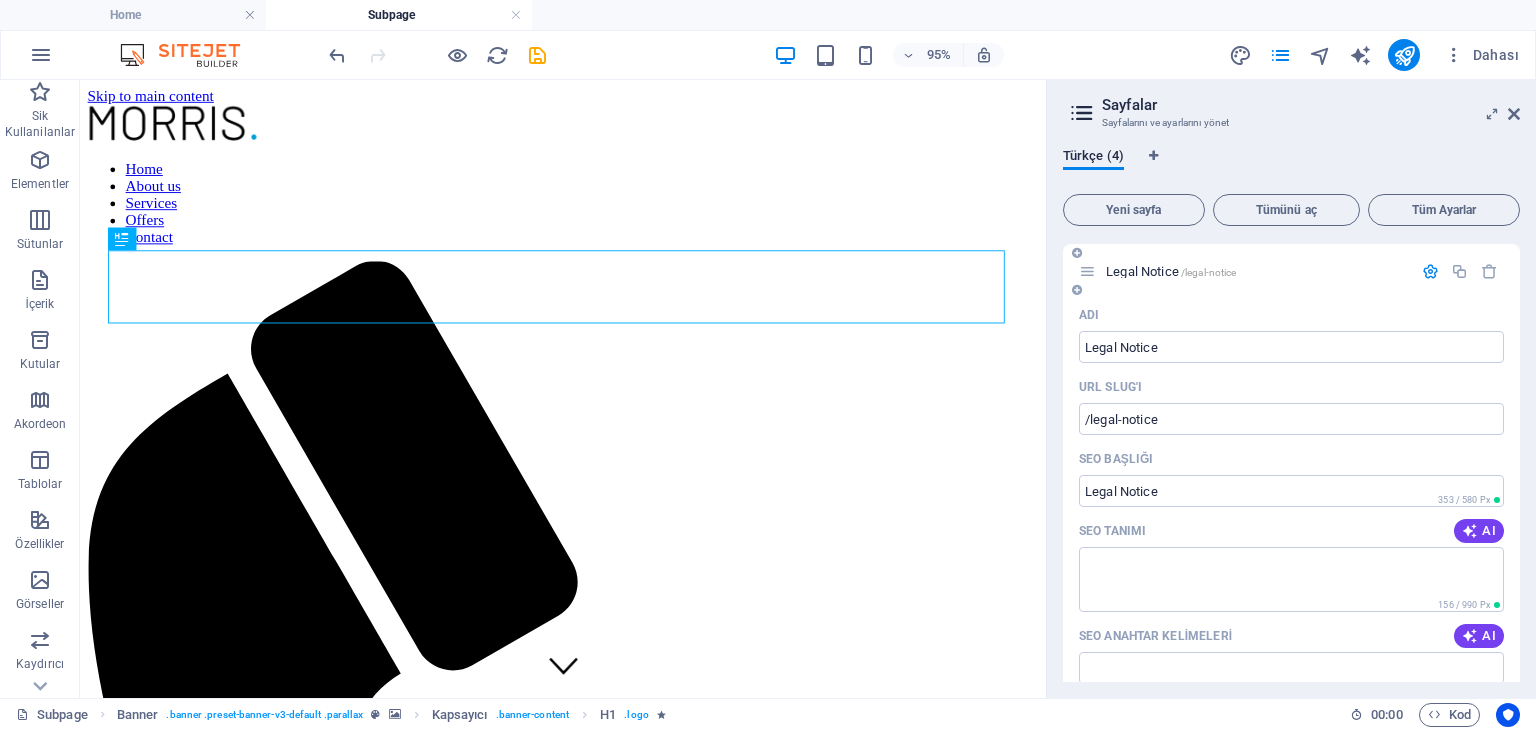 type on "Smart Gayrimenkul Yasal Bildirim" 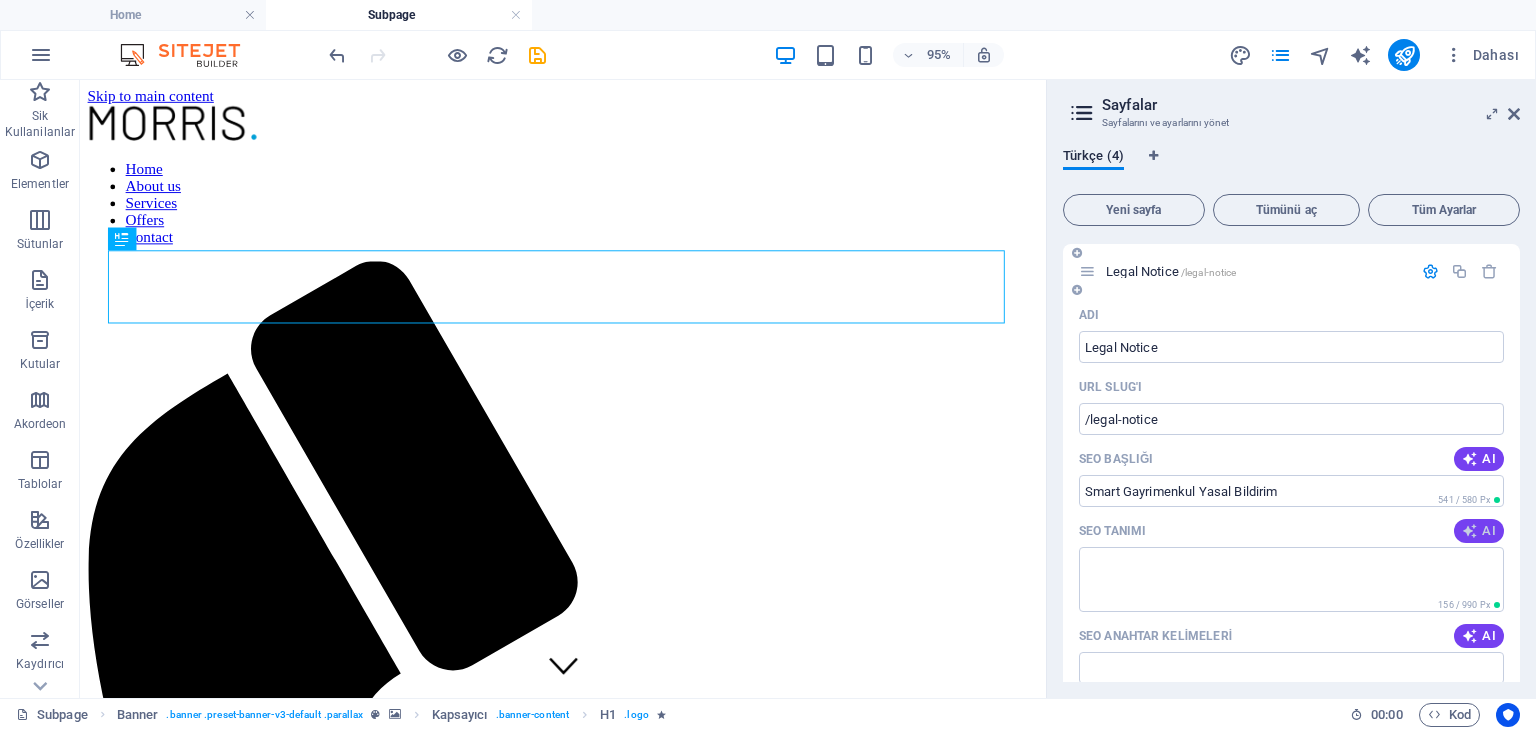 click on "AI" at bounding box center (1479, 531) 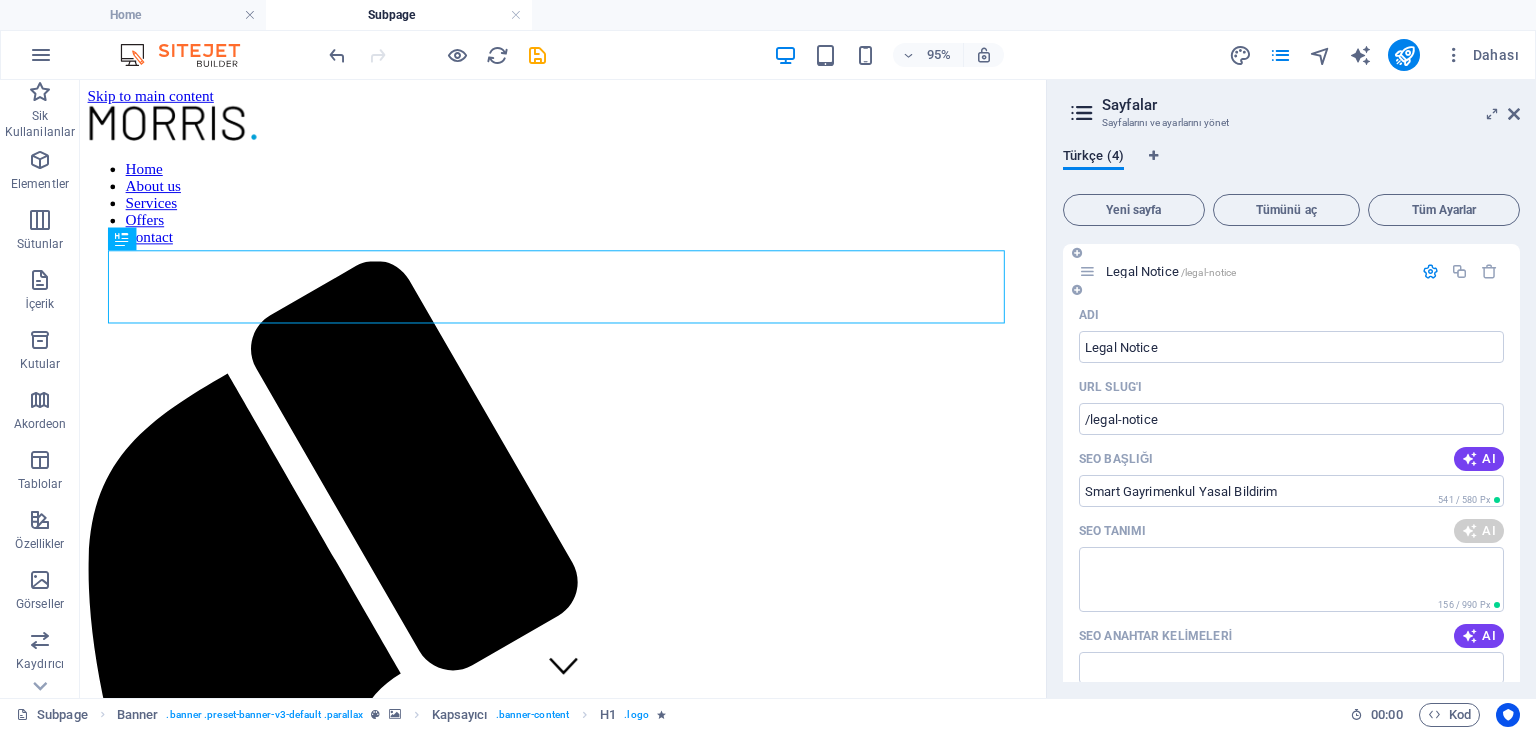 type on "Smart Gayrimenkul ile mülk alım-satım süreçlerinizi güvenle yönetin. İletişim ve hizmetler için web sitemizi ziyaret edin!" 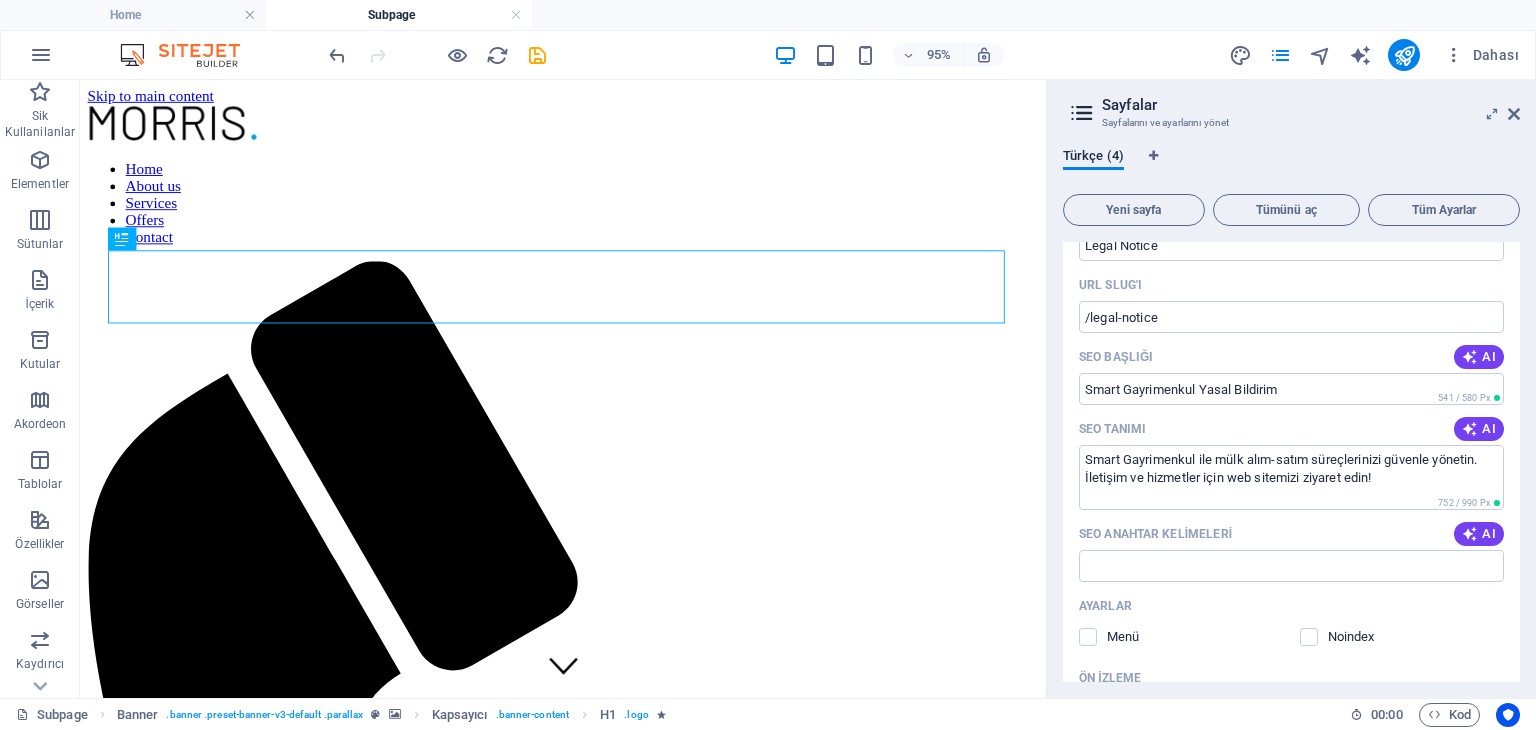 scroll, scrollTop: 2152, scrollLeft: 0, axis: vertical 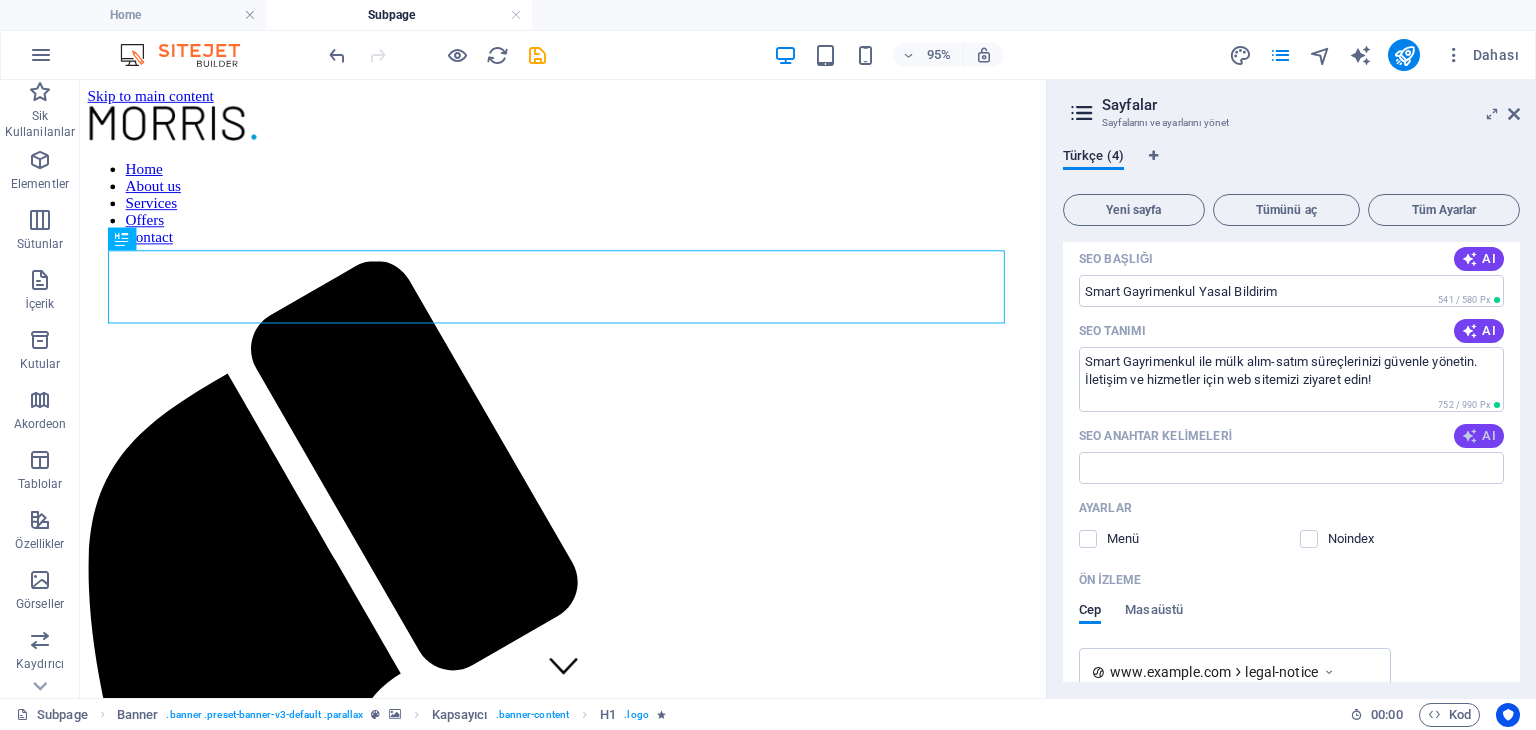 click on "AI" at bounding box center (1479, 436) 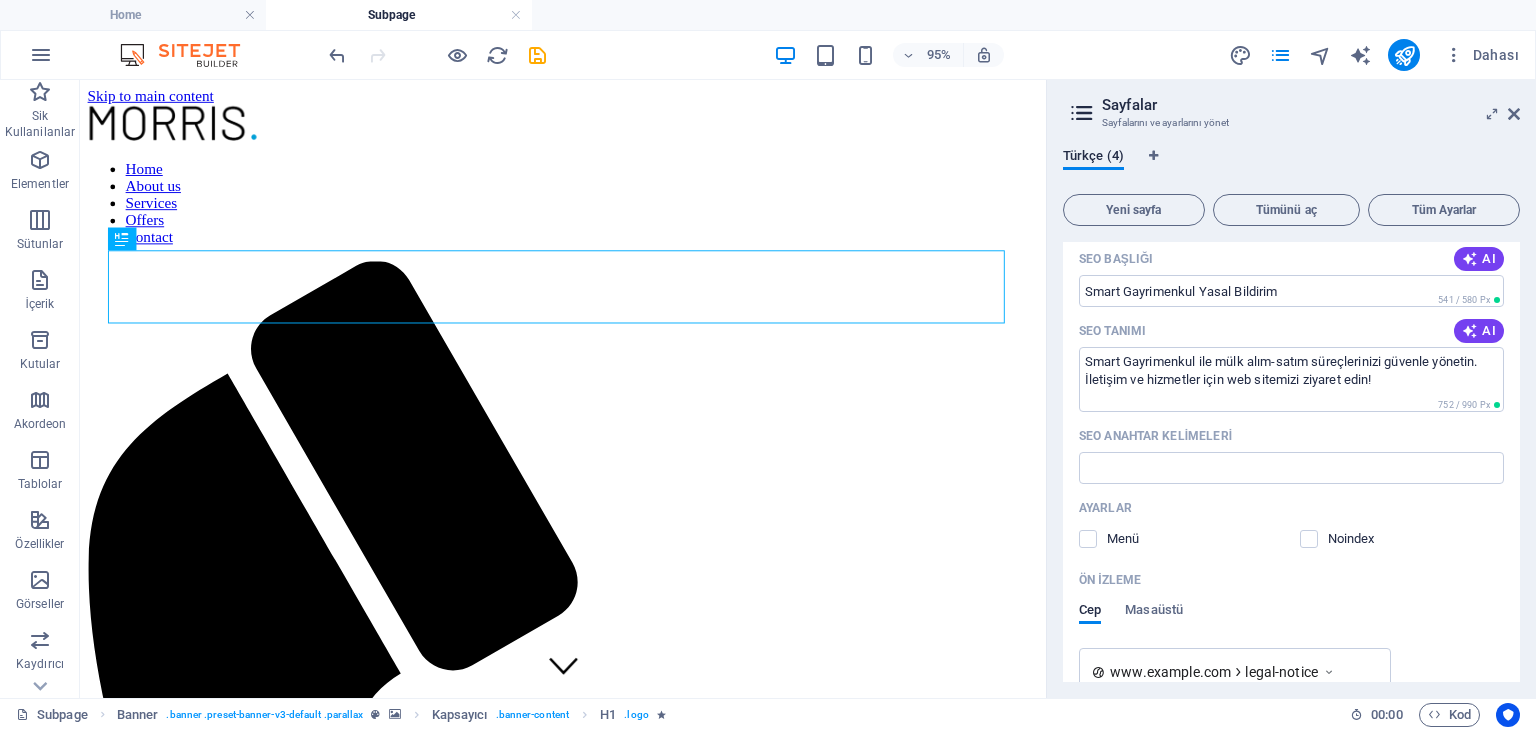 type on "hukuki bildirim, gayrimenkul, [CITY], iletişim, avukat, mülk yönetimi" 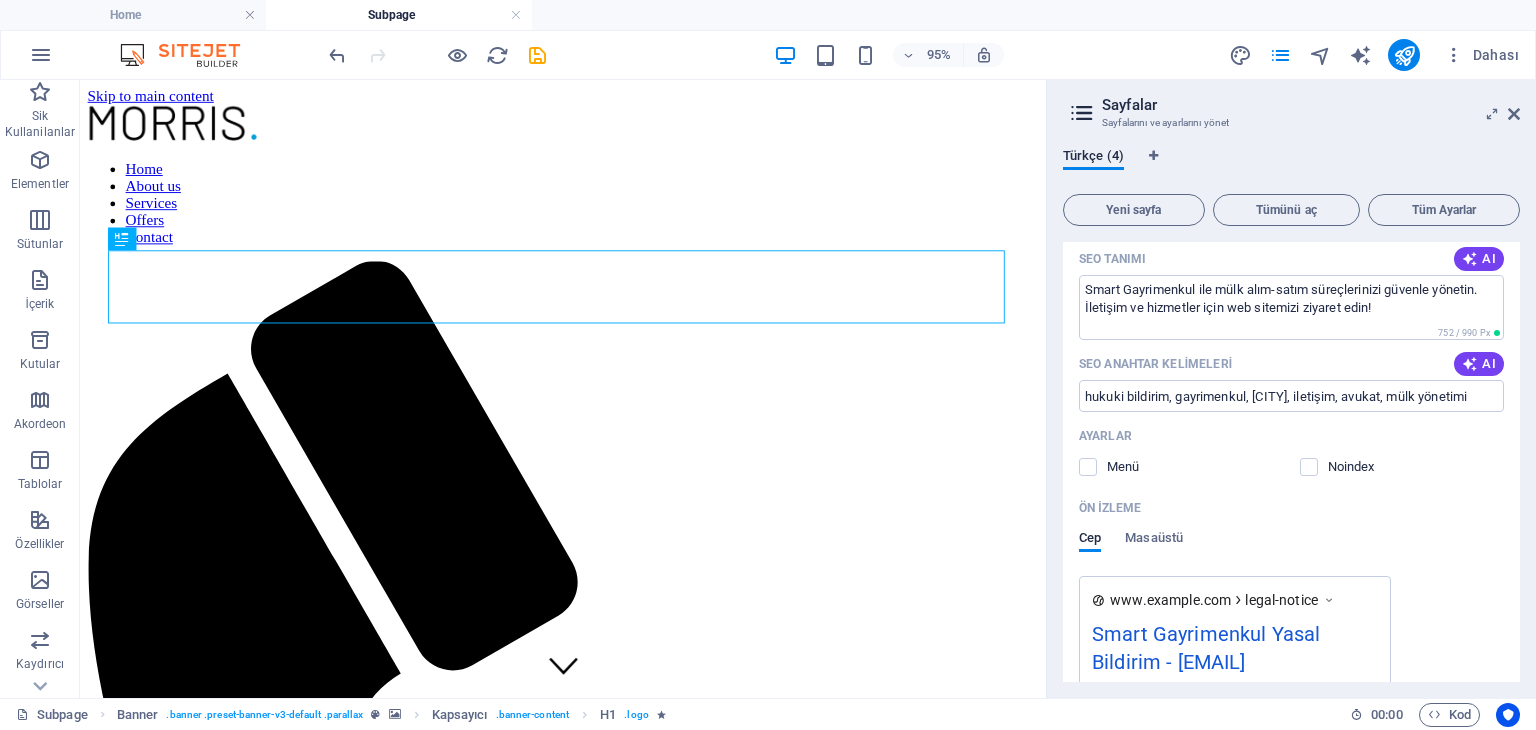 scroll, scrollTop: 2252, scrollLeft: 0, axis: vertical 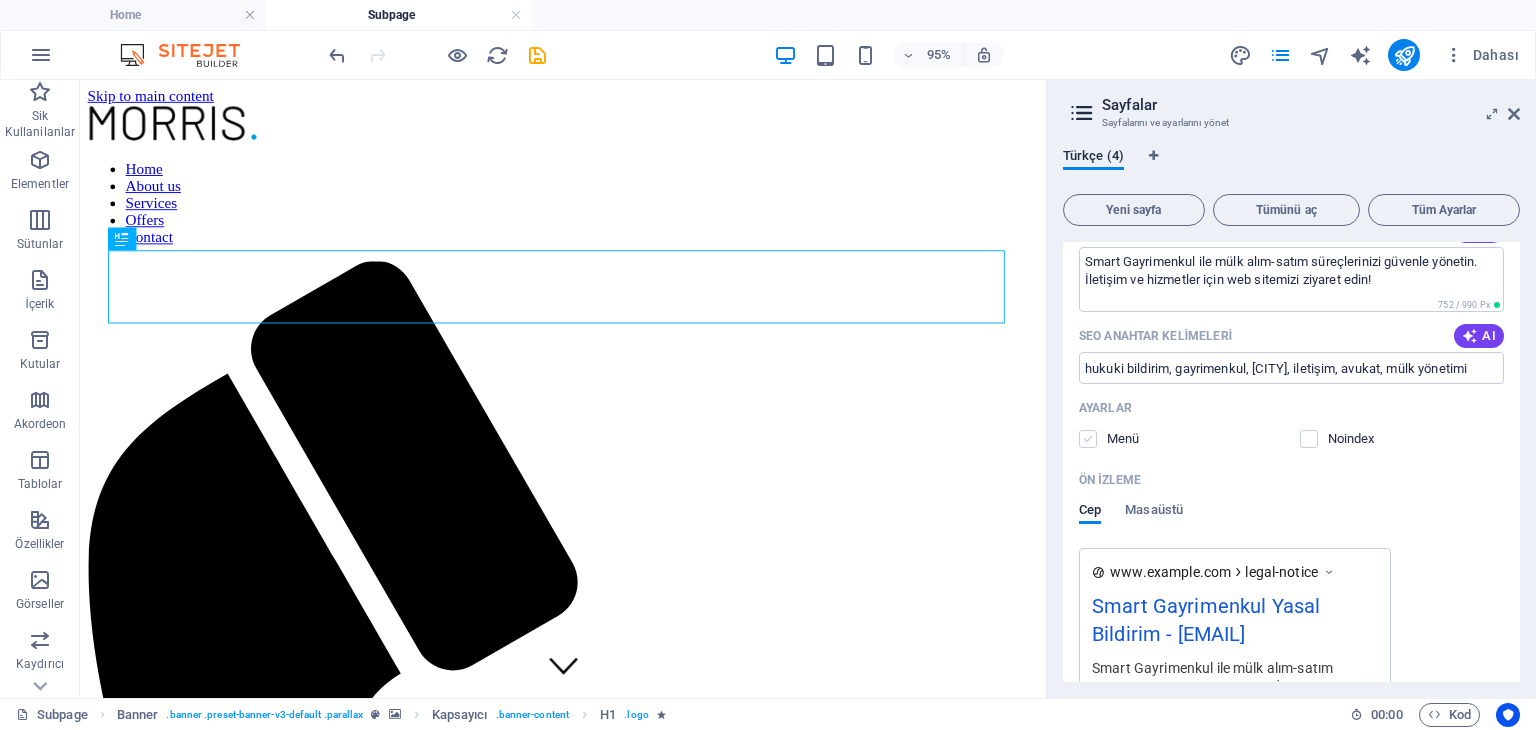click at bounding box center (1088, 439) 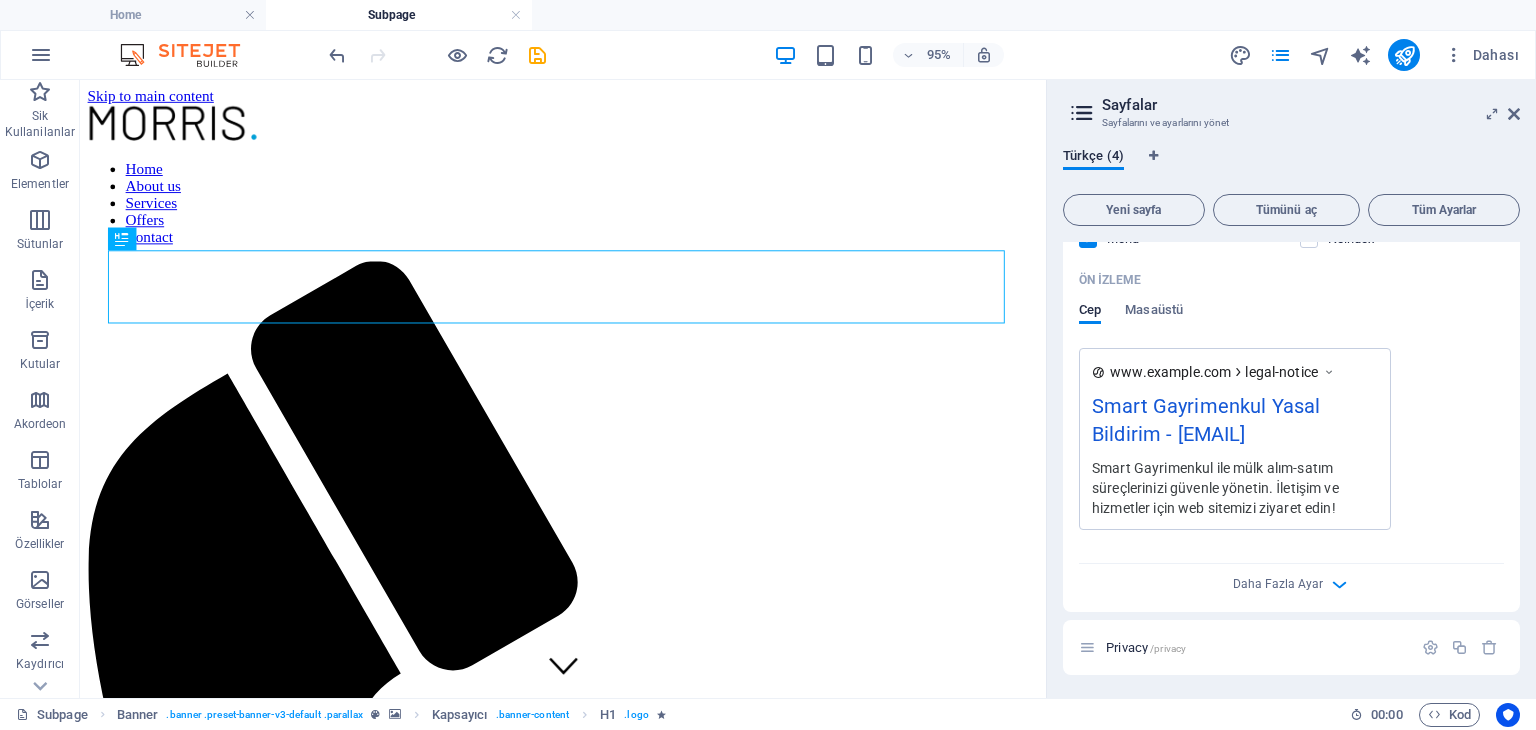 scroll, scrollTop: 2494, scrollLeft: 0, axis: vertical 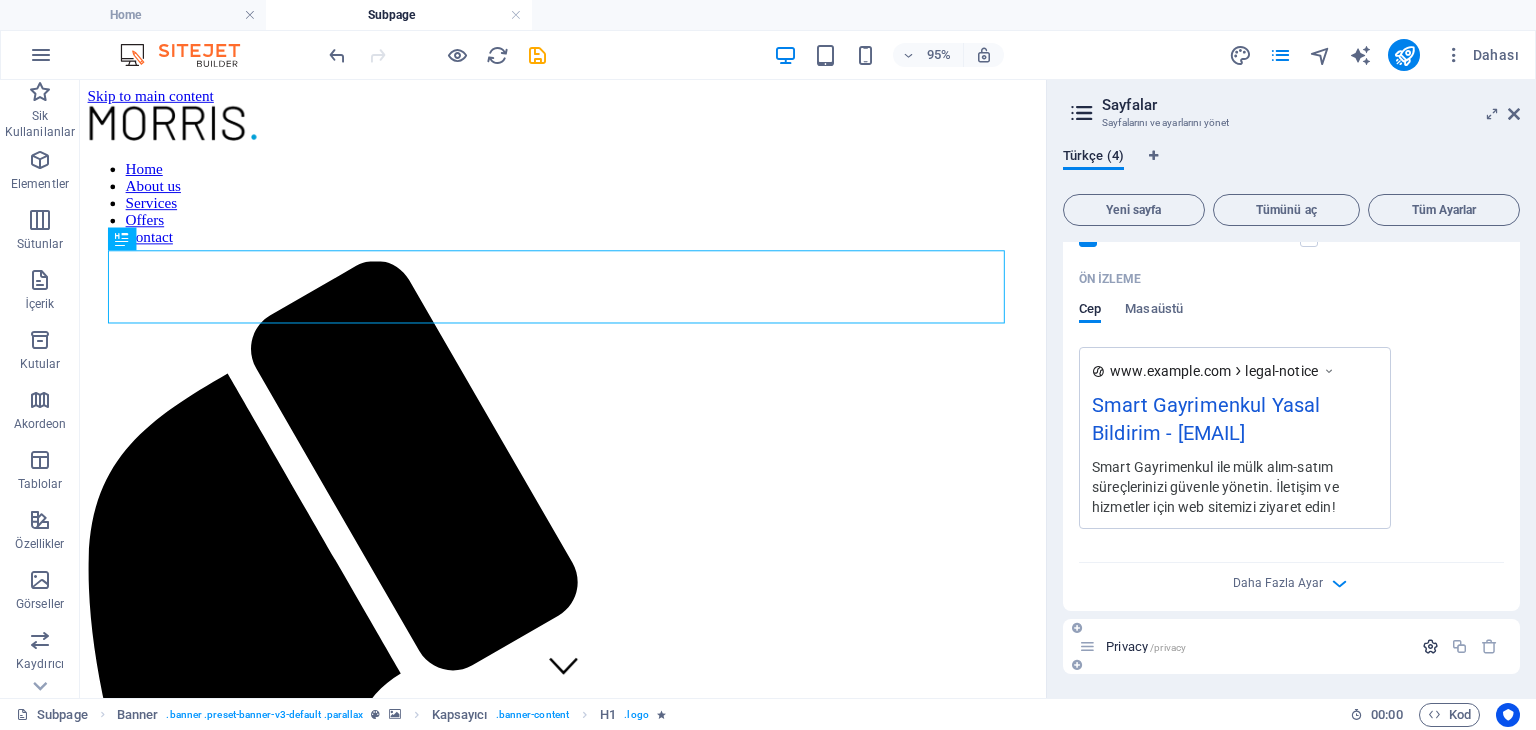 click at bounding box center (1430, 646) 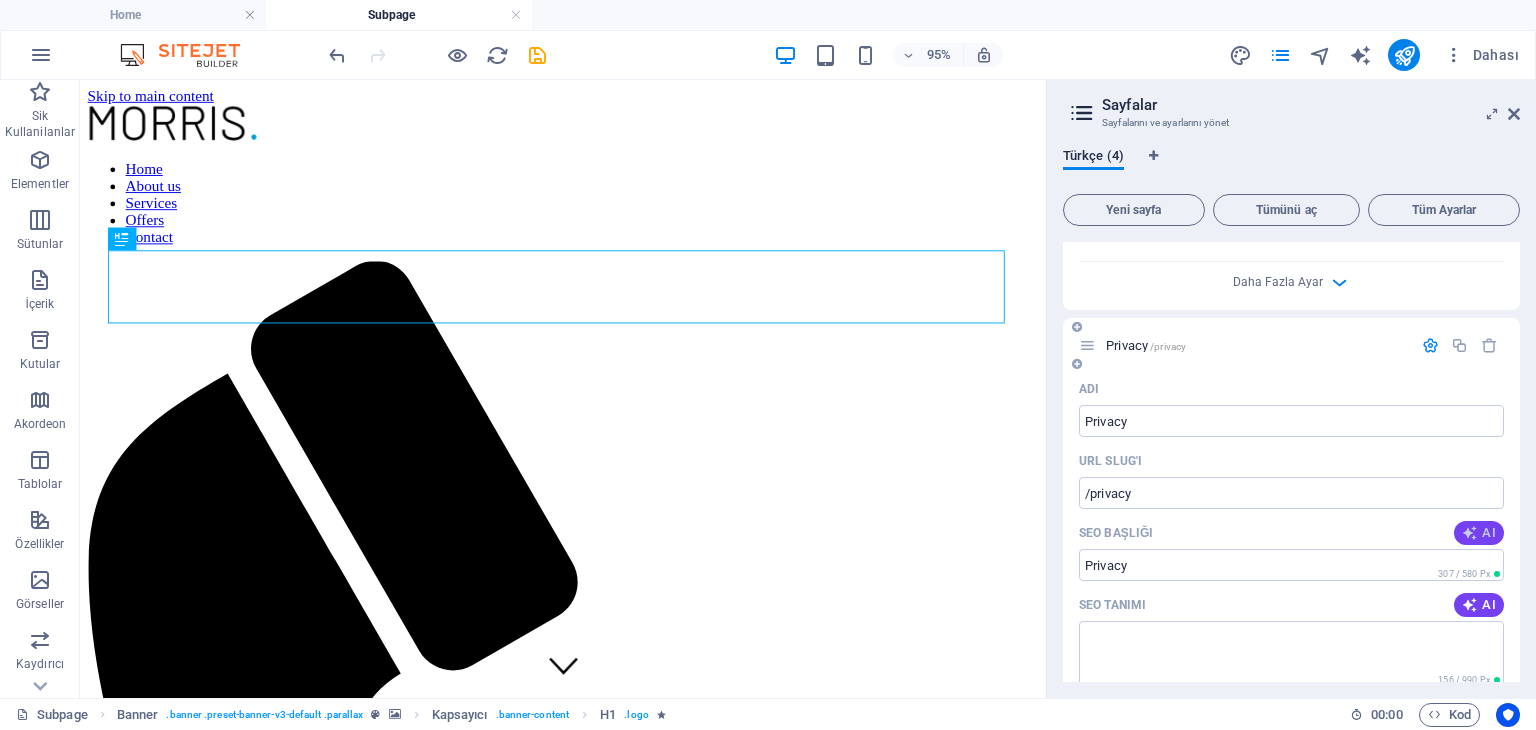 click on "AI" at bounding box center [1479, 533] 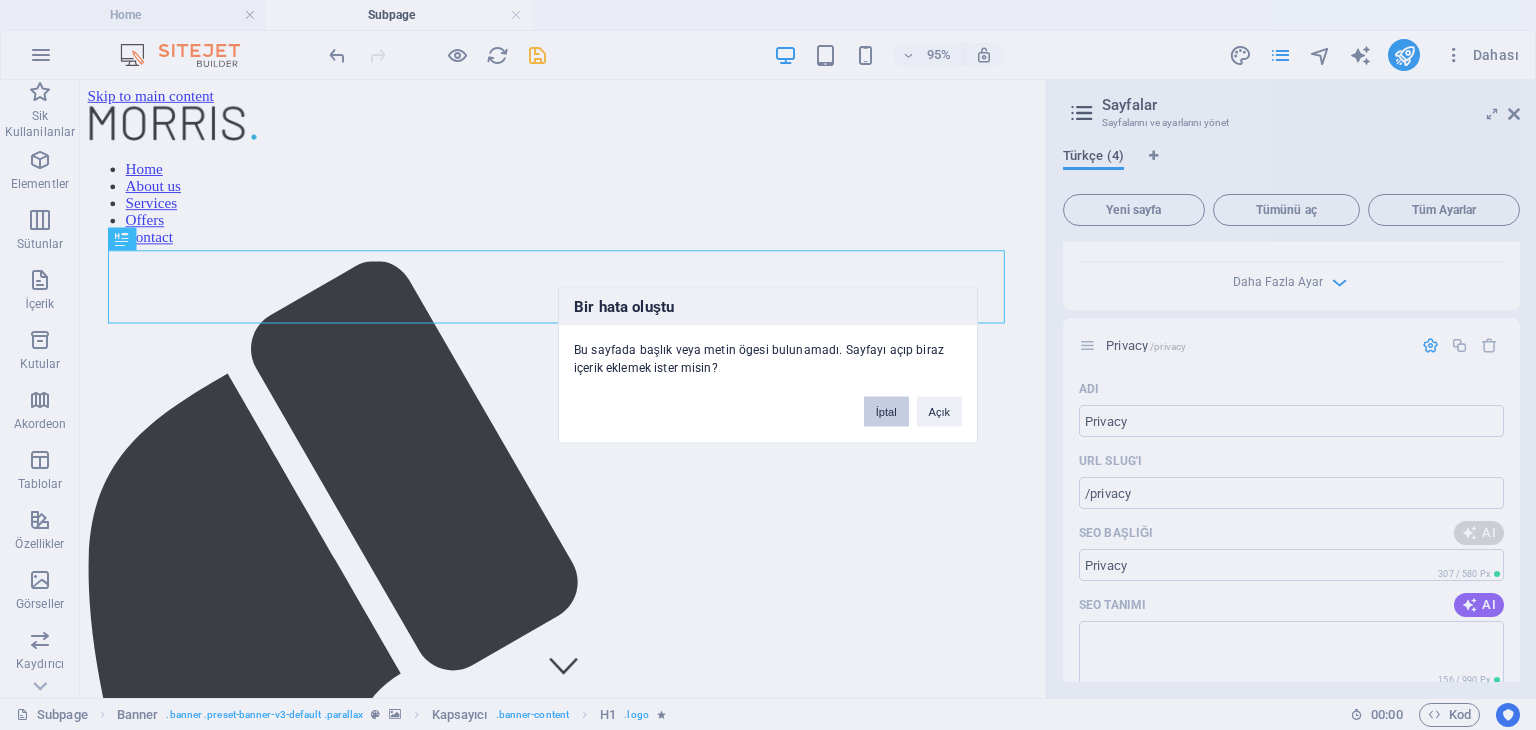 click on "İptal" at bounding box center [886, 412] 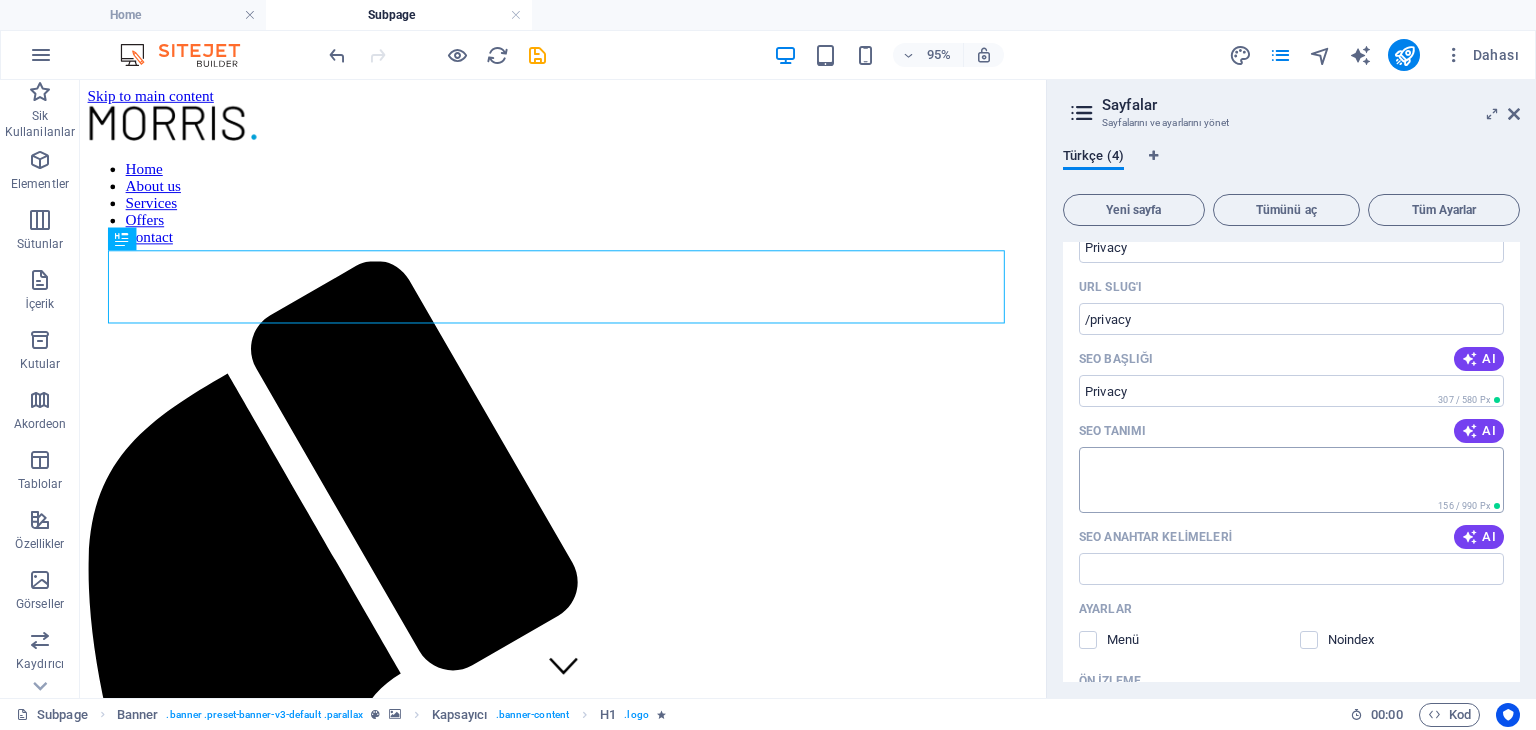 scroll, scrollTop: 2954, scrollLeft: 0, axis: vertical 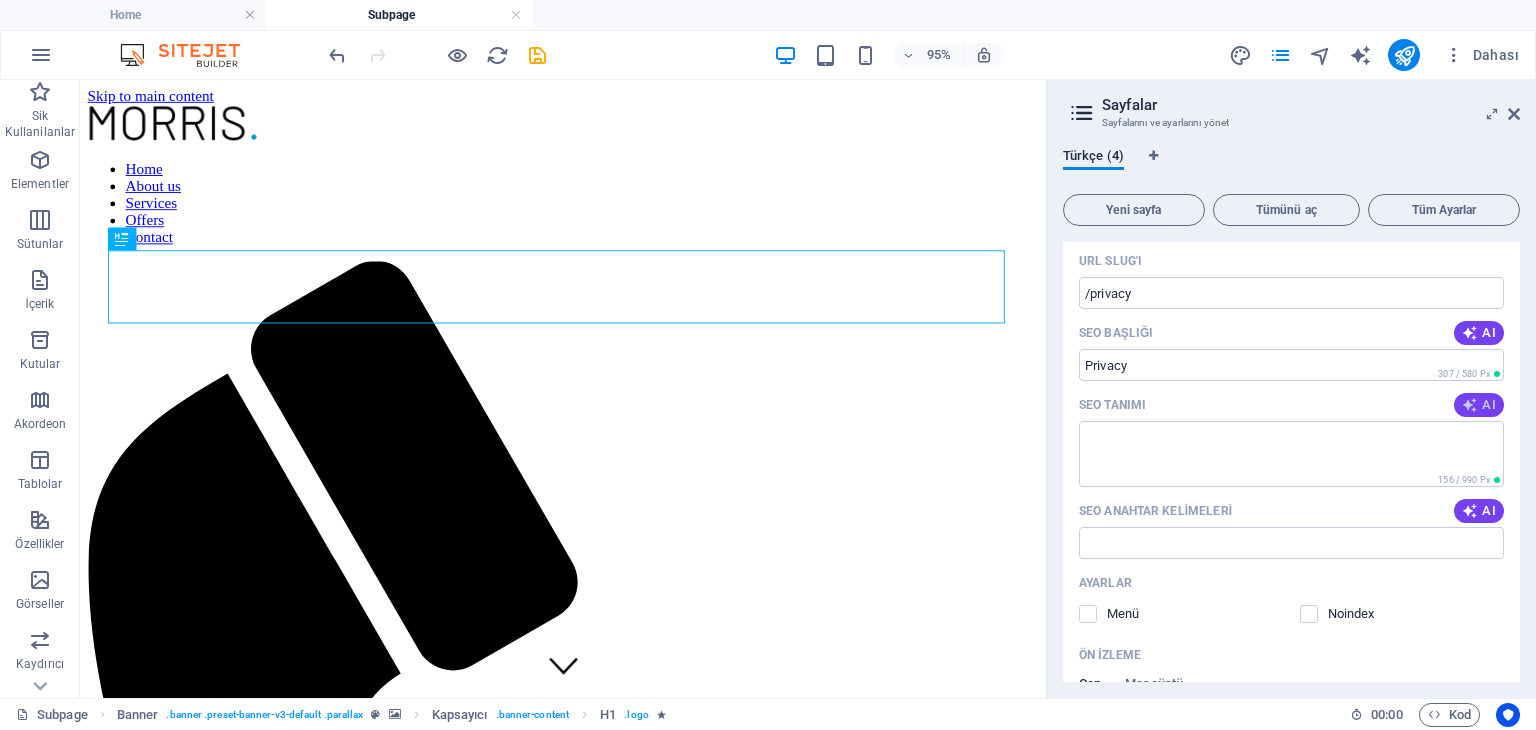 click at bounding box center (1470, 405) 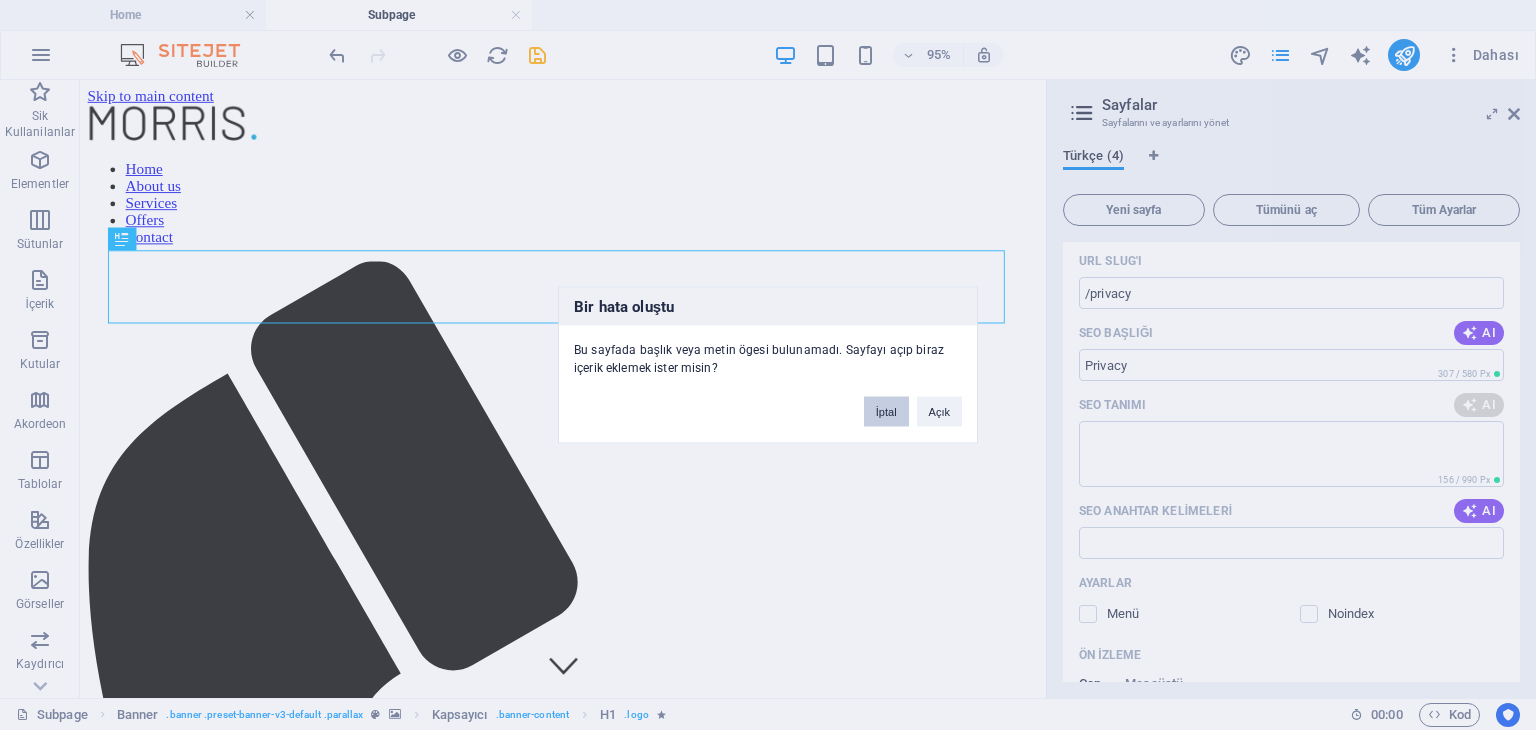 click on "İptal" at bounding box center (886, 412) 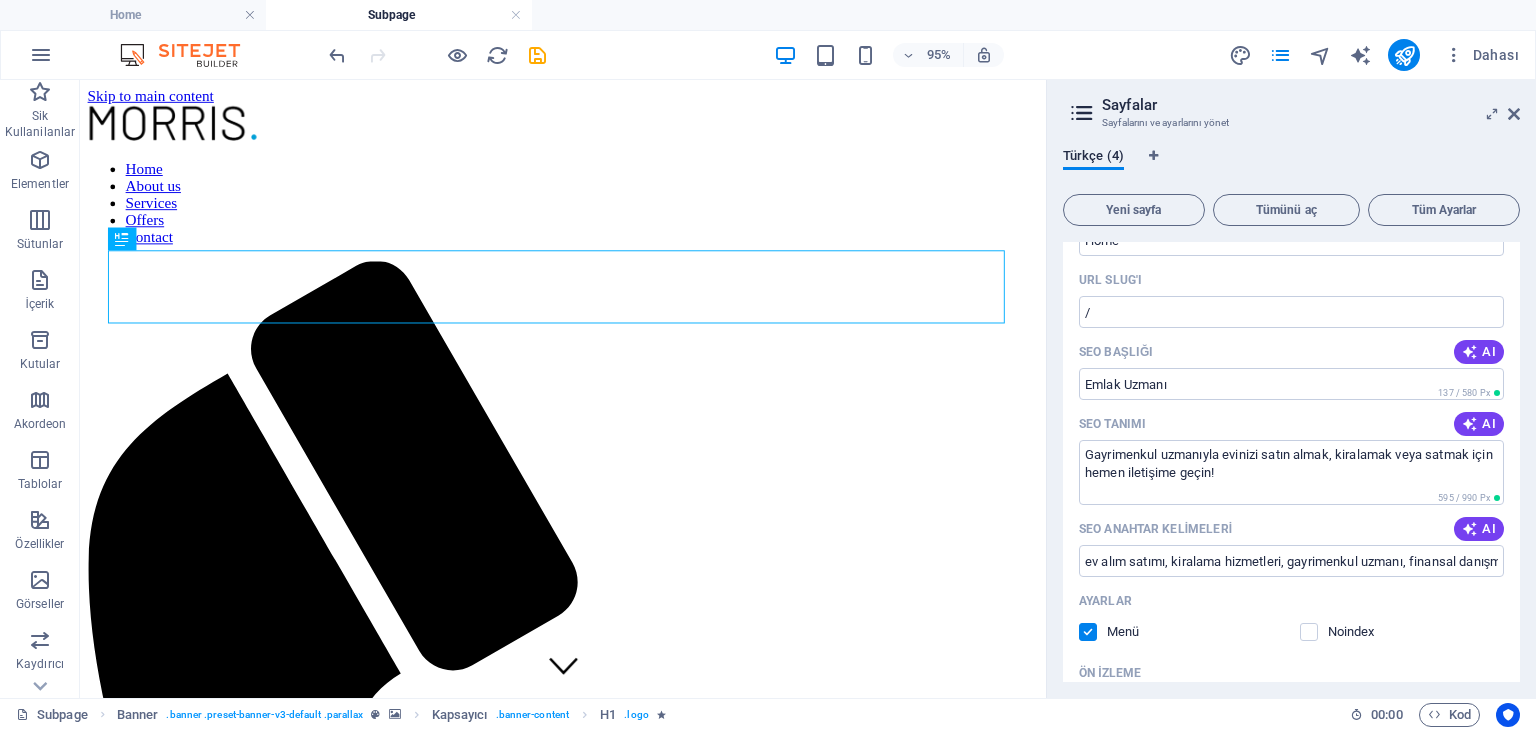 scroll, scrollTop: 0, scrollLeft: 0, axis: both 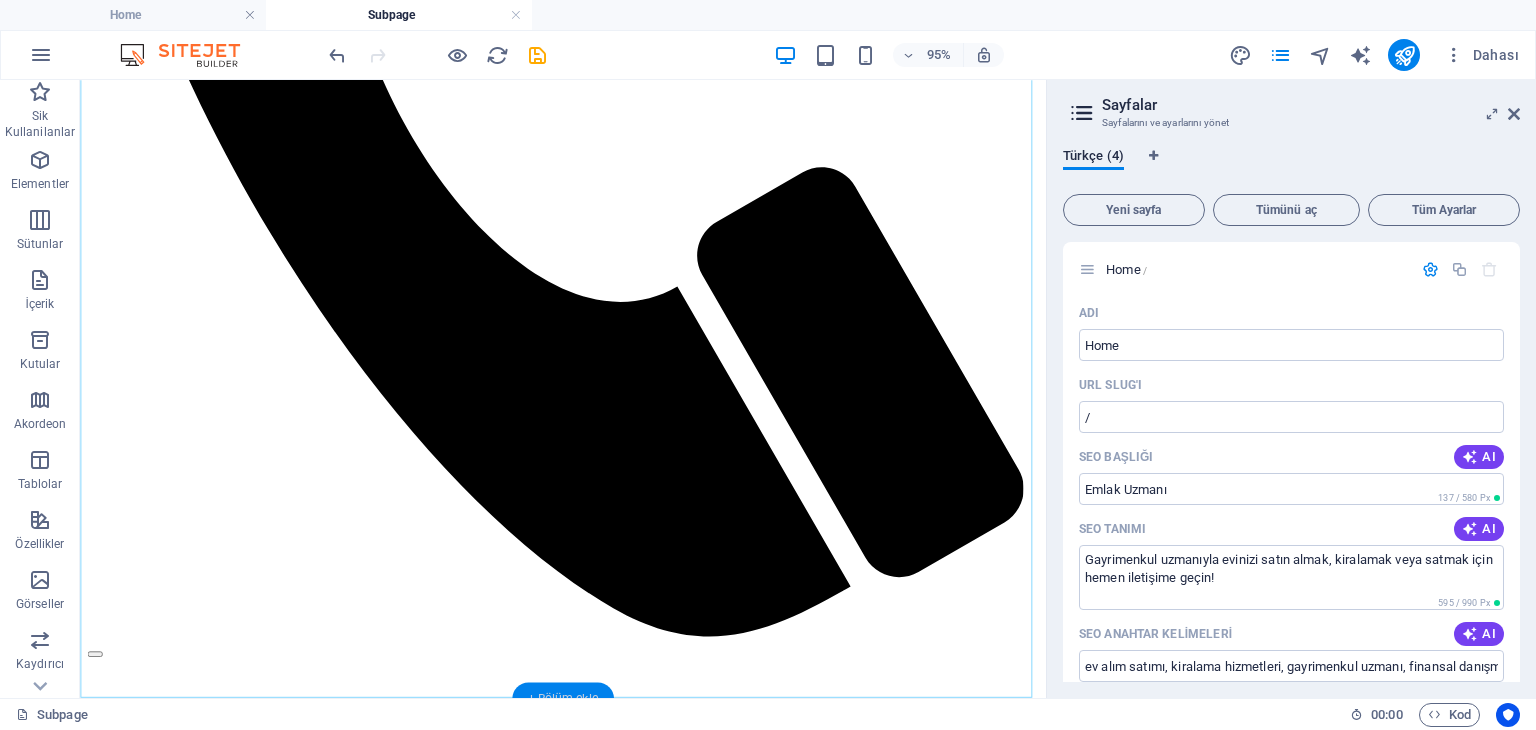 click on "+ Bölüm ekle" at bounding box center (562, 698) 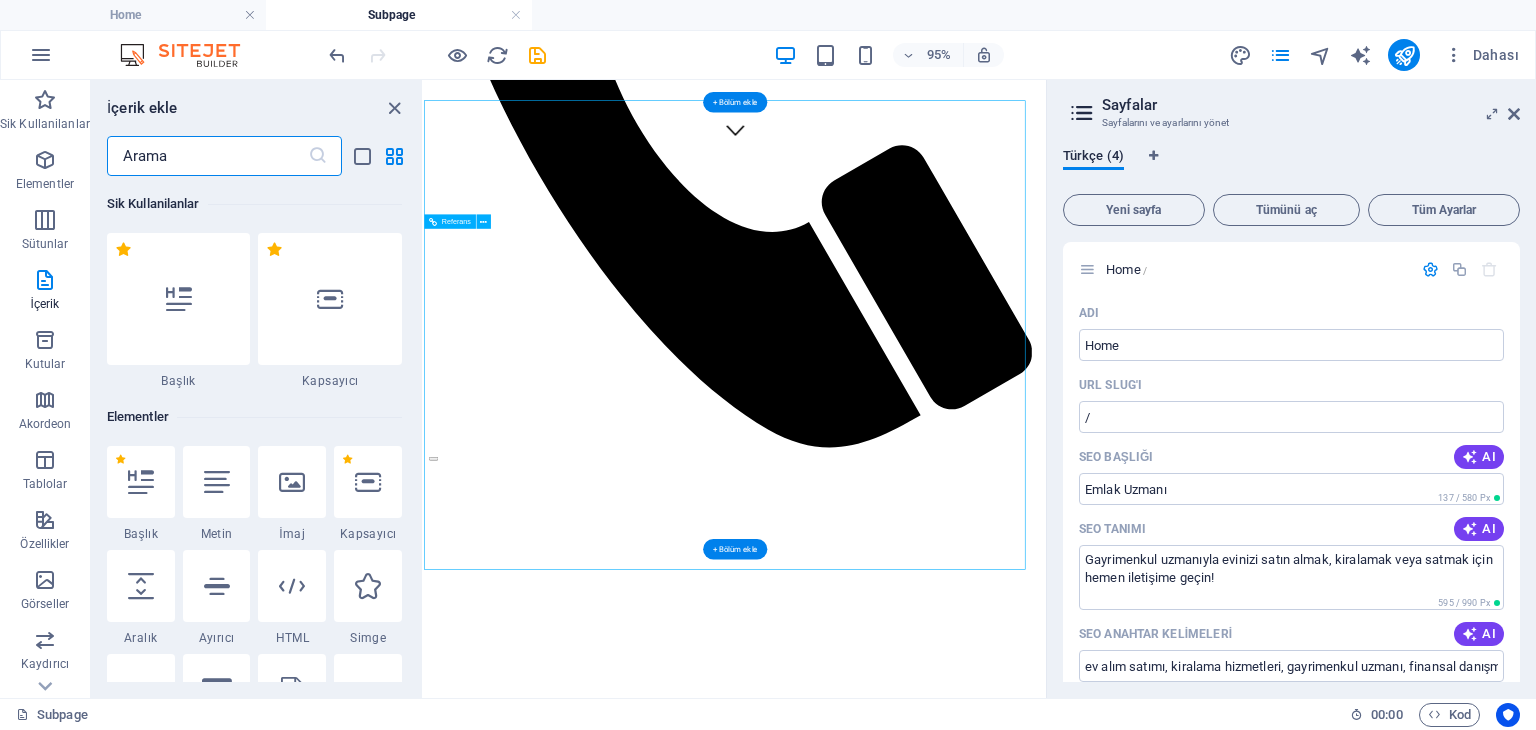 scroll, scrollTop: 747, scrollLeft: 0, axis: vertical 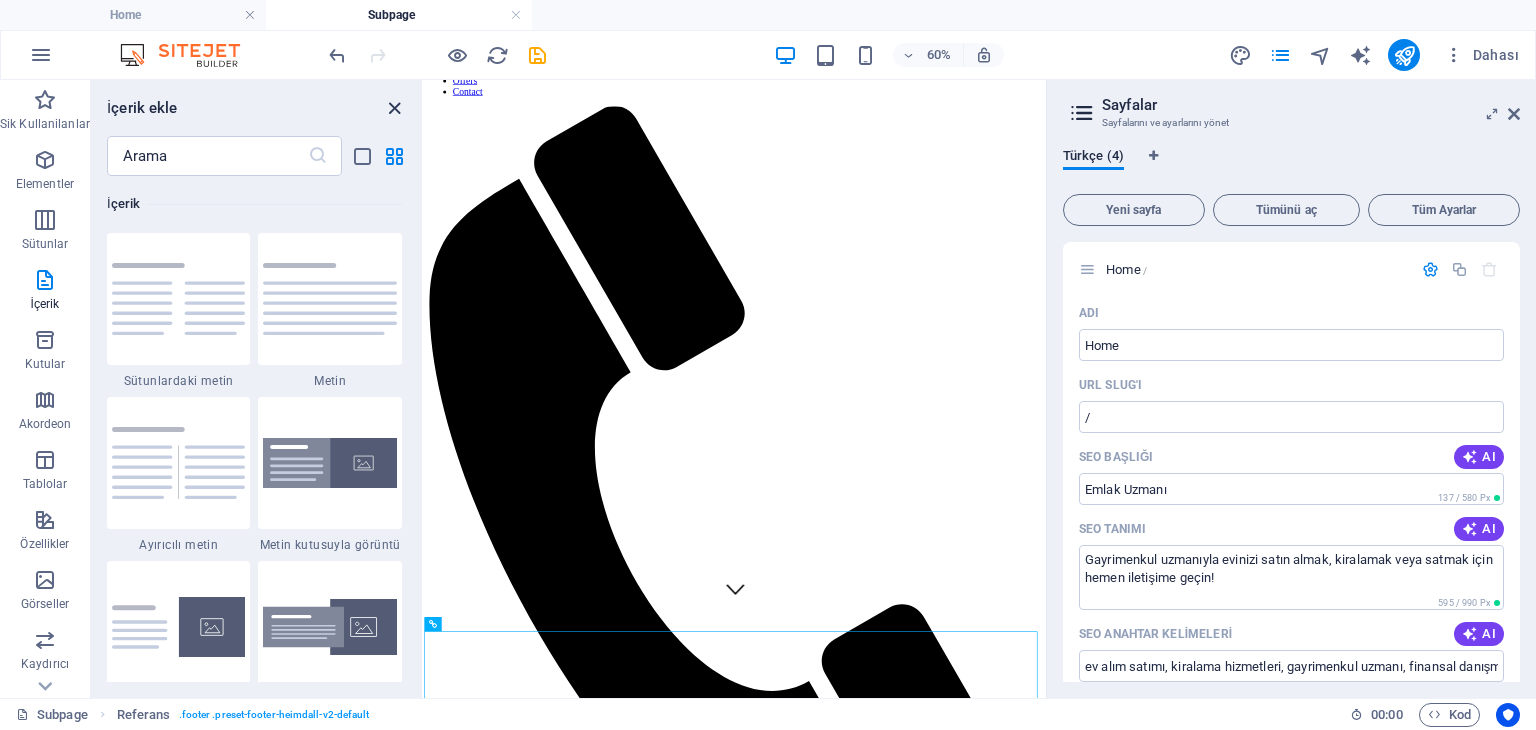 click at bounding box center [394, 108] 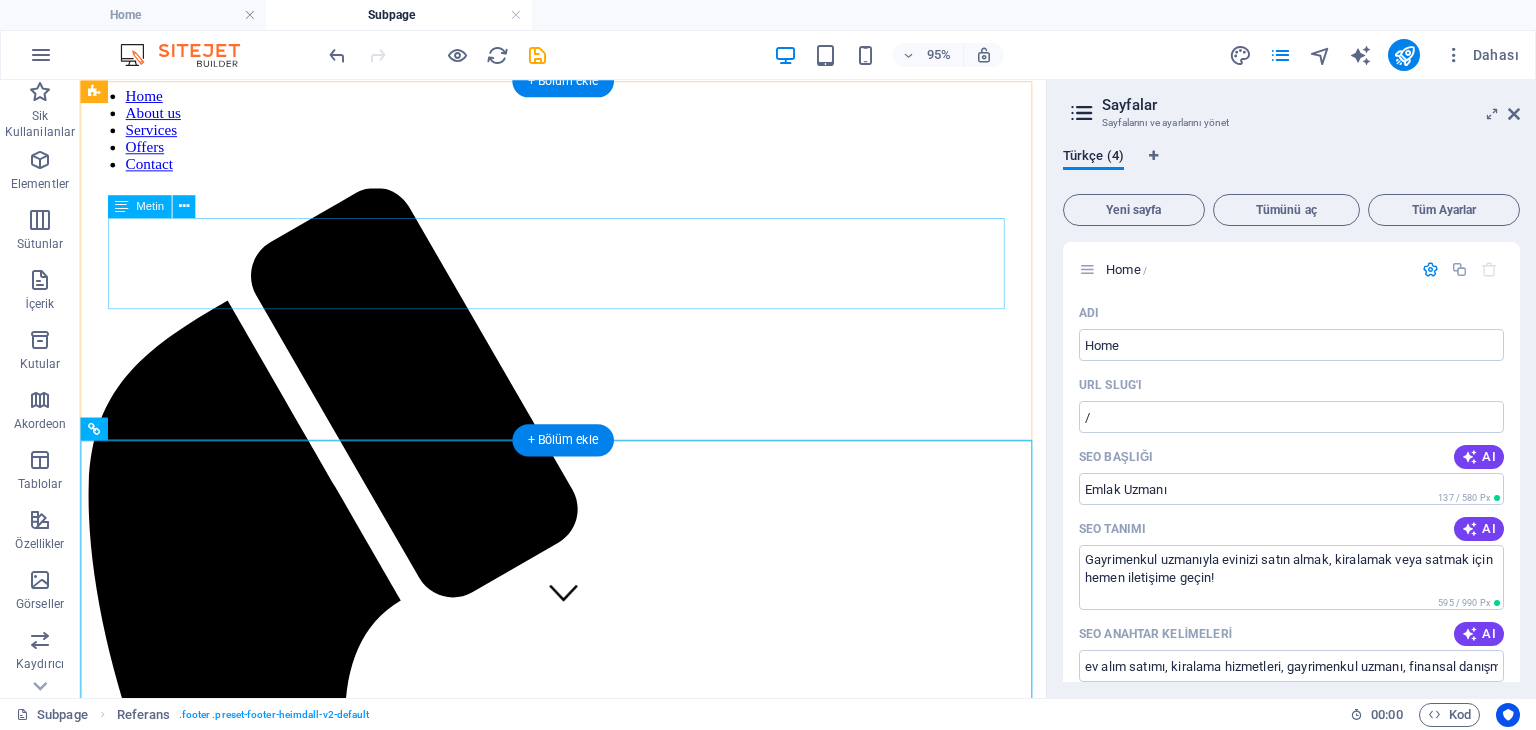 scroll, scrollTop: 0, scrollLeft: 0, axis: both 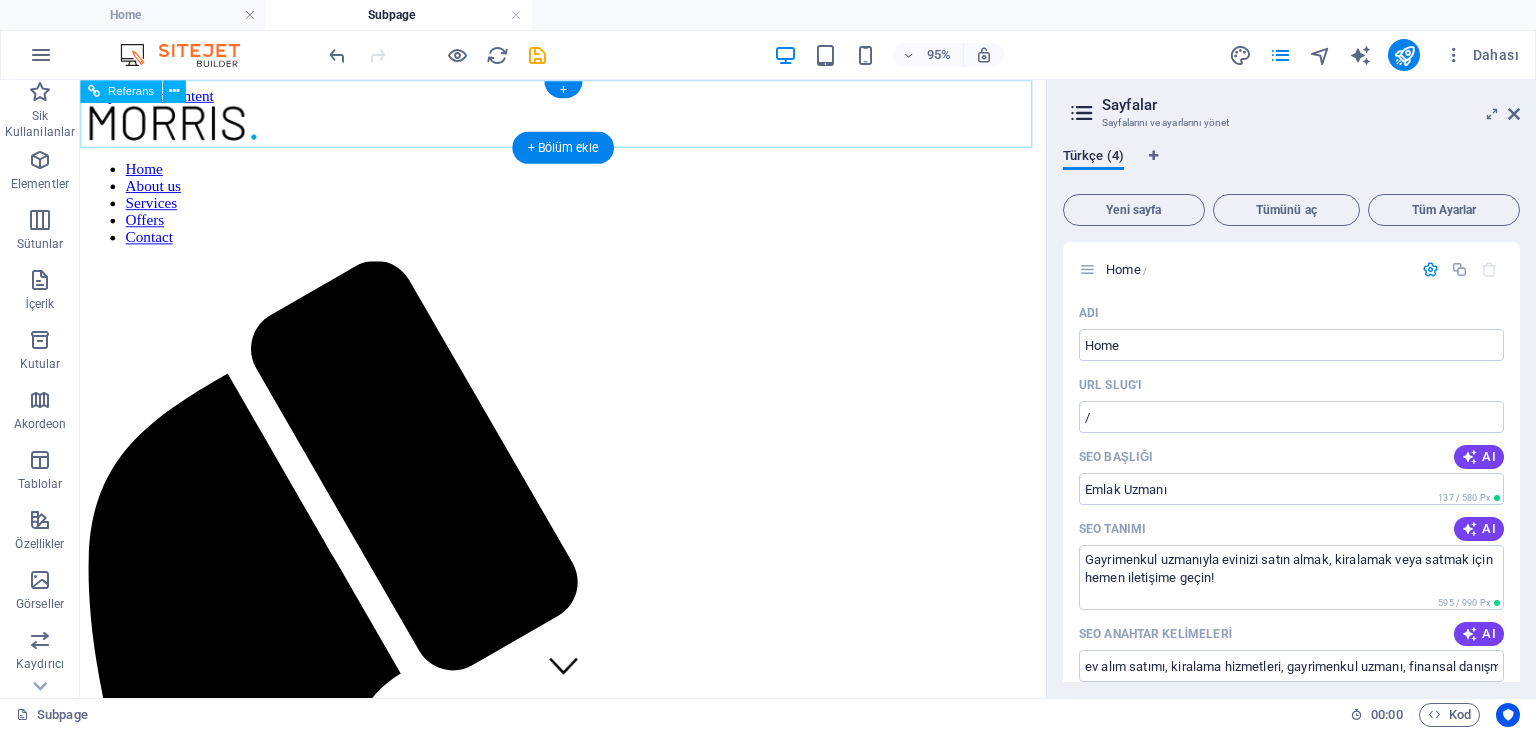 click on "Home About us Services Offers Contact" at bounding box center (588, 210) 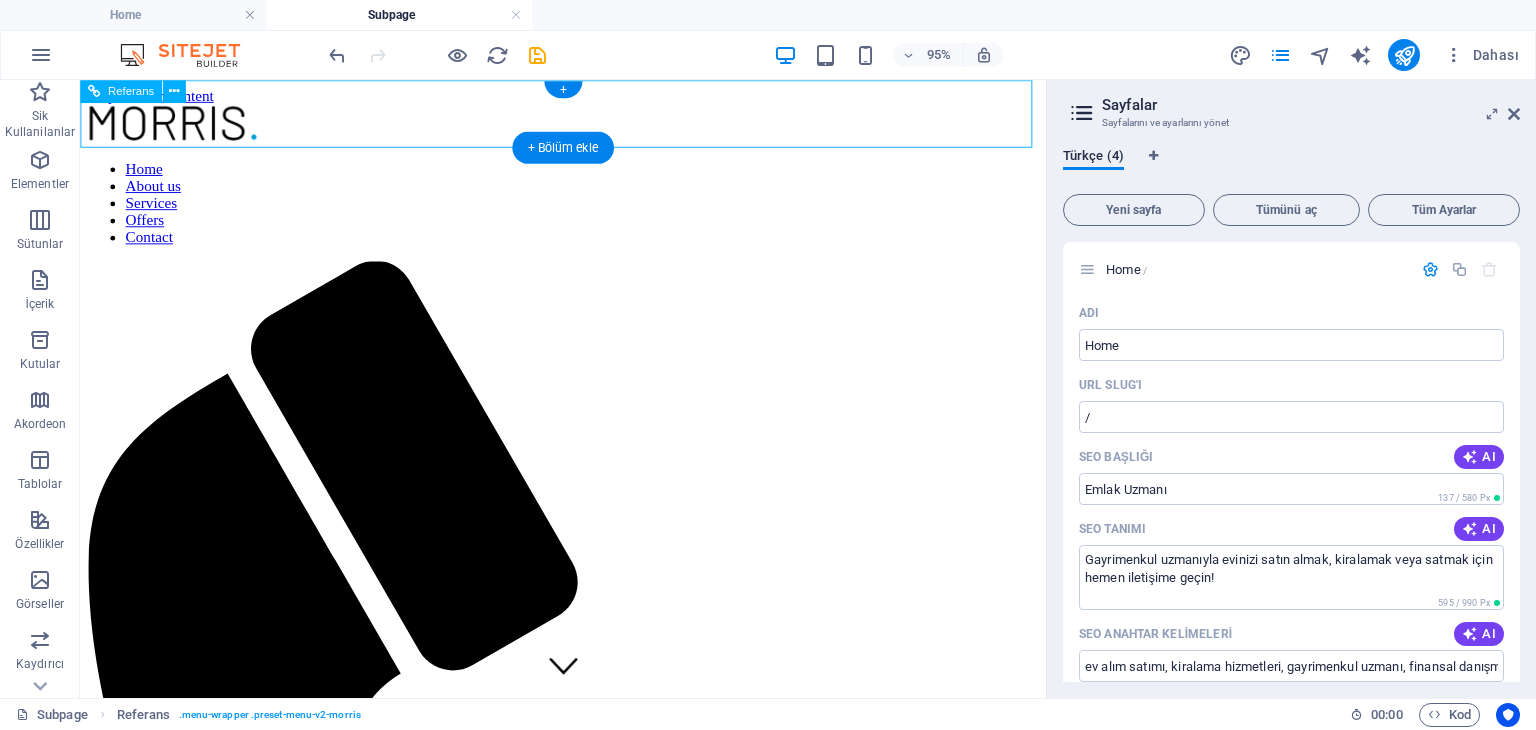 click on "Home About us Services Offers Contact" at bounding box center [588, 210] 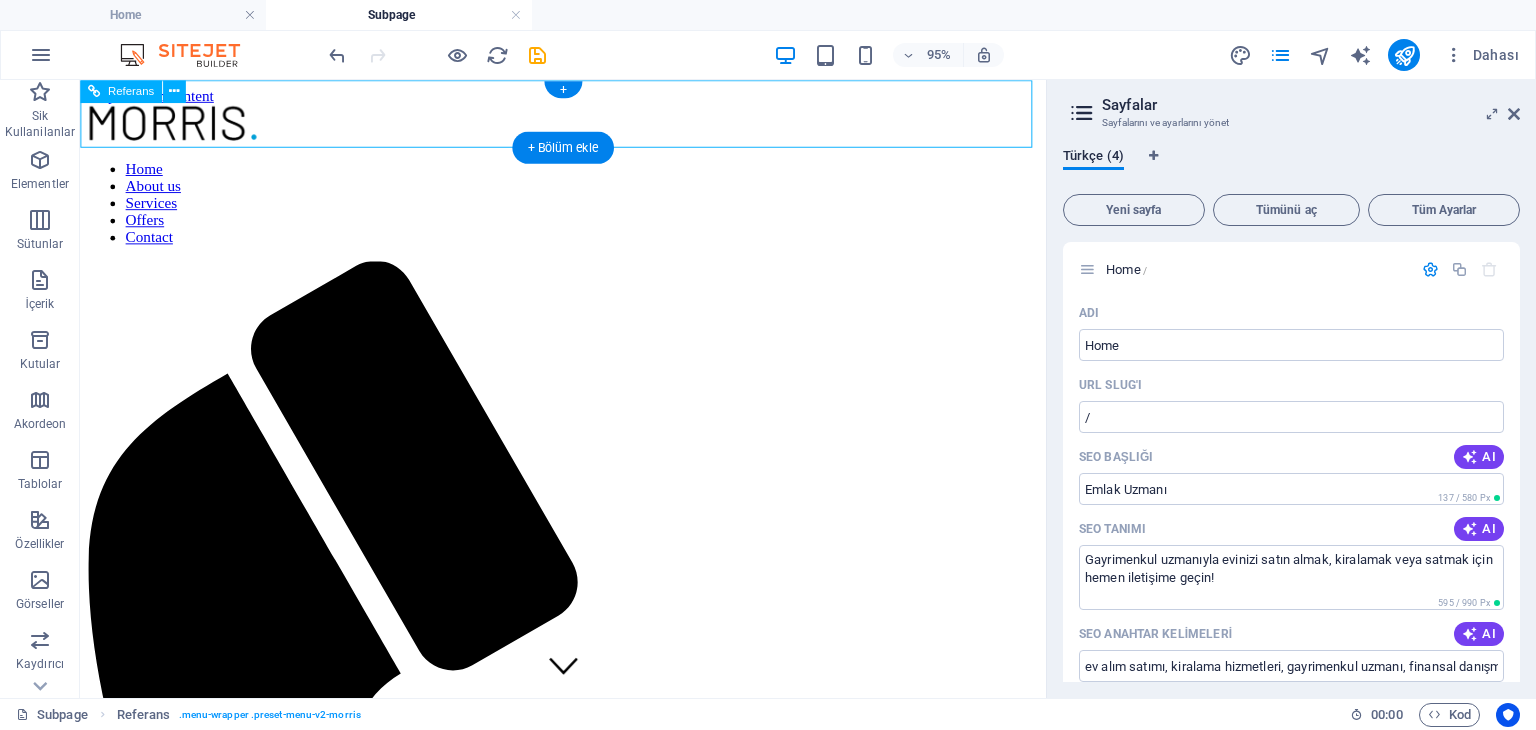 click on "Home About us Services Offers Contact" at bounding box center (588, 210) 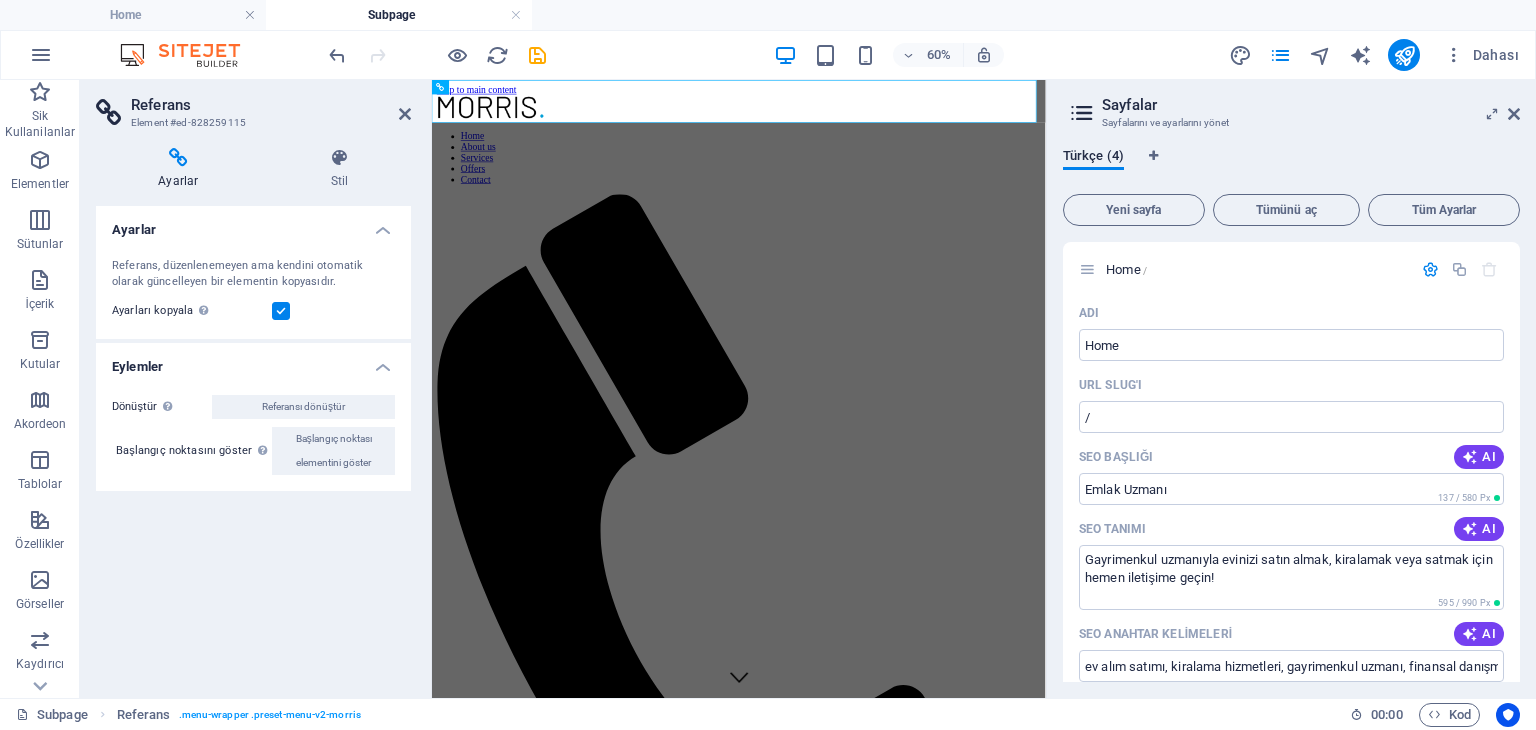 click at bounding box center (281, 311) 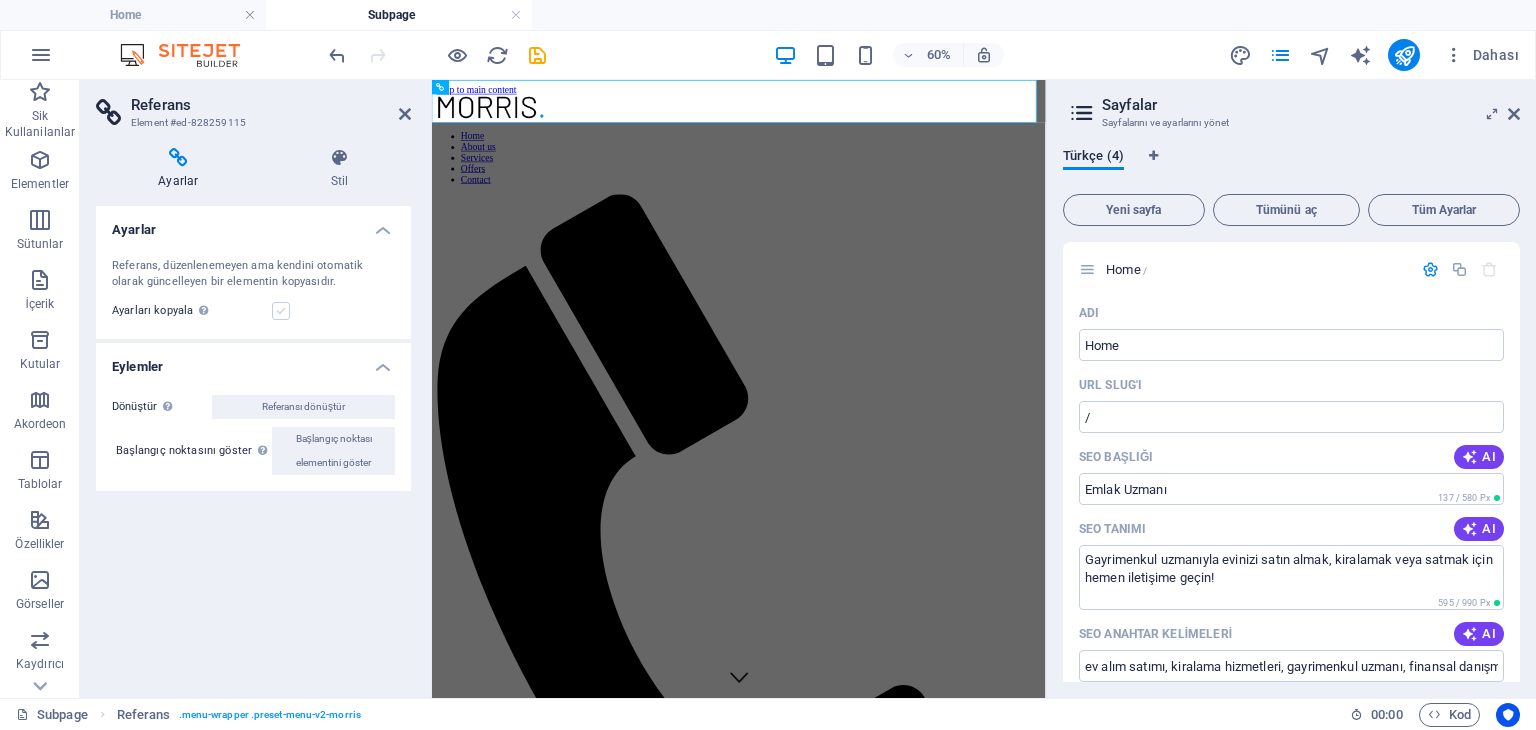 click at bounding box center [281, 311] 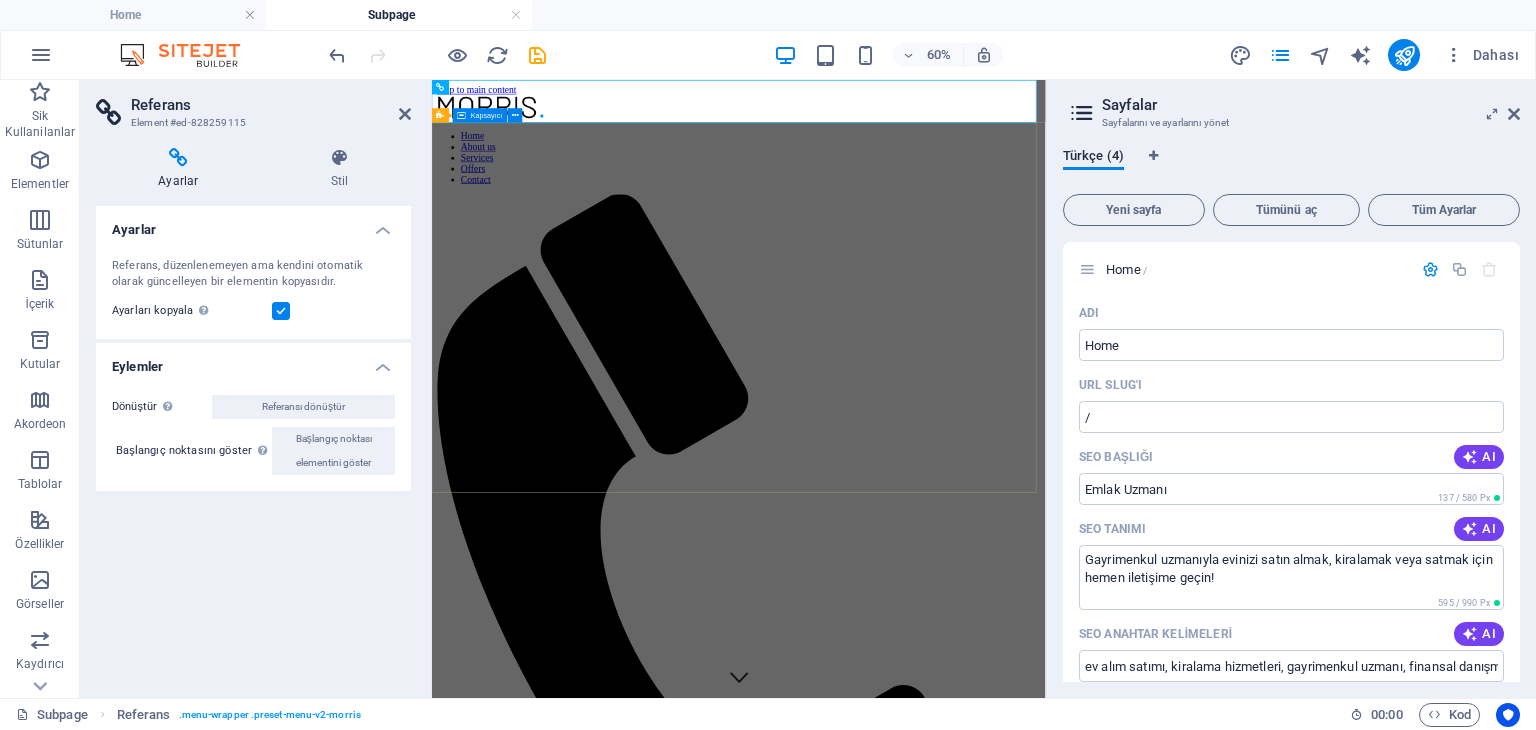 click on "Subpage IN [CITY] " at bounding box center [943, 2519] 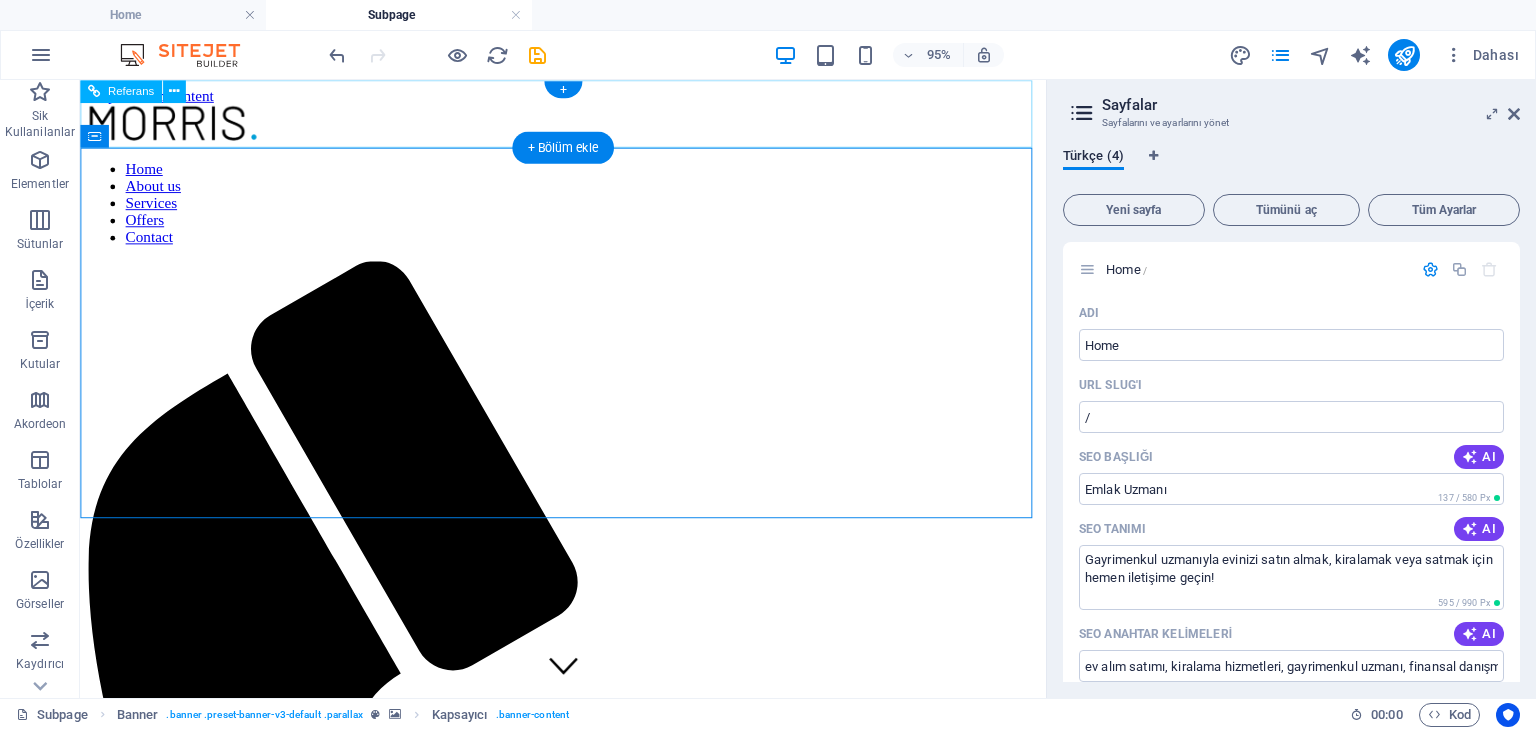 click on "Home About us Services Offers Contact" at bounding box center (588, 210) 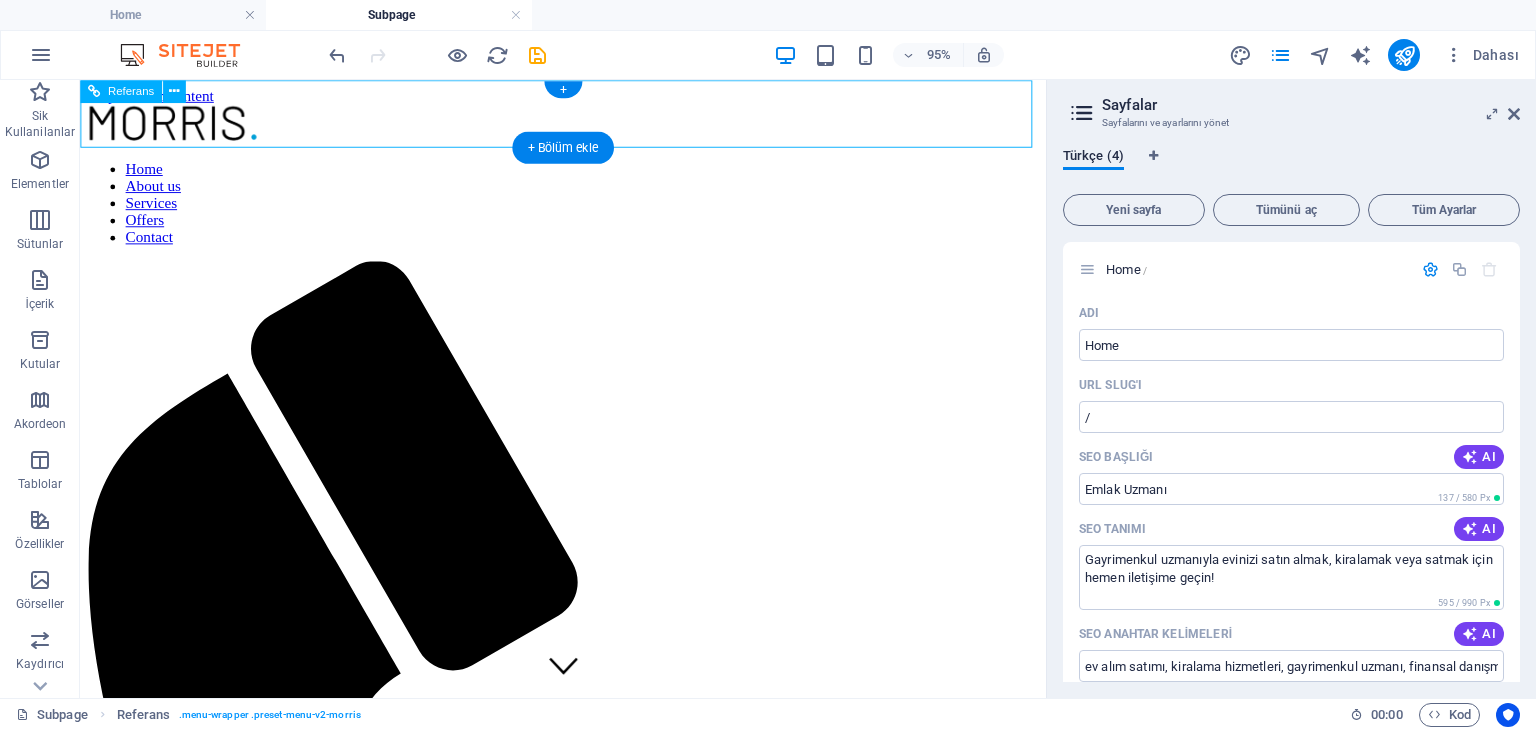 click on "Home About us Services Offers Contact" at bounding box center [588, 210] 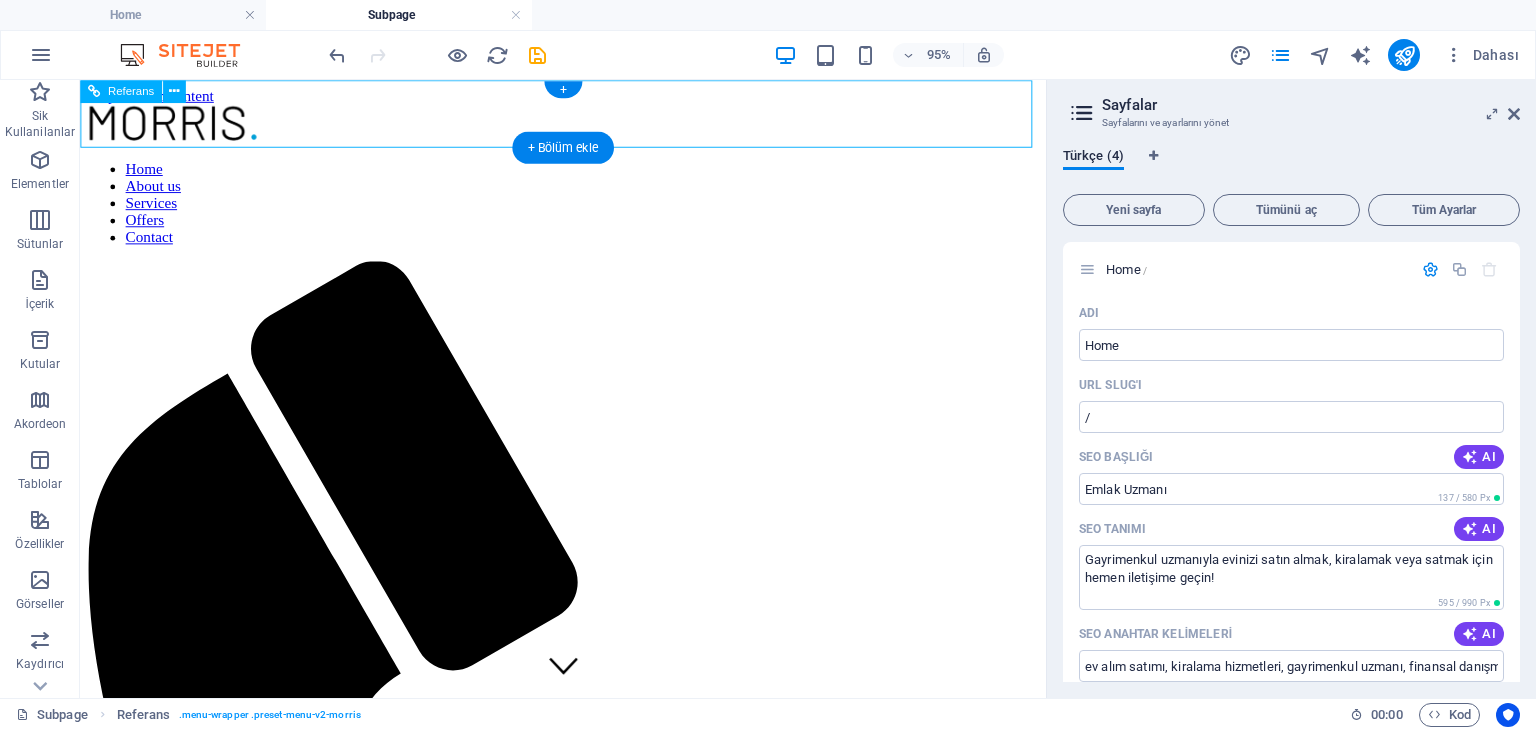 click on "Home About us Services Offers Contact" at bounding box center [588, 210] 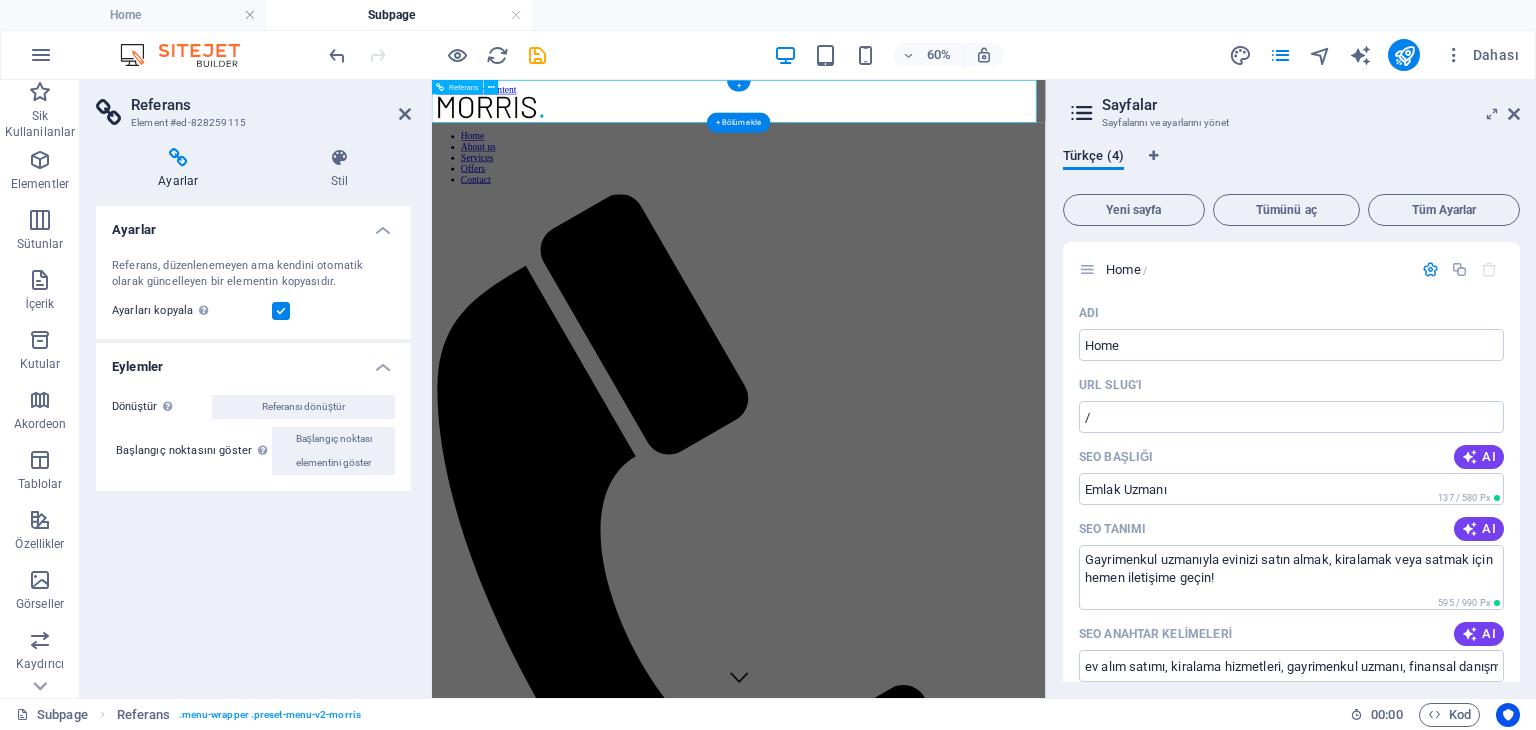 click on "Home About us Services Offers Contact" at bounding box center [943, 210] 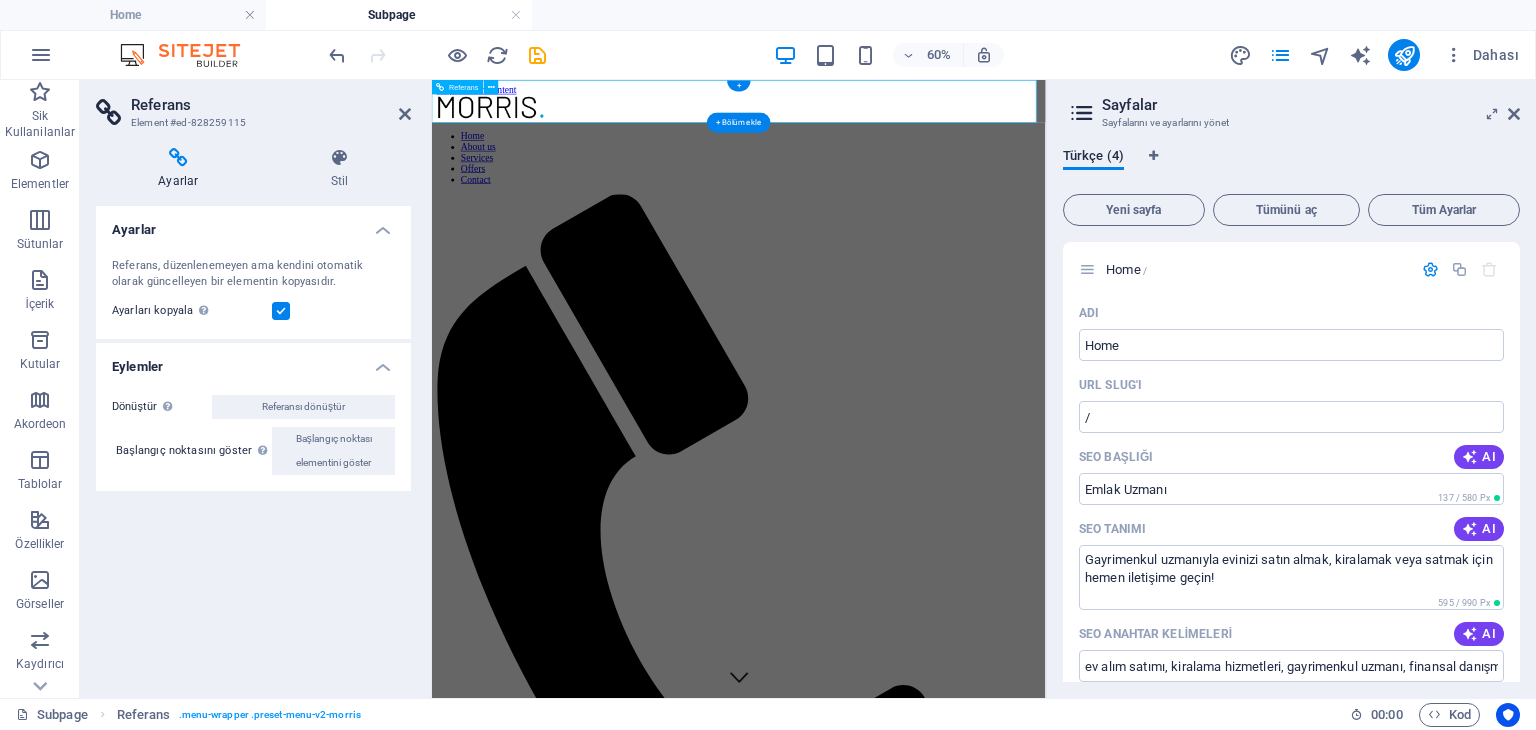 click on "Home About us Services Offers Contact" at bounding box center (943, 210) 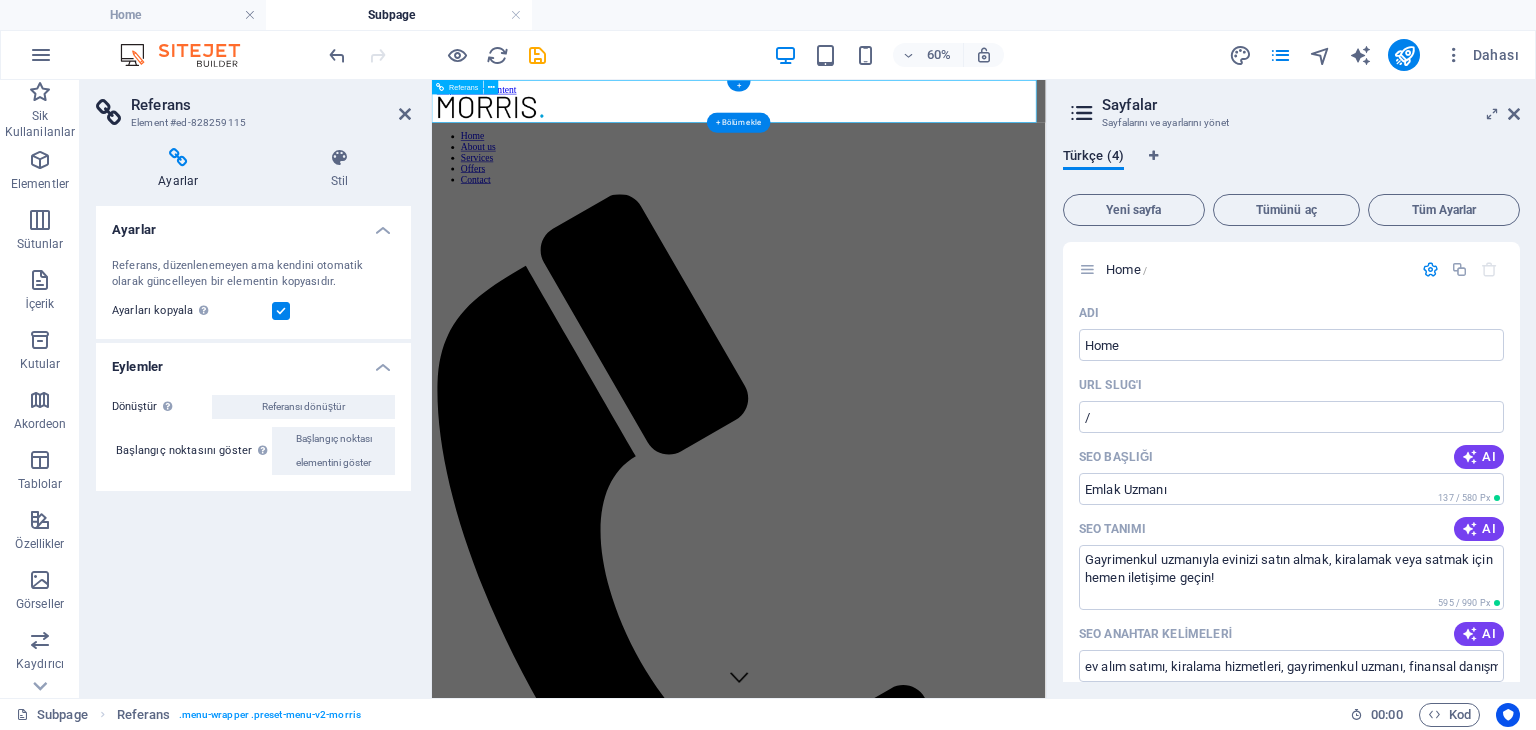 click on "Home About us Services Offers Contact" at bounding box center [943, 210] 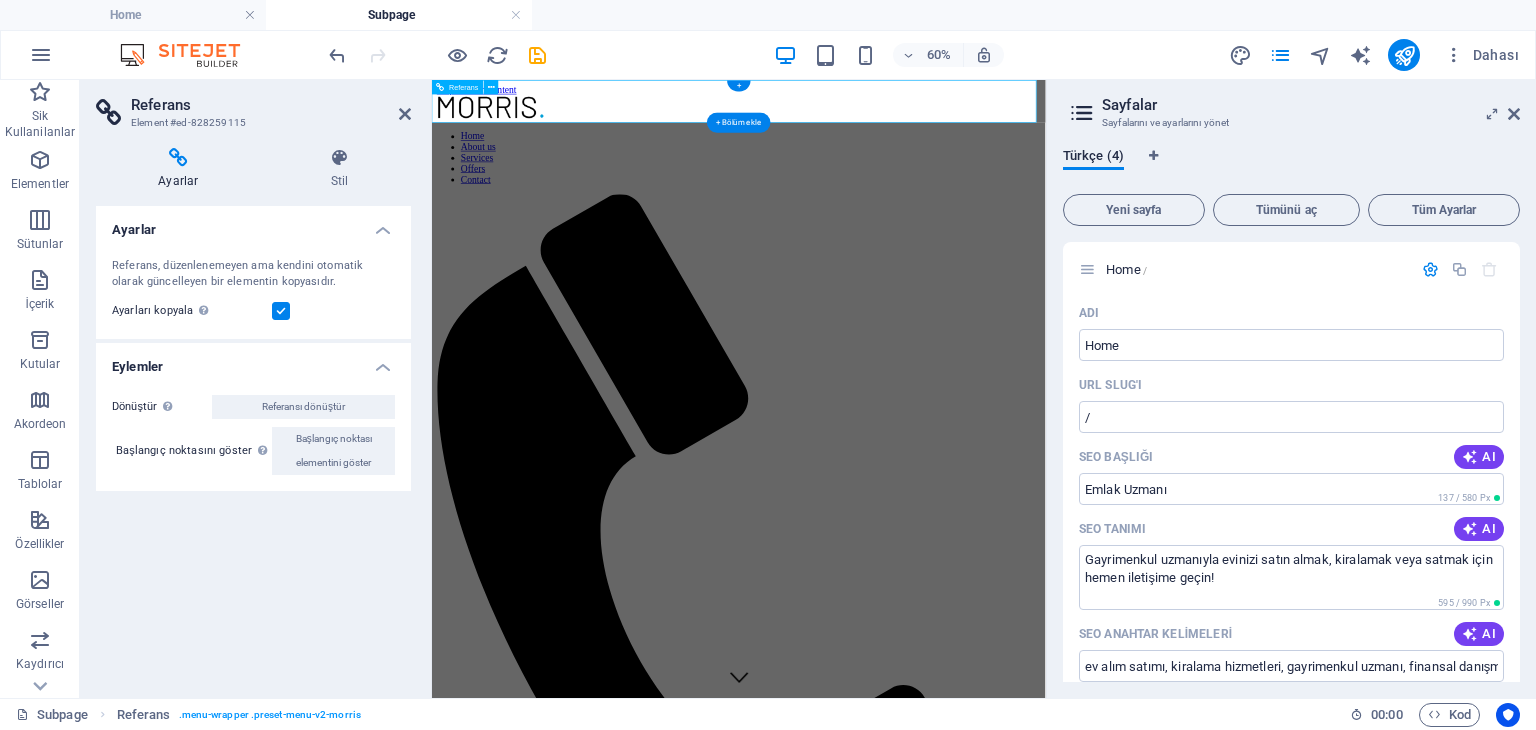 click on "Home About us Services Offers Contact" at bounding box center (943, 210) 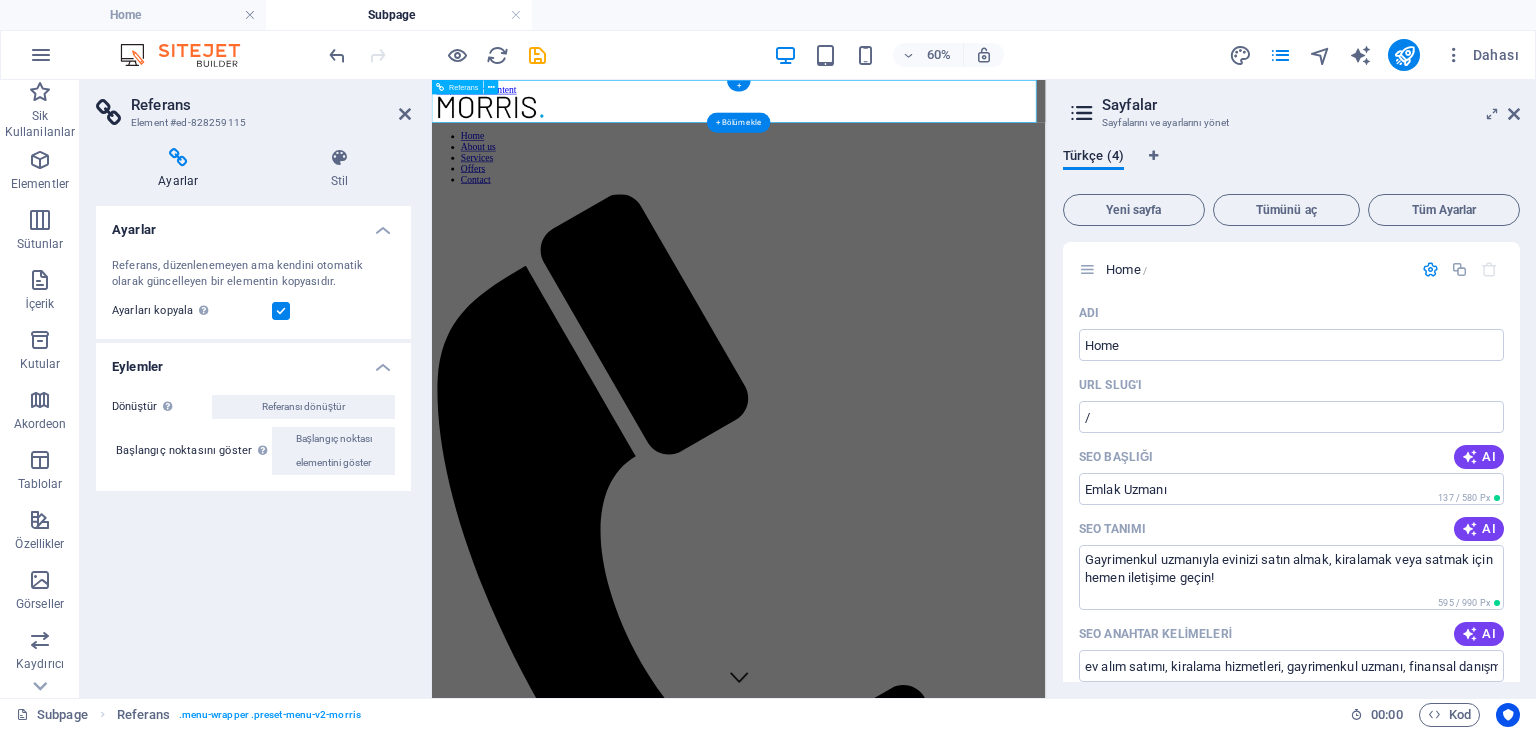 click on "Home About us Services Offers Contact" at bounding box center (943, 210) 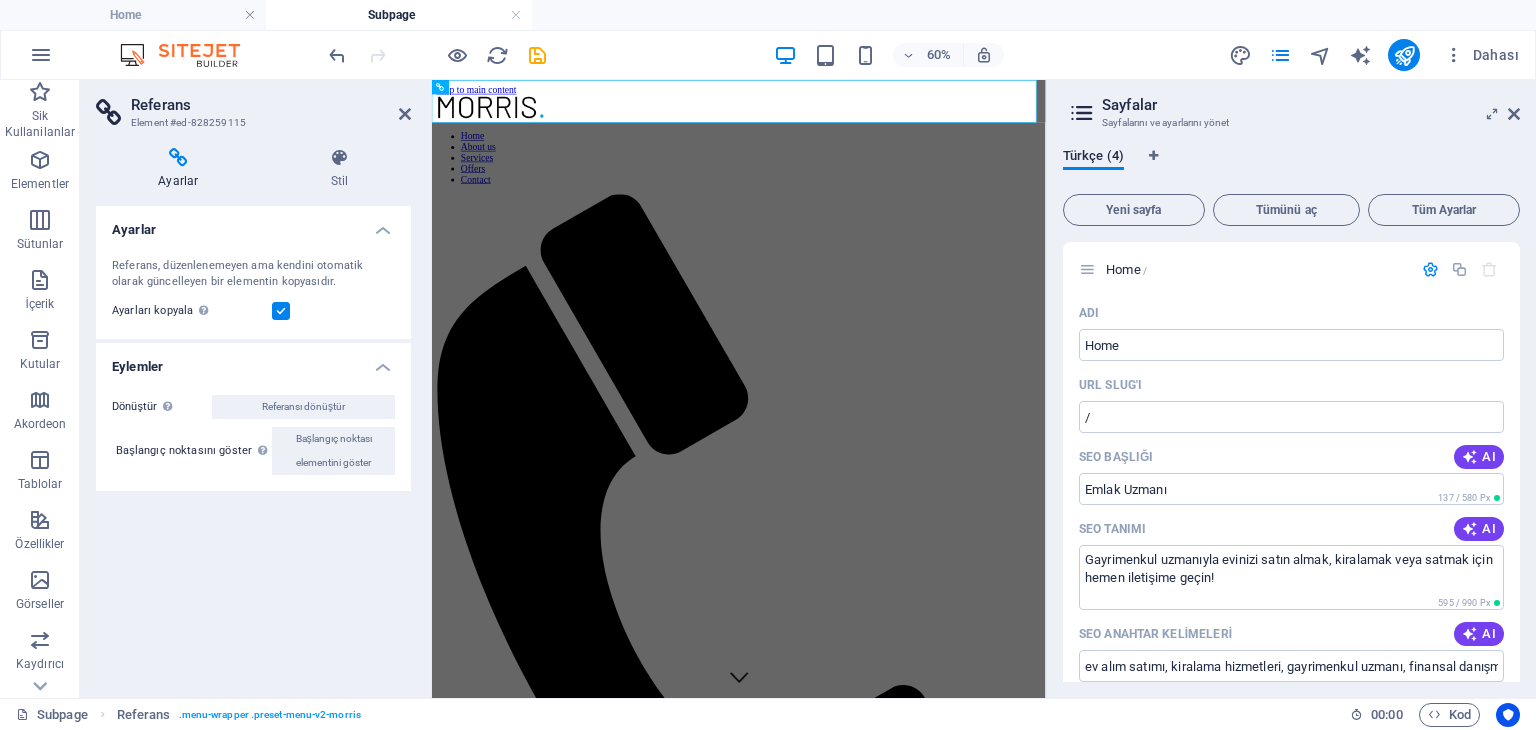 click on "Ayarlar" at bounding box center (253, 224) 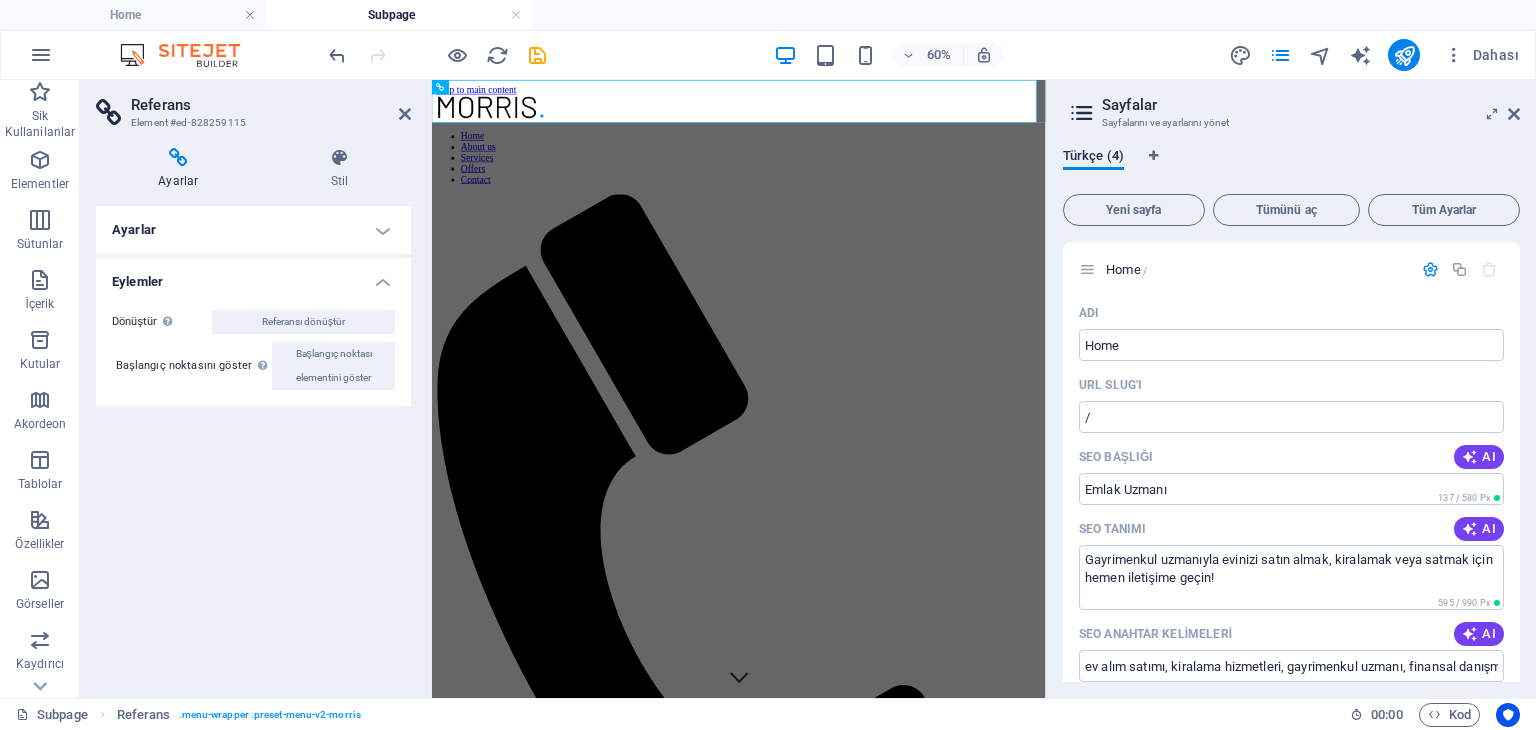 click on "Ayarlar" at bounding box center [253, 230] 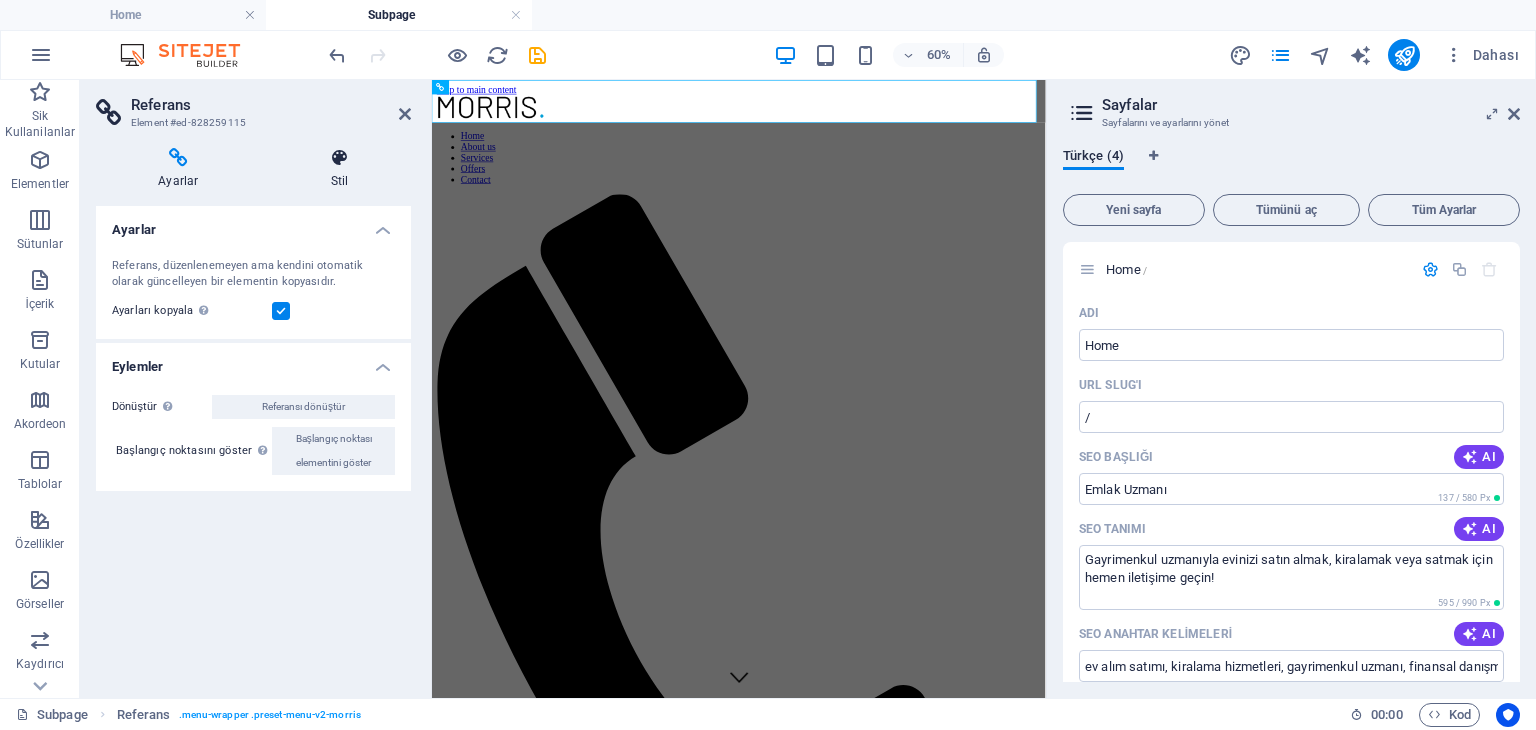 click at bounding box center (340, 158) 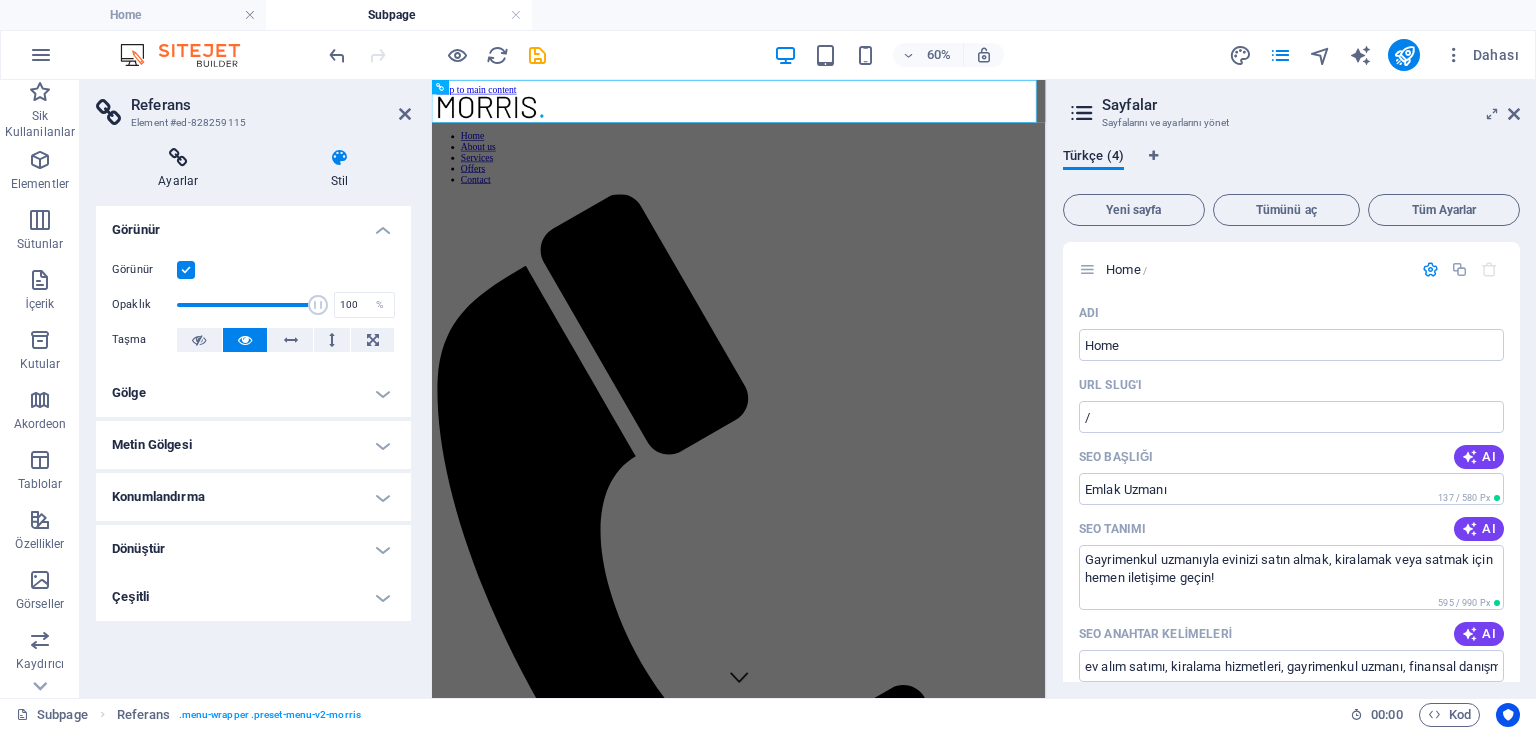 click on "Ayarlar" at bounding box center (182, 169) 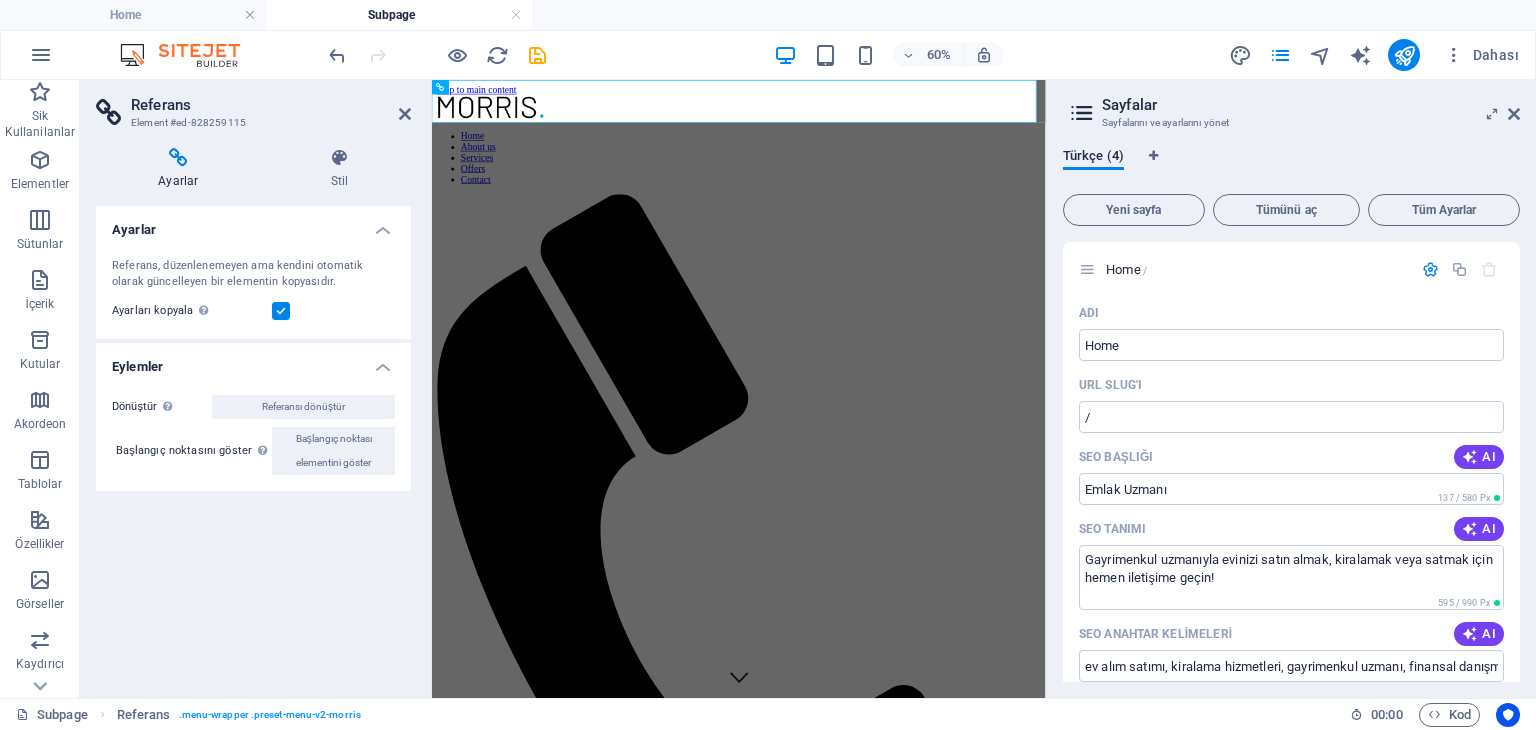 click on "Ayarlar Referans, düzenlenemeyen ama kendini otomatik olarak güncelleyen bir elementin kopyasıdır.  Ayarları kopyala Referans hedef elementiyle aynı ayarları (esnek, animasyon, konum, stil) kullan Eylemler Dönüştür Referansı ayrı bir elemente dönüştür. Sonradan yapılan hiçbir değişiklik, başlangıçta referans alınan elementi etkilemeyecektir. Referansı dönüştür Başlangıç noktasını göster Referans alınan elemente atla. Referans alınan element başka bir sayfadaysa yeni bir sekmede açılır. Başlangıç noktası elementini göster" at bounding box center [253, 444] 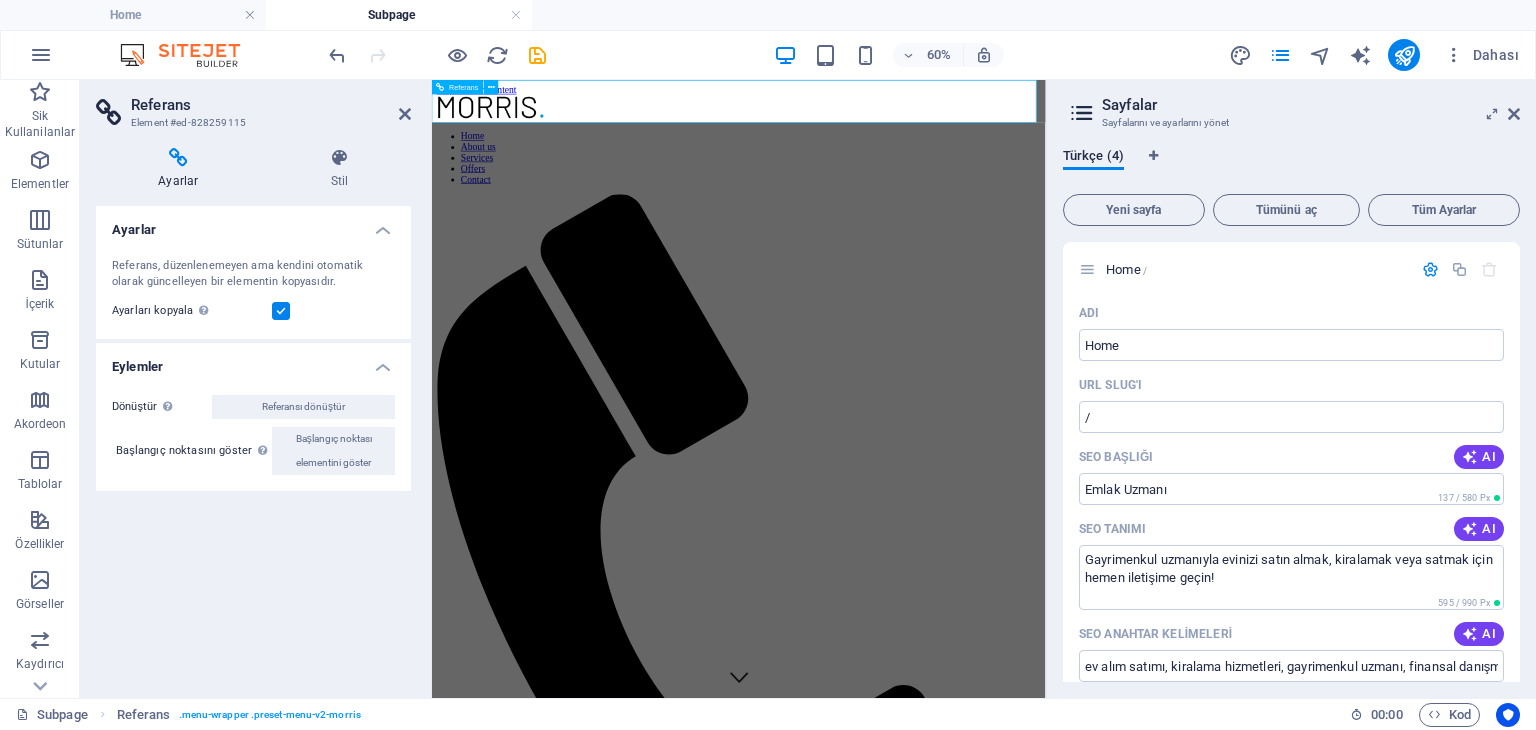 click on "Home About us Services Offers Contact" at bounding box center [943, 210] 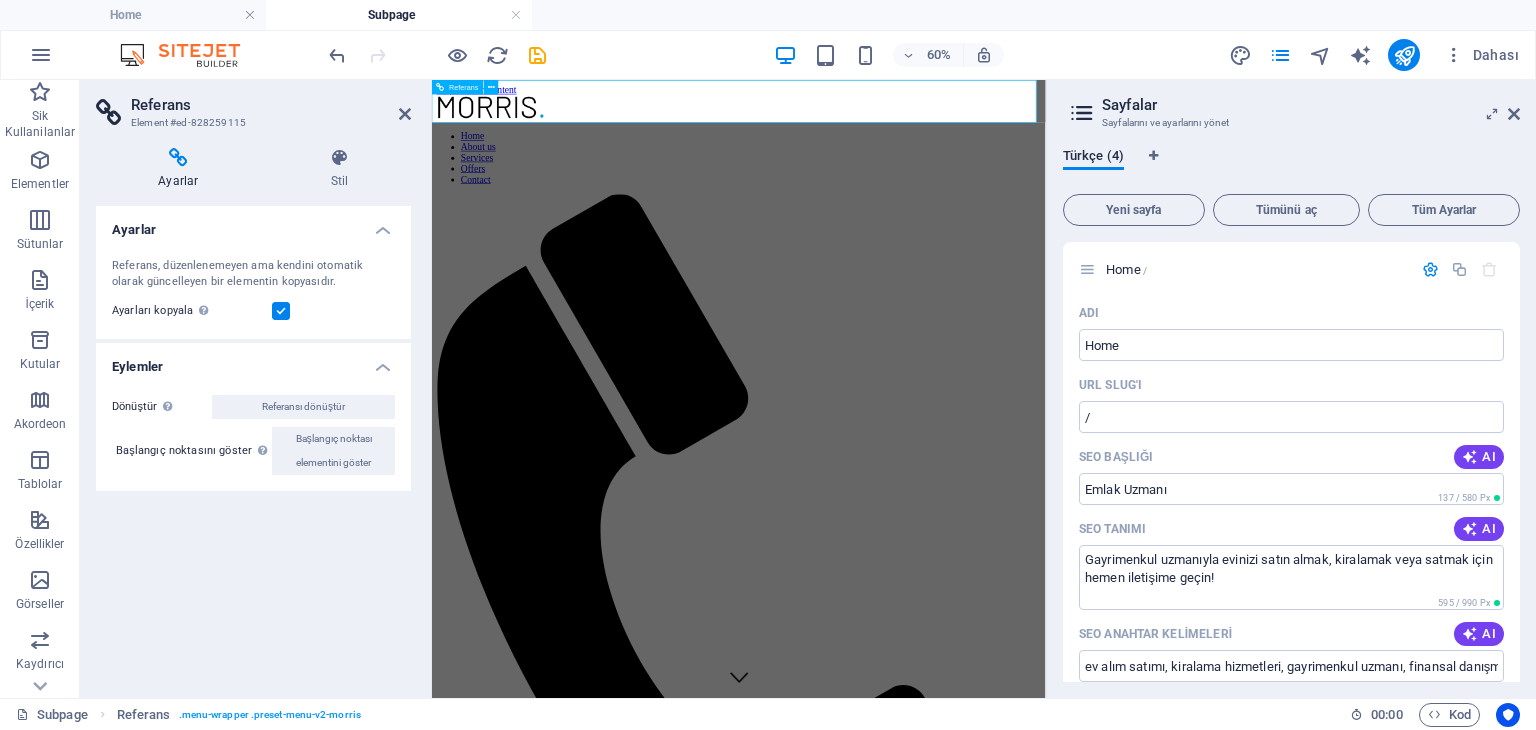click on "Home About us Services Offers Contact" at bounding box center [943, 210] 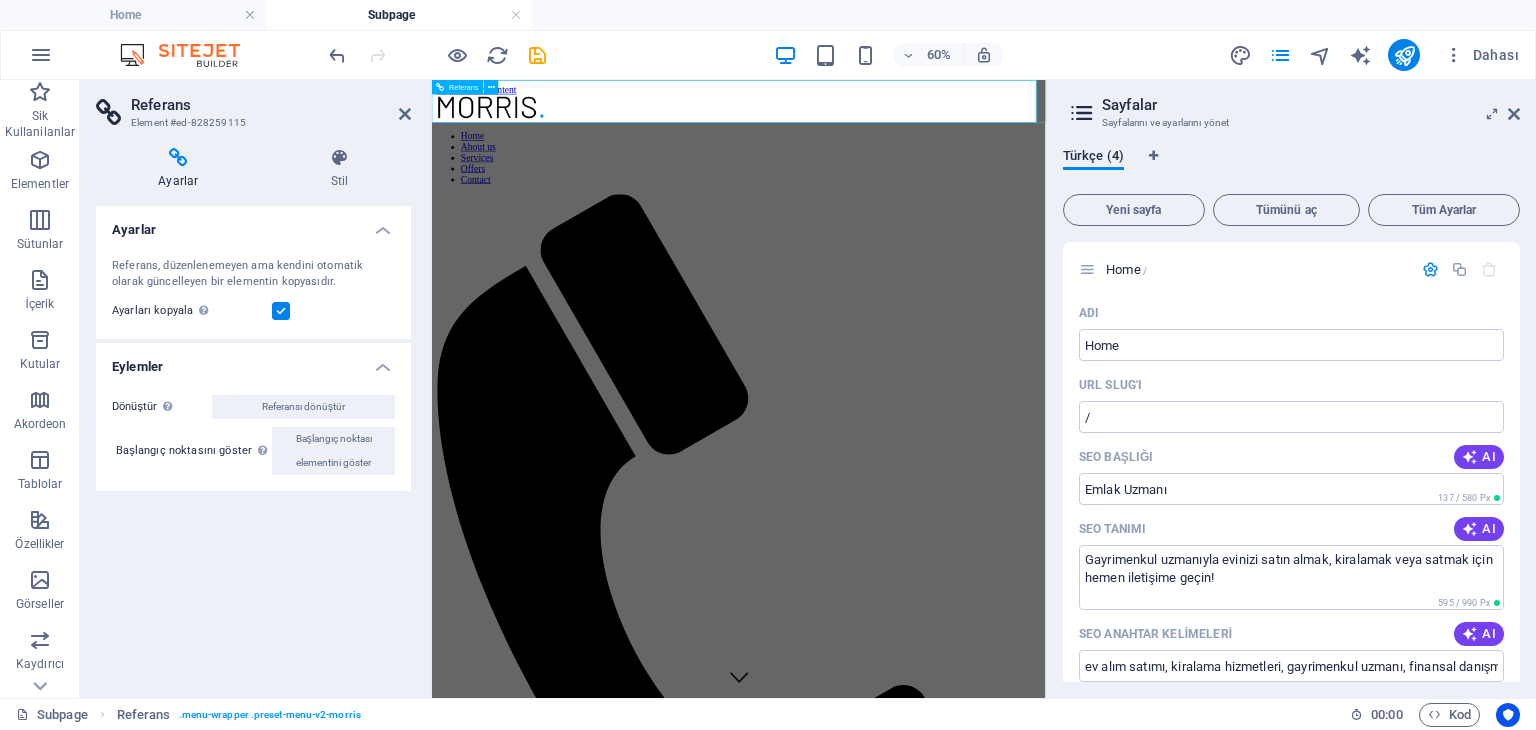 click on "Home About us Services Offers Contact" at bounding box center [943, 210] 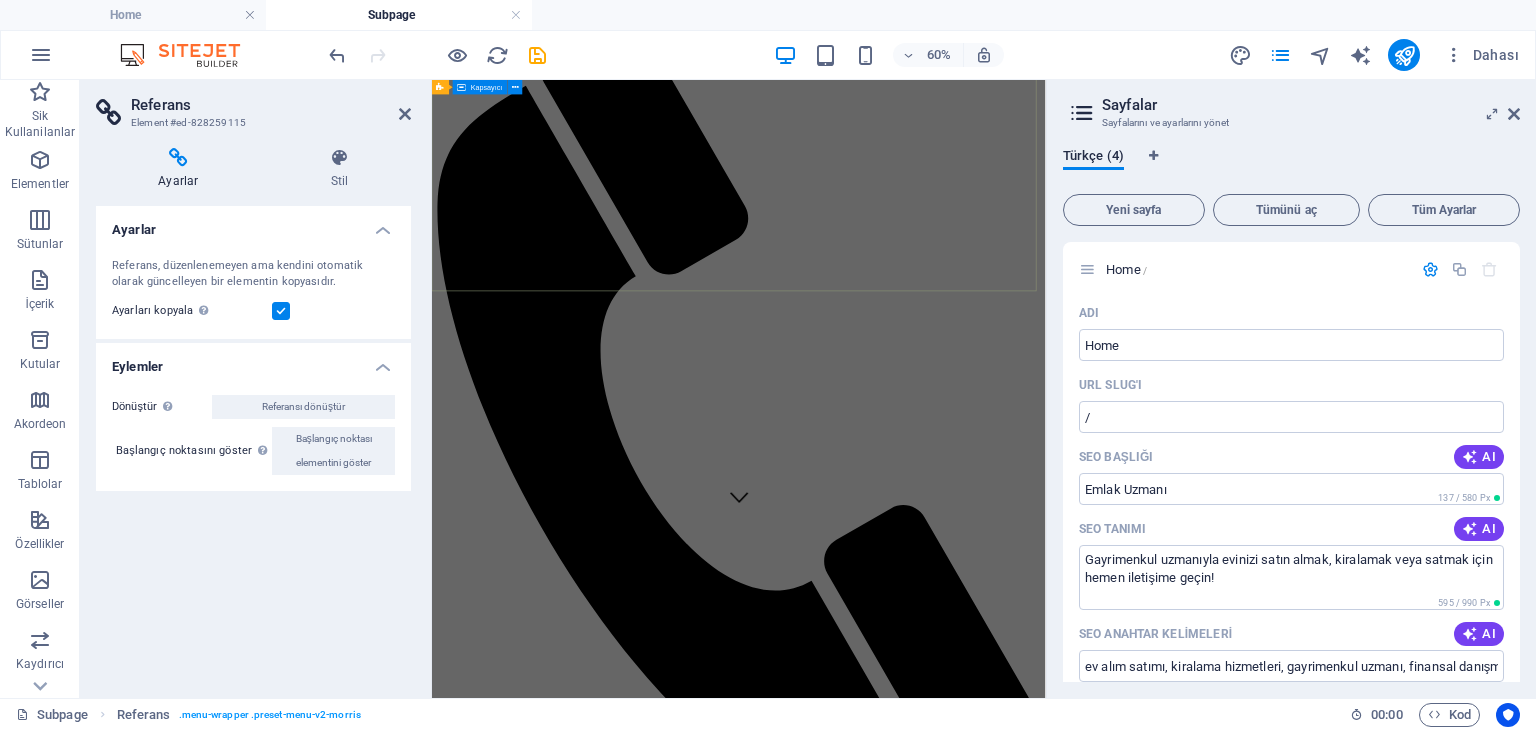 scroll, scrollTop: 600, scrollLeft: 0, axis: vertical 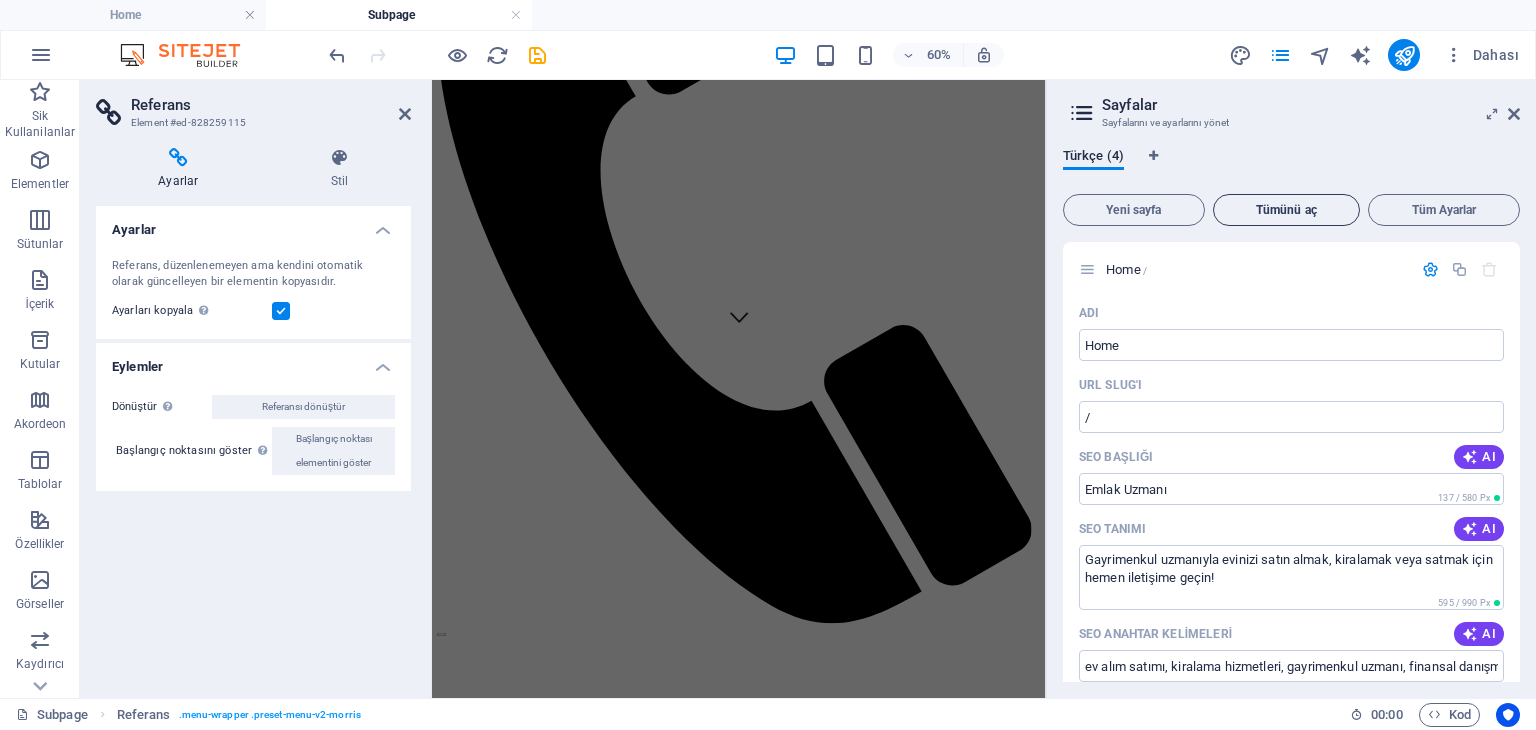 click on "Tümünü aç" at bounding box center (1287, 210) 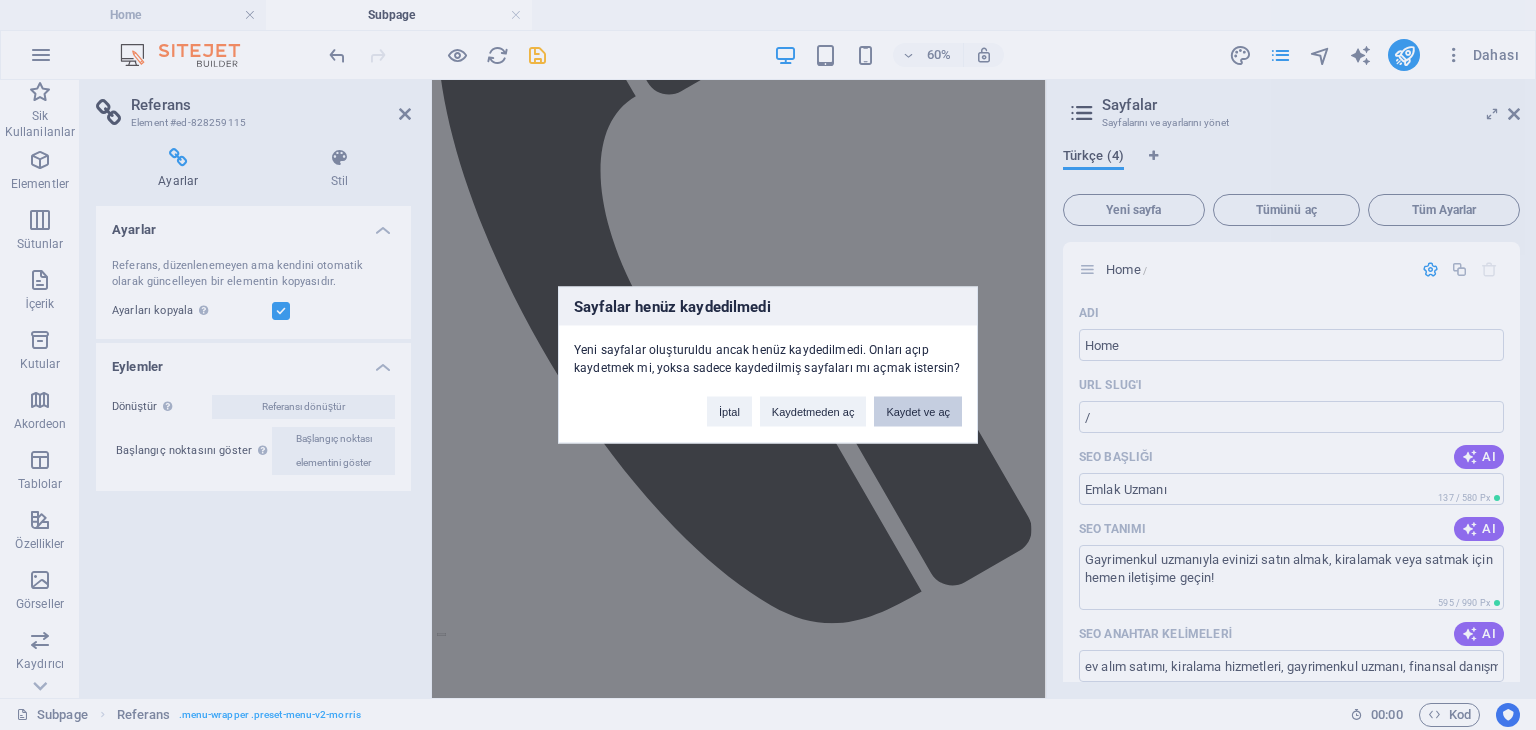 click on "Kaydet ve aç" at bounding box center (918, 412) 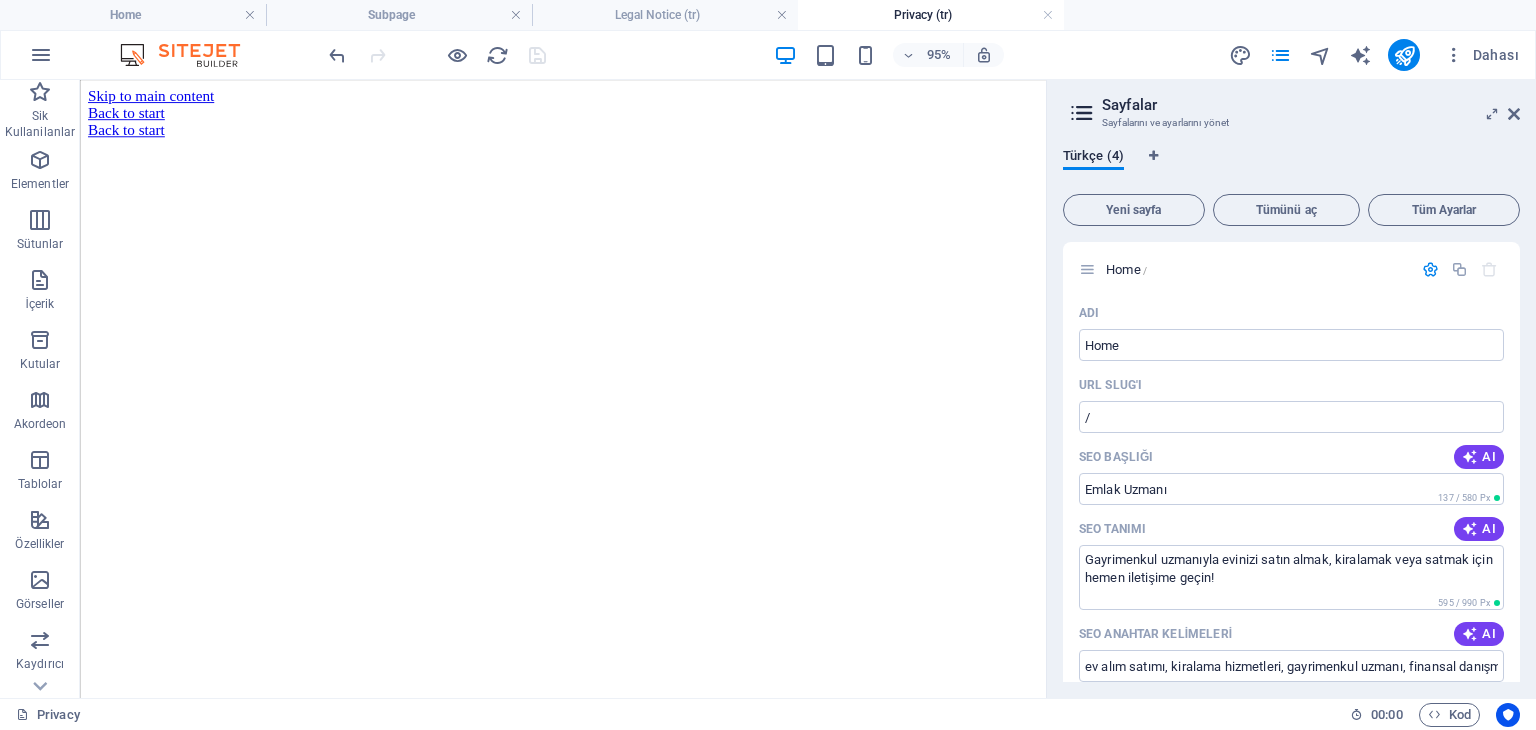 scroll, scrollTop: 0, scrollLeft: 0, axis: both 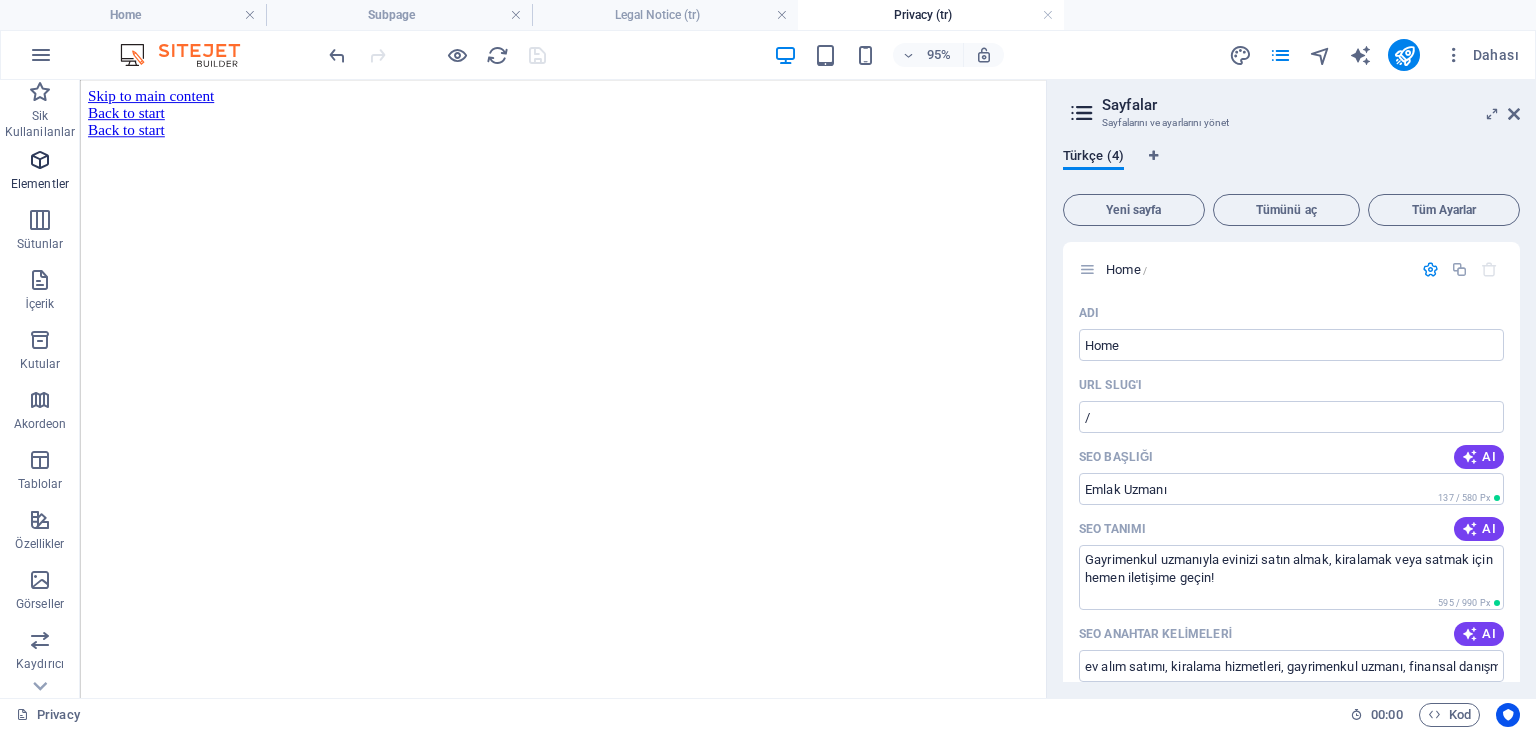 click on "Elementler" at bounding box center [40, 172] 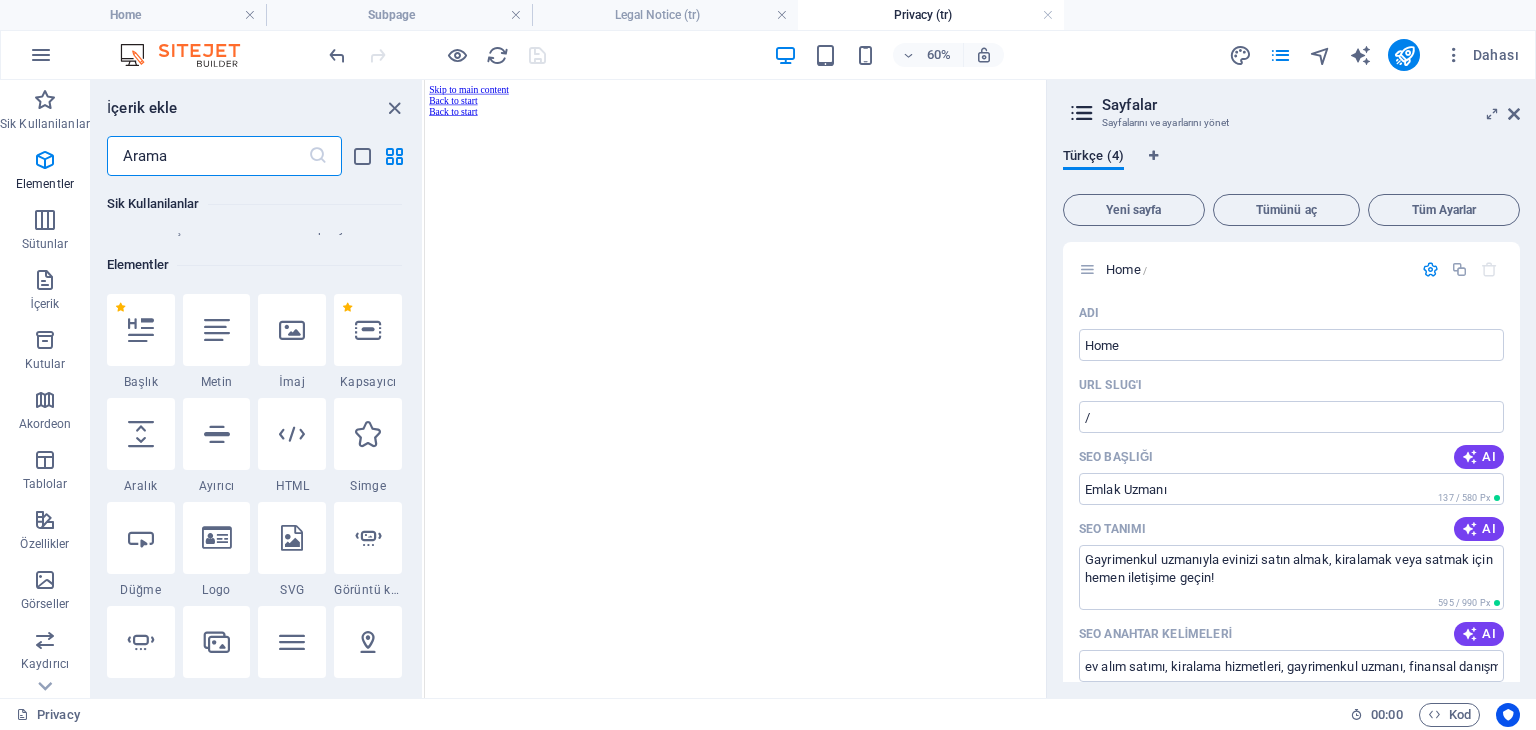 scroll, scrollTop: 212, scrollLeft: 0, axis: vertical 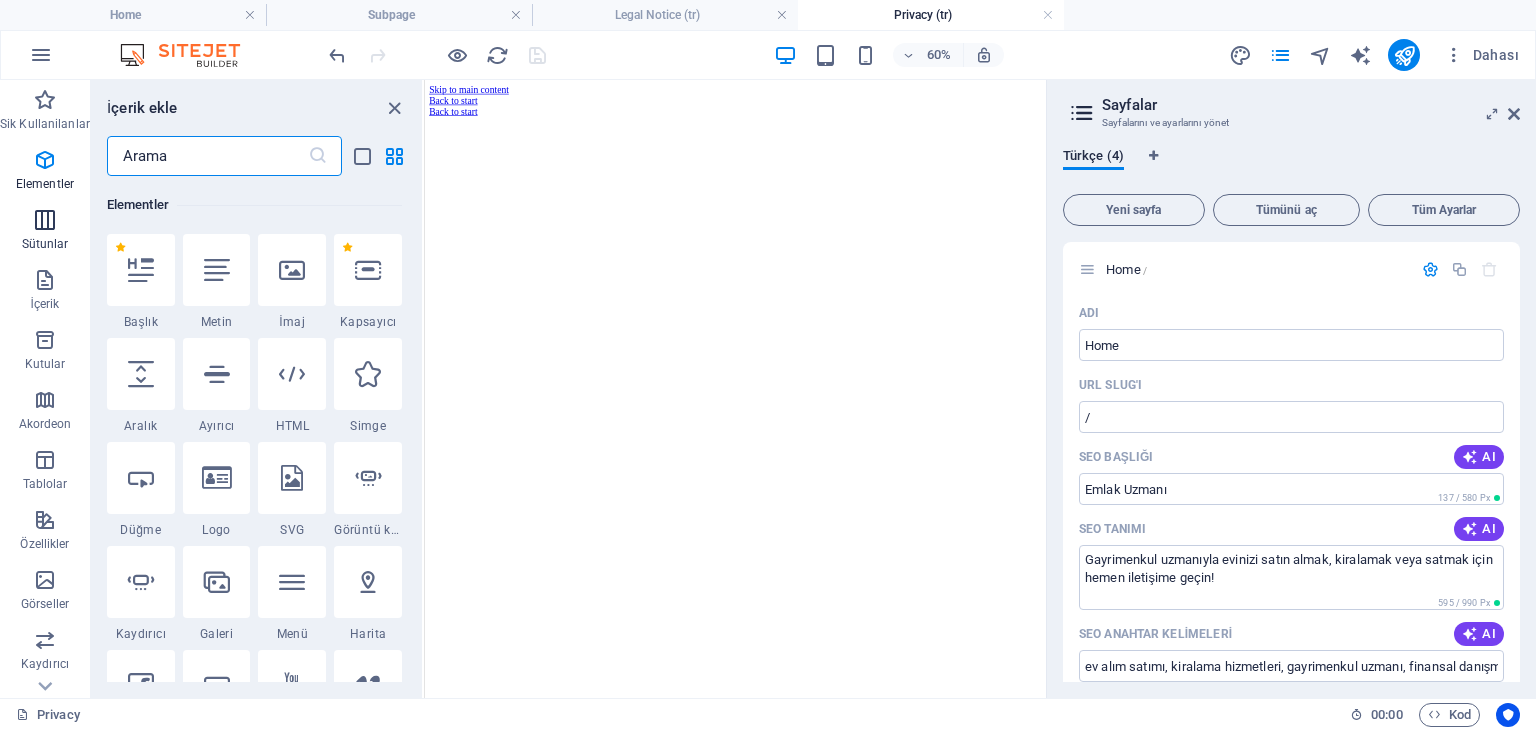 click at bounding box center [45, 220] 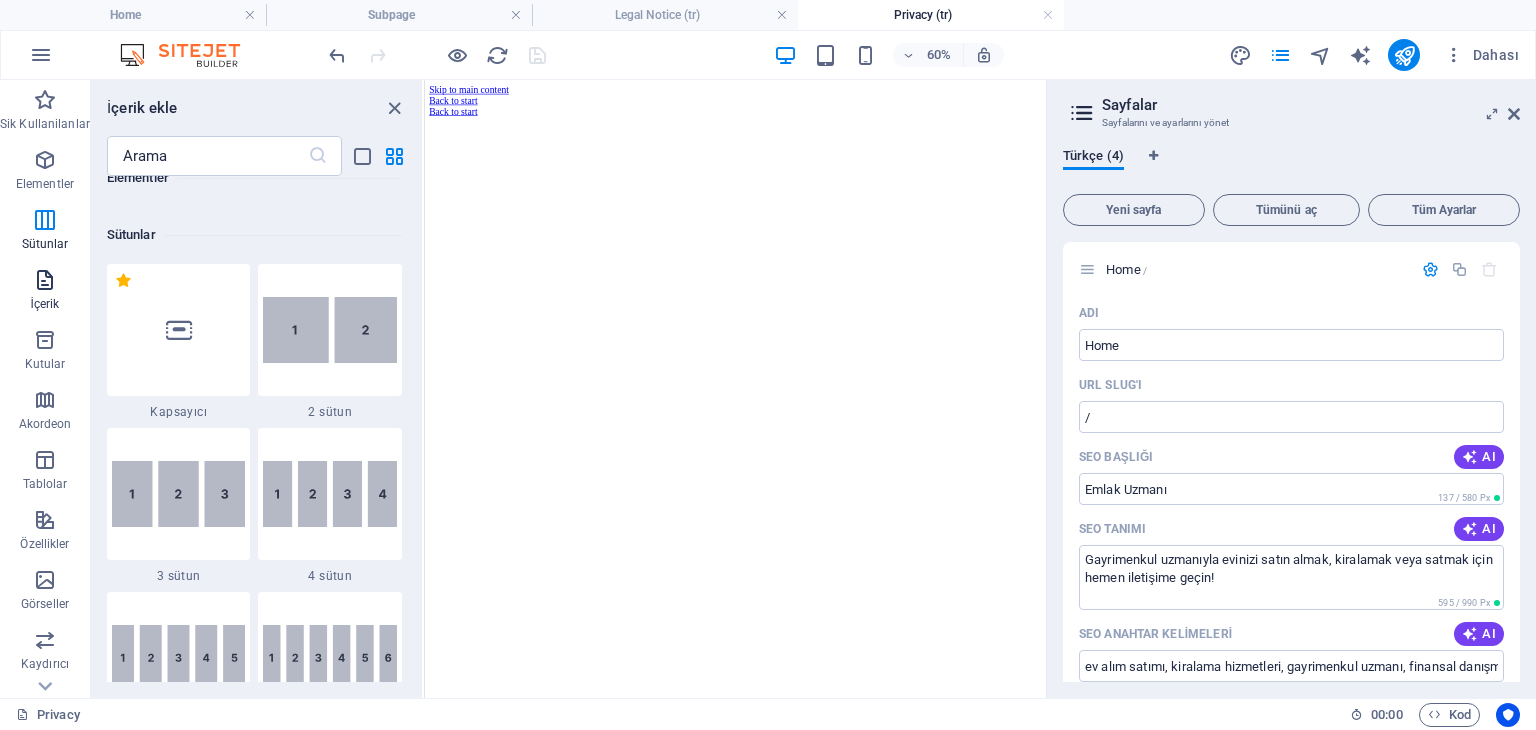 scroll, scrollTop: 989, scrollLeft: 0, axis: vertical 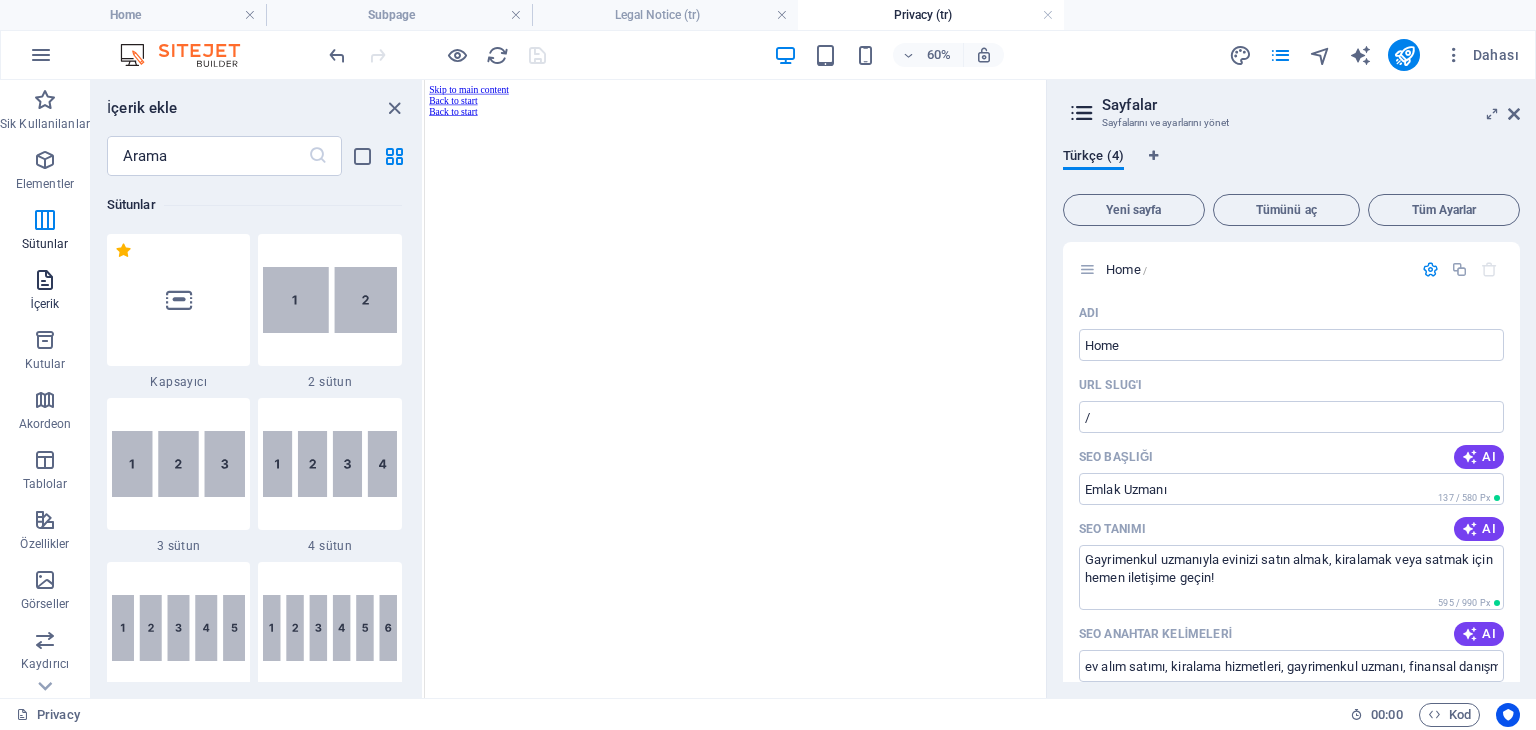 click on "İçerik" at bounding box center (45, 292) 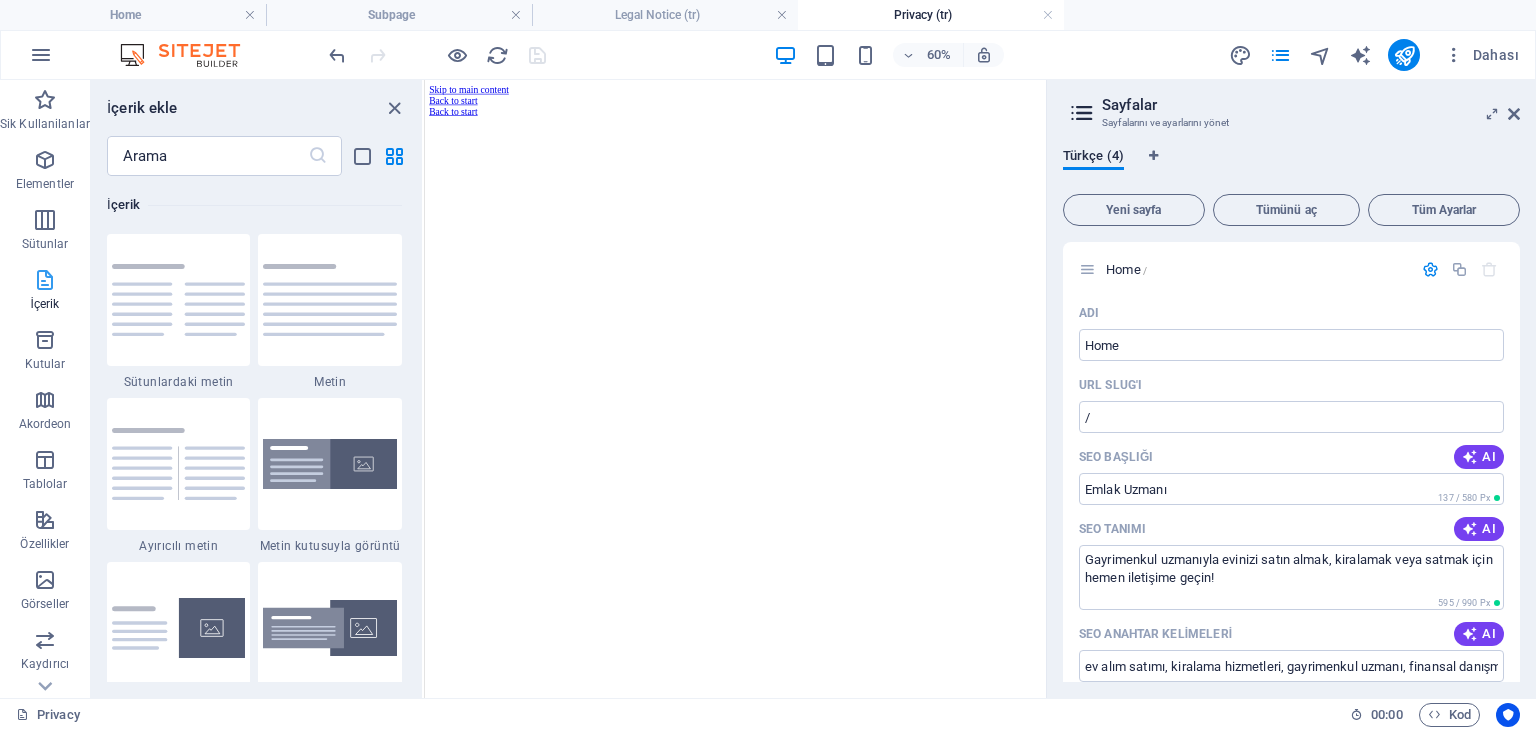 scroll, scrollTop: 3498, scrollLeft: 0, axis: vertical 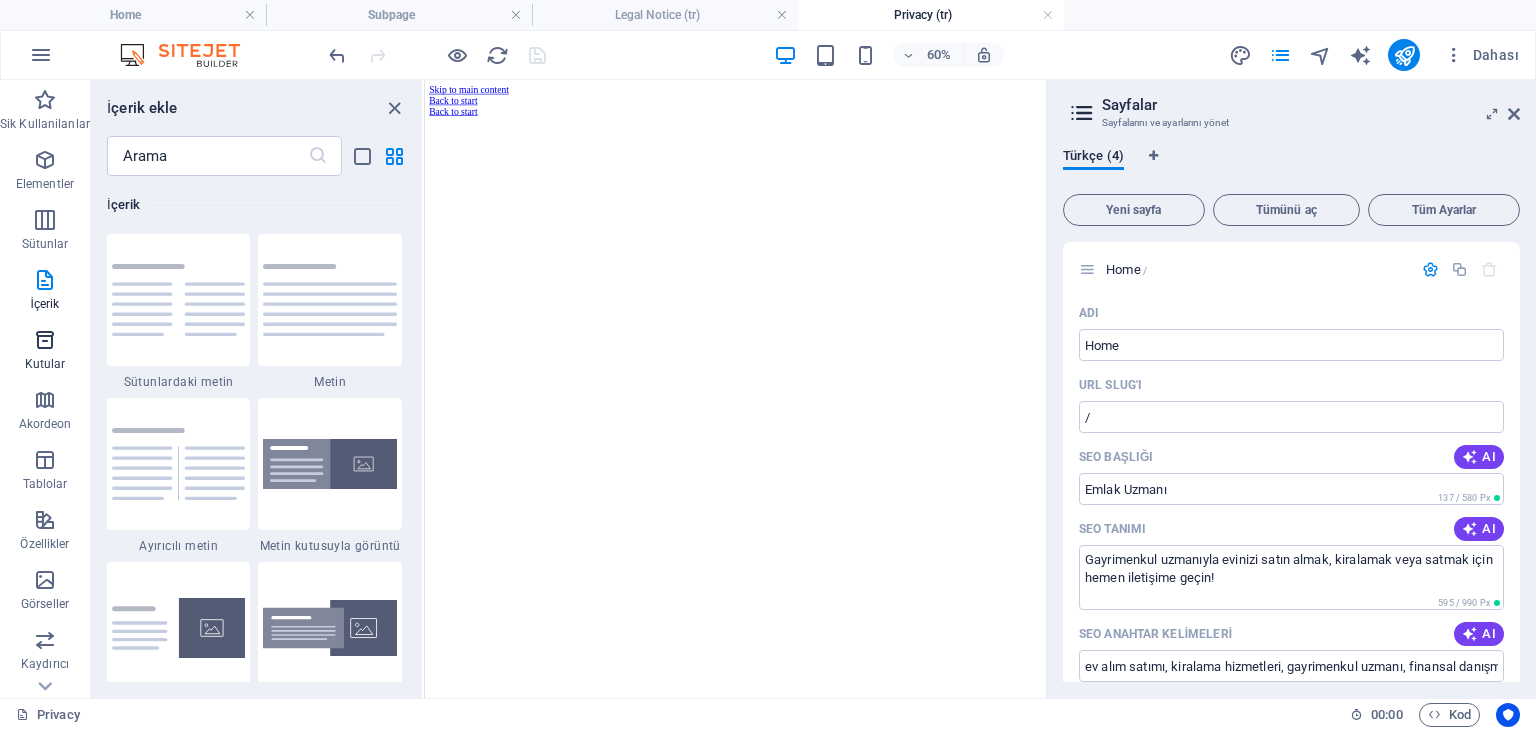 click on "Kutular" at bounding box center [45, 350] 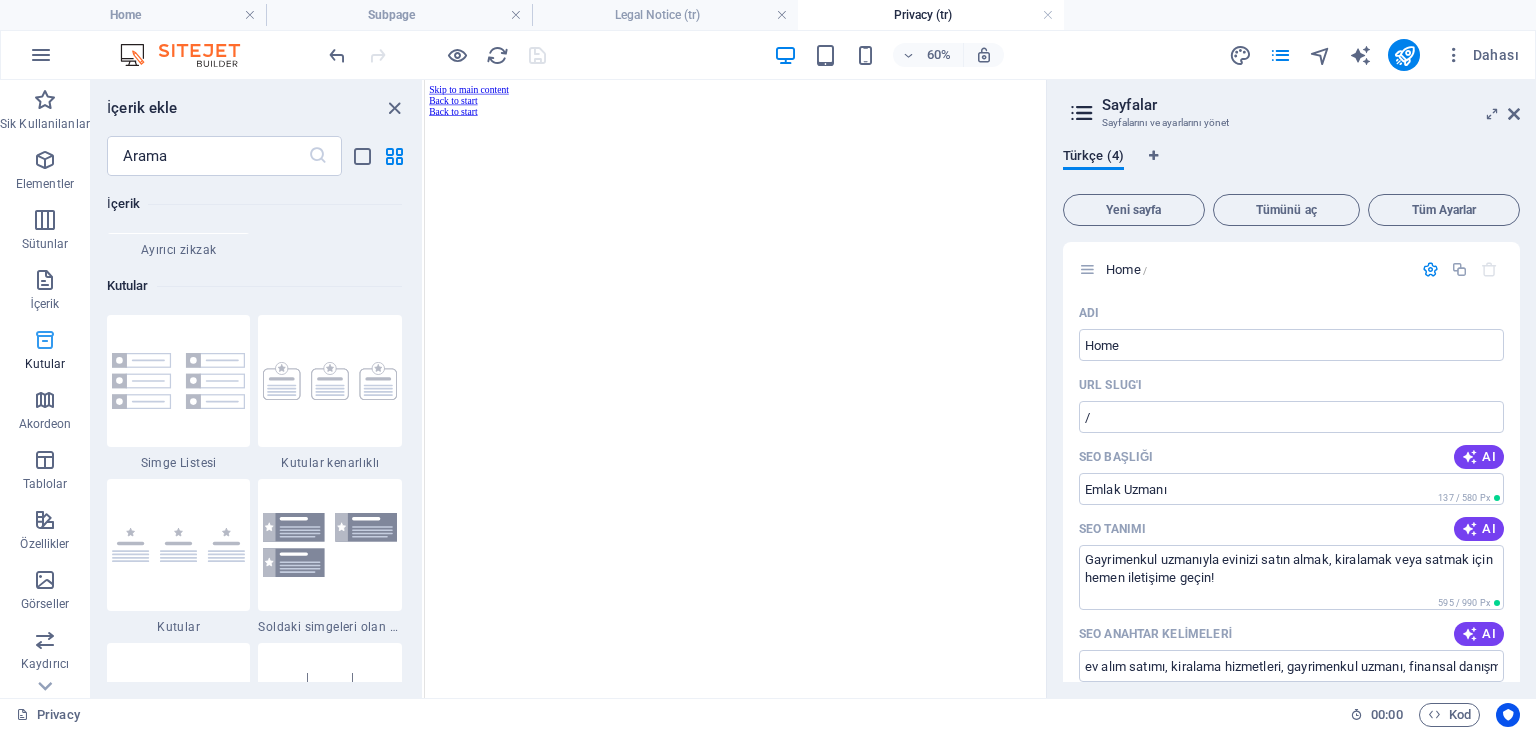 scroll, scrollTop: 5516, scrollLeft: 0, axis: vertical 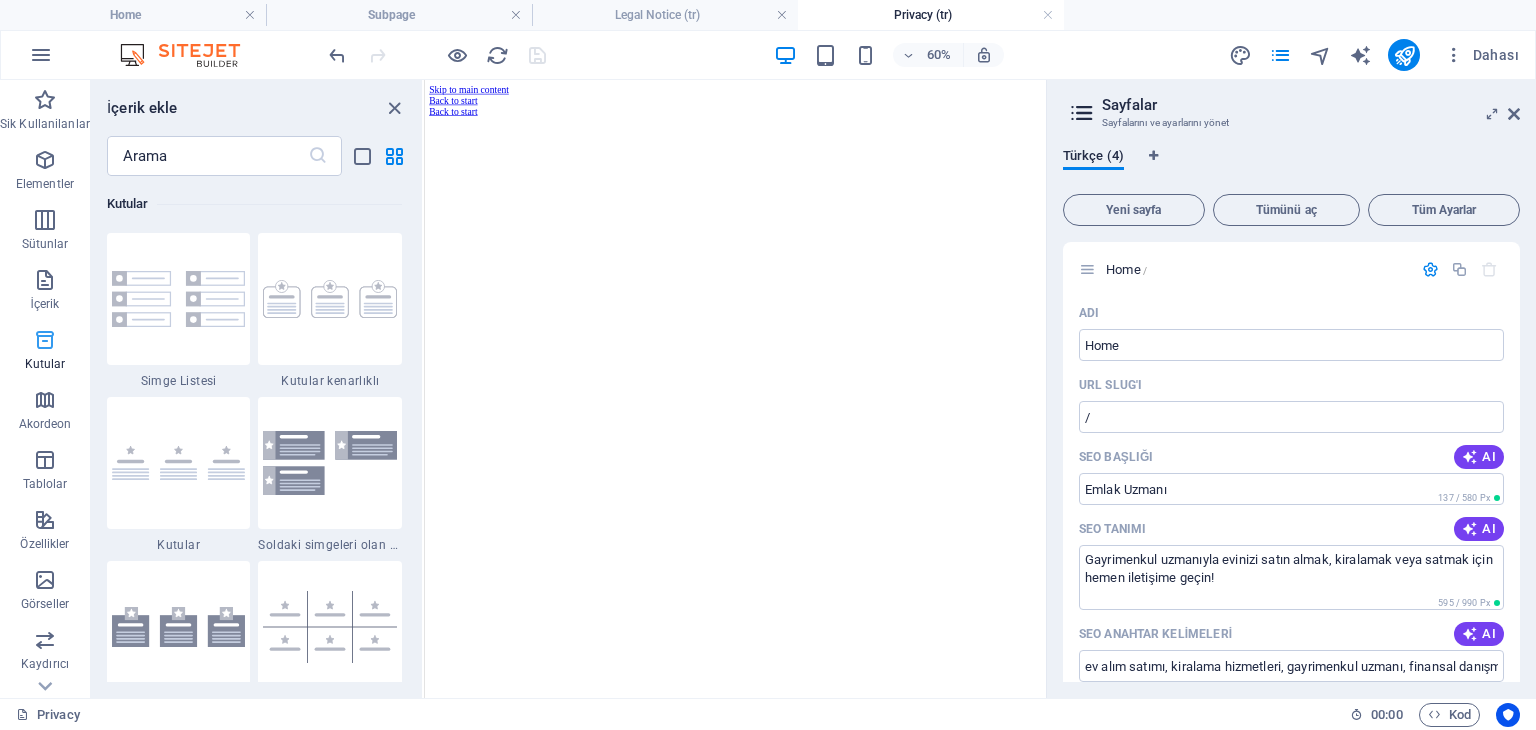 click on "Kutular" at bounding box center [45, 352] 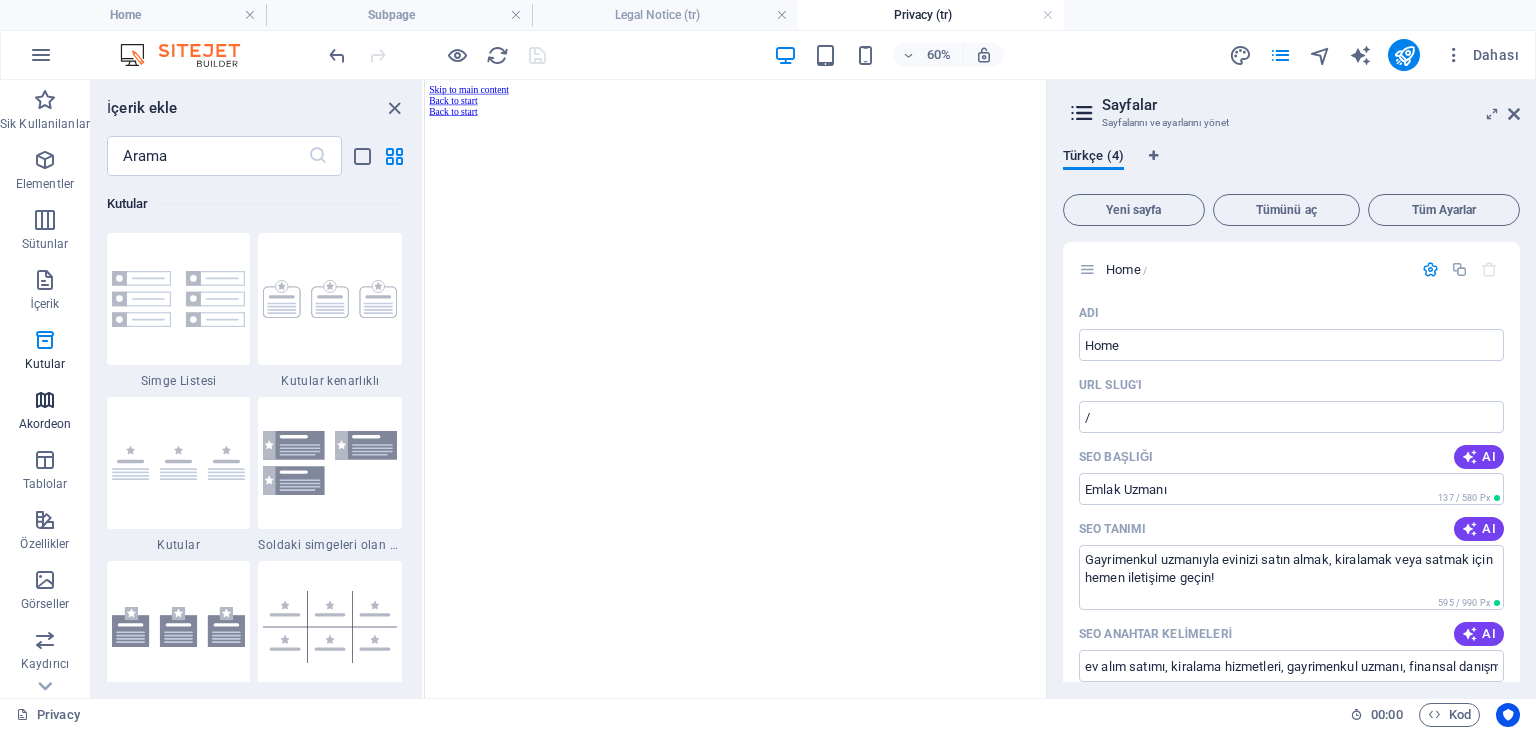 click at bounding box center [45, 400] 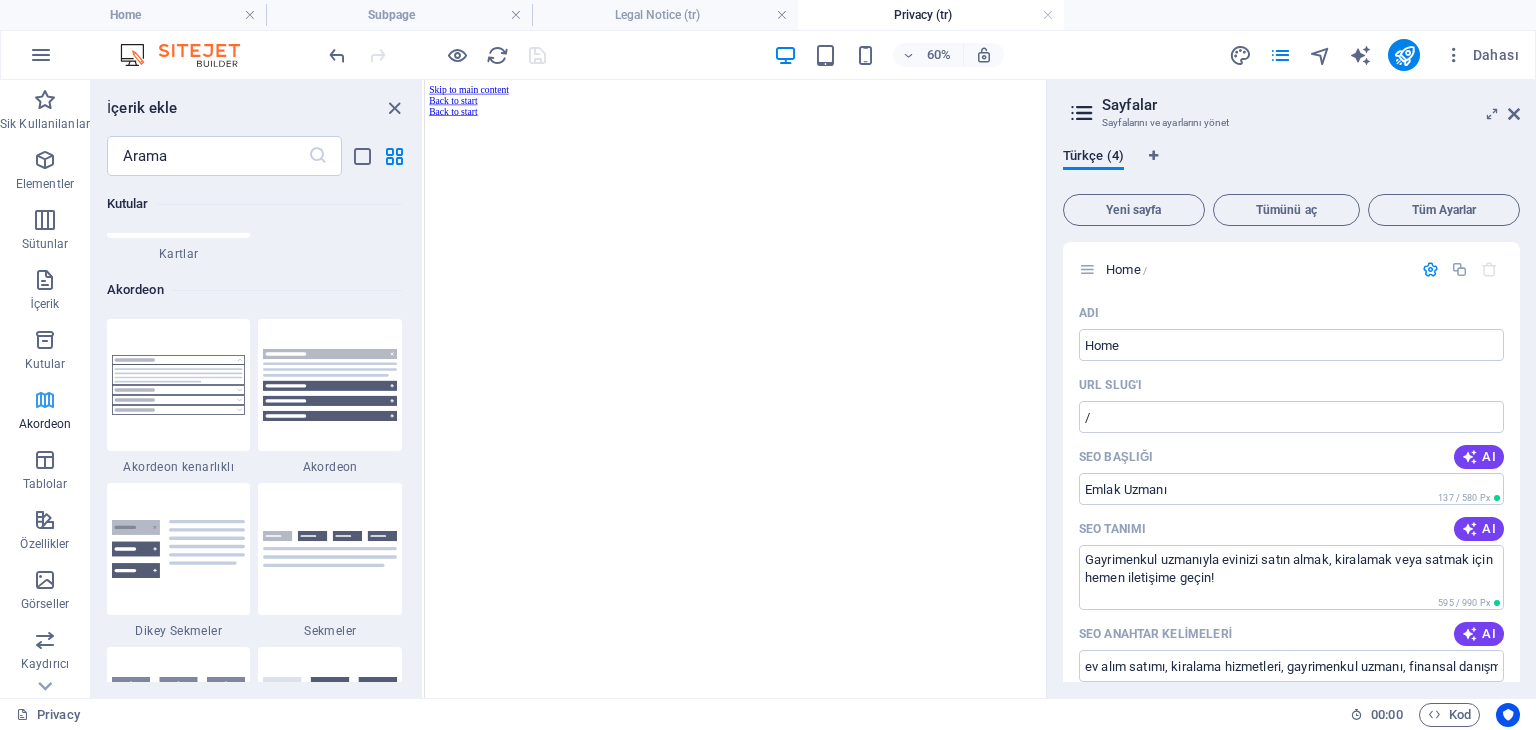 scroll, scrollTop: 6384, scrollLeft: 0, axis: vertical 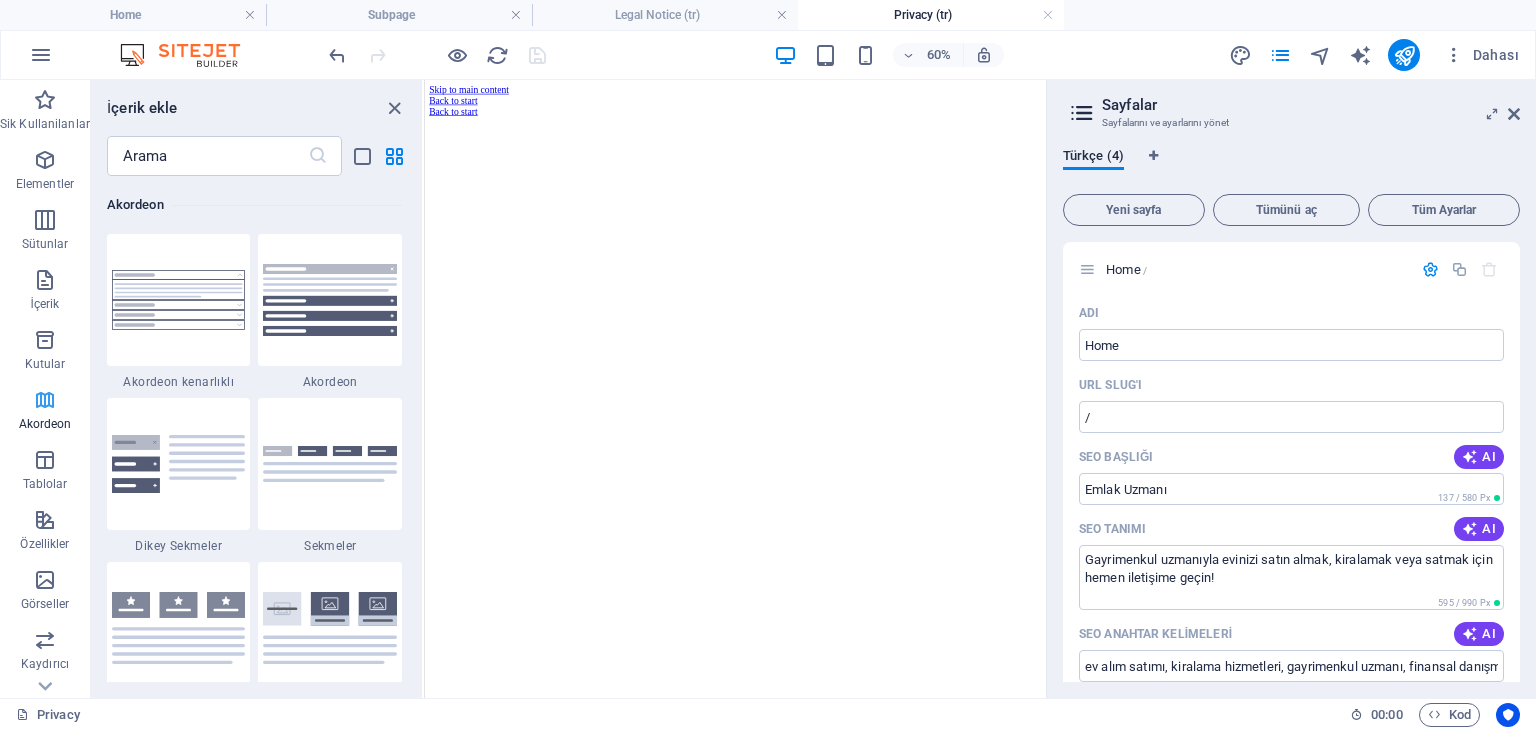 click on "Akordeon" at bounding box center [45, 424] 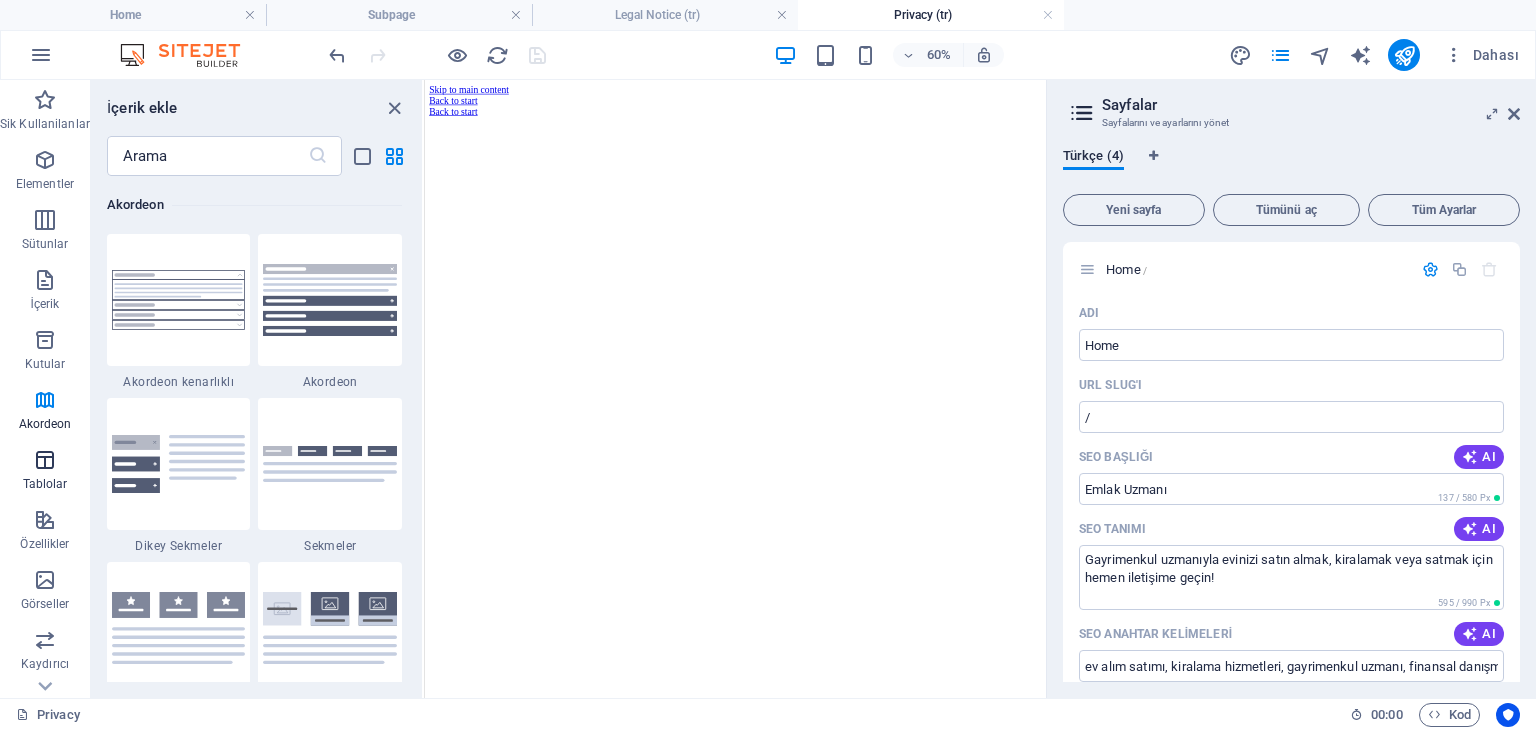click at bounding box center [45, 460] 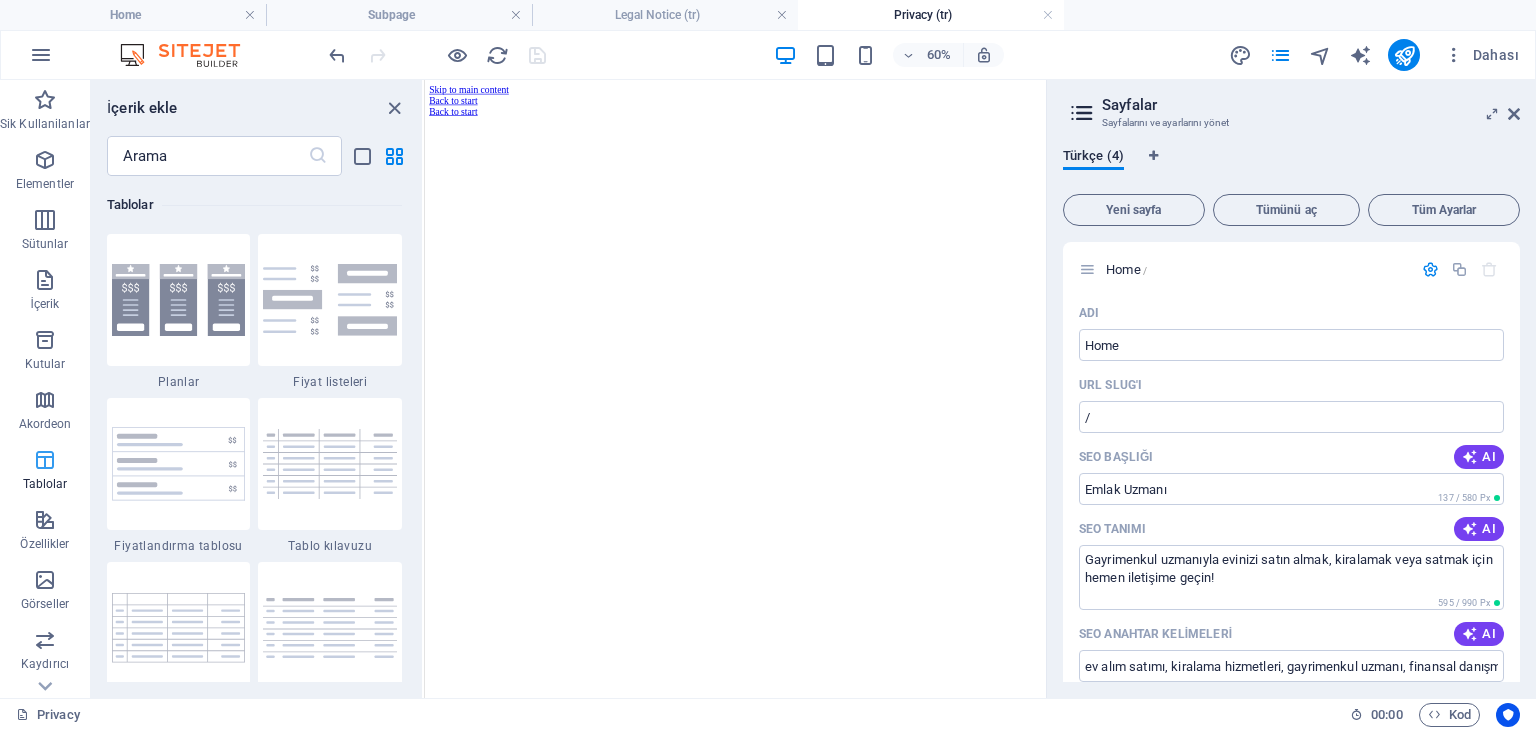 scroll, scrollTop: 6925, scrollLeft: 0, axis: vertical 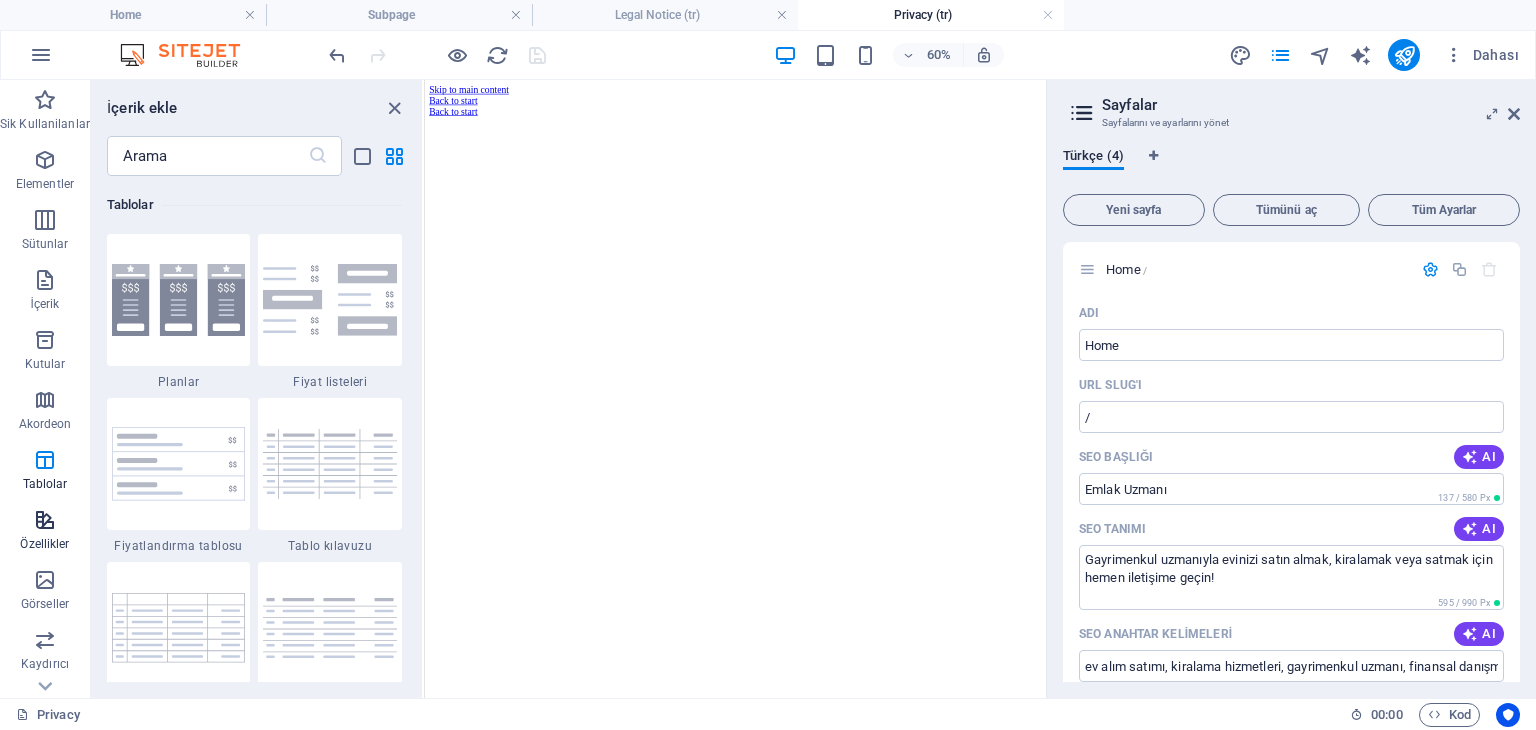 click on "Özellikler" at bounding box center (44, 544) 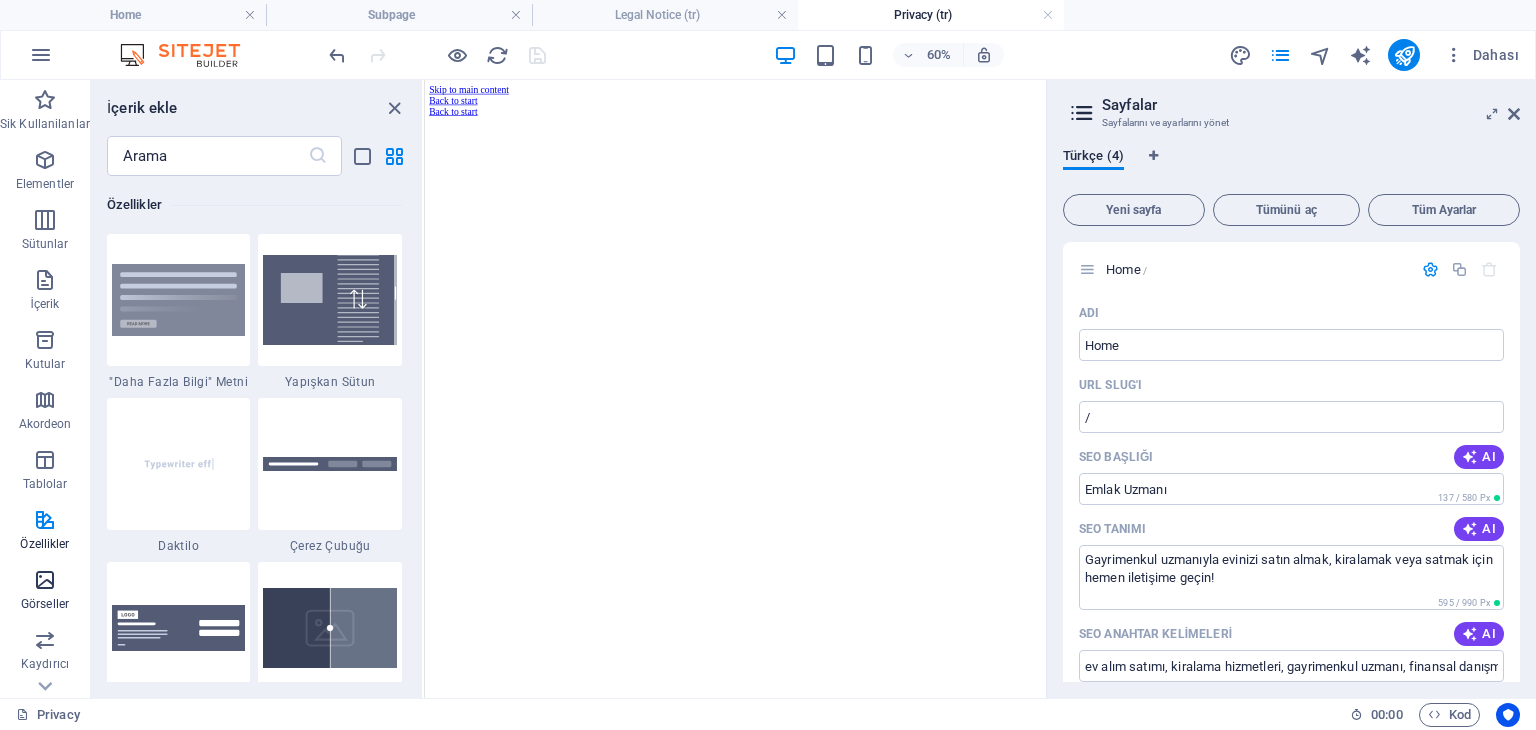 click on "Görseller" at bounding box center (45, 590) 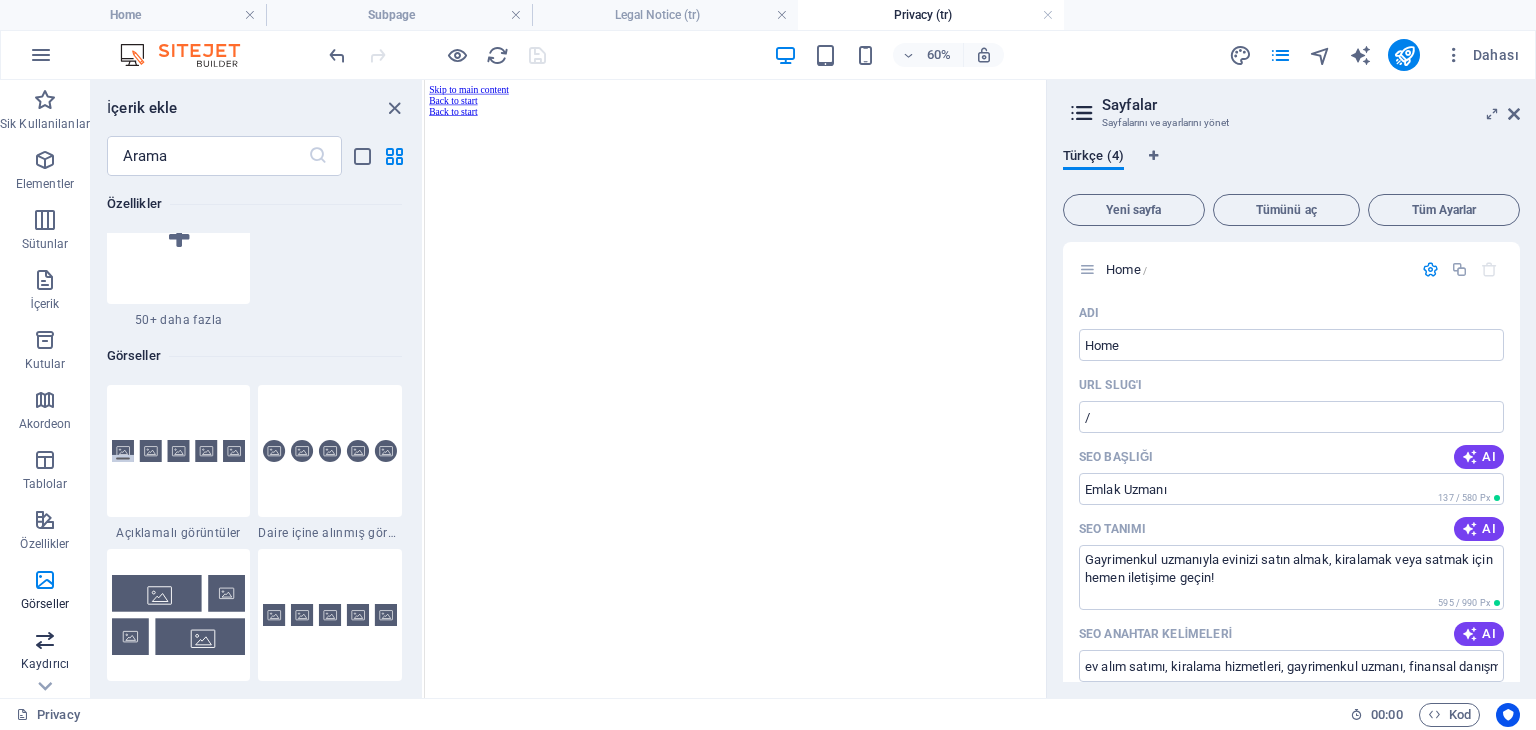 scroll, scrollTop: 10140, scrollLeft: 0, axis: vertical 